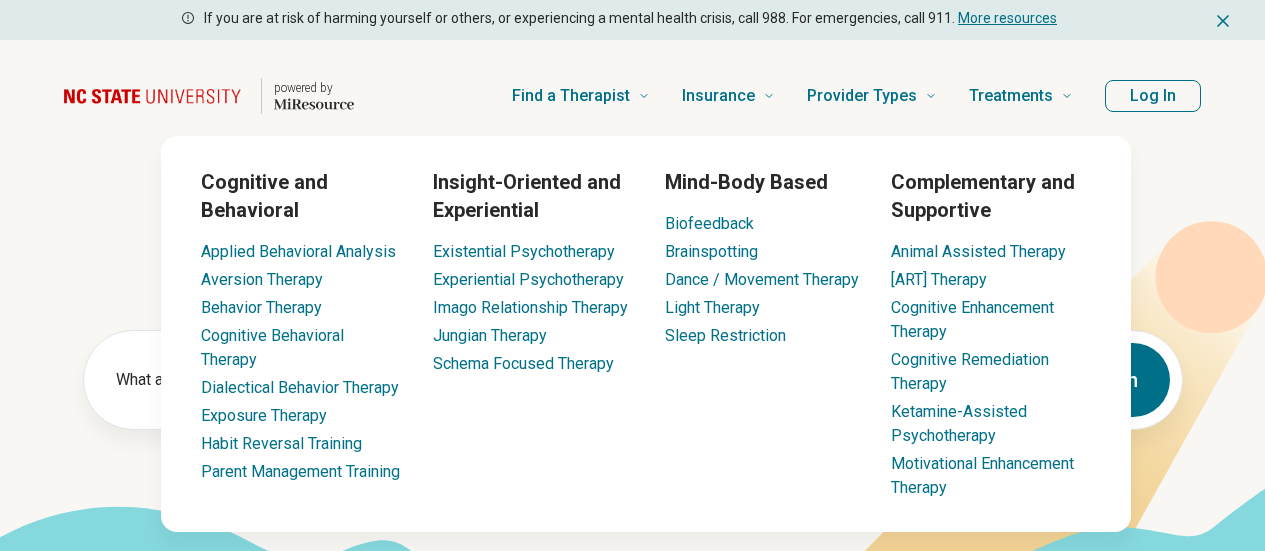 scroll, scrollTop: 0, scrollLeft: 0, axis: both 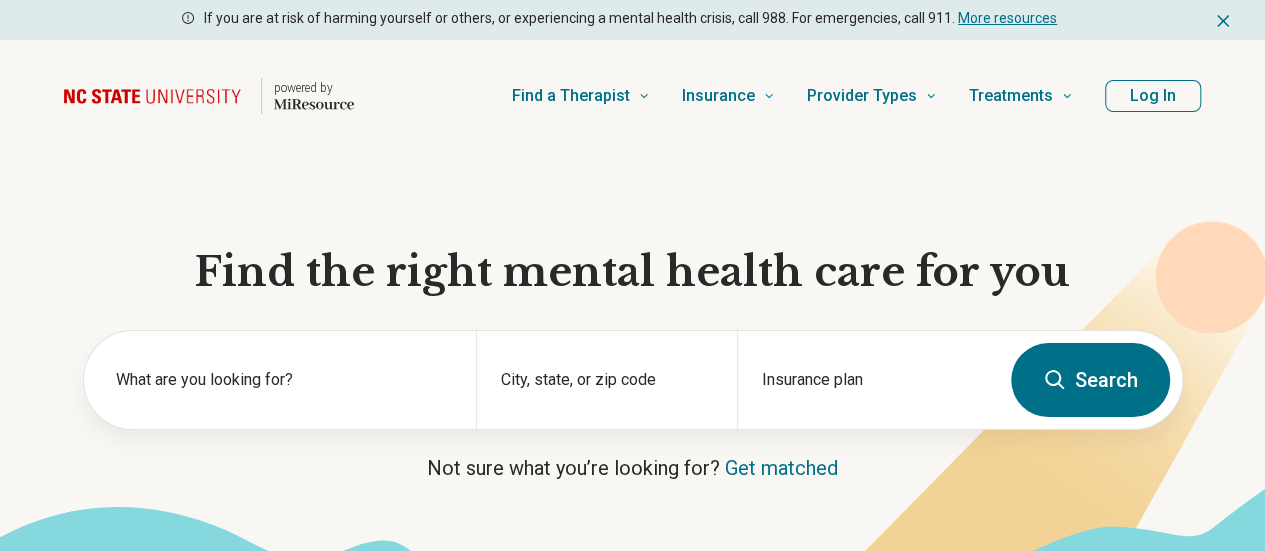 click on "Log In" at bounding box center [1153, 96] 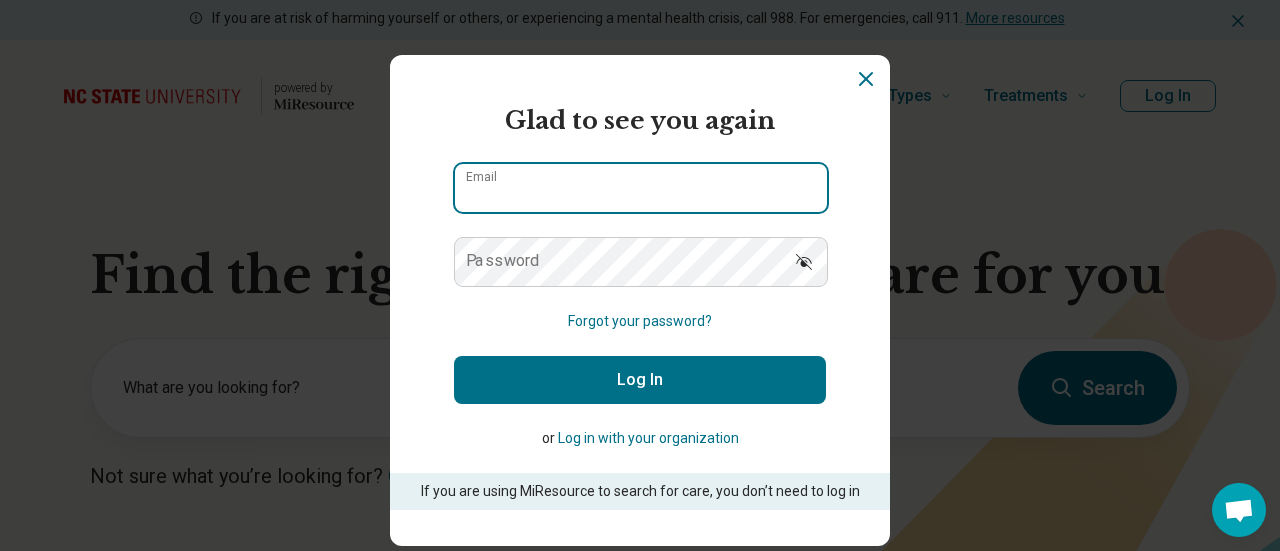 type on "**********" 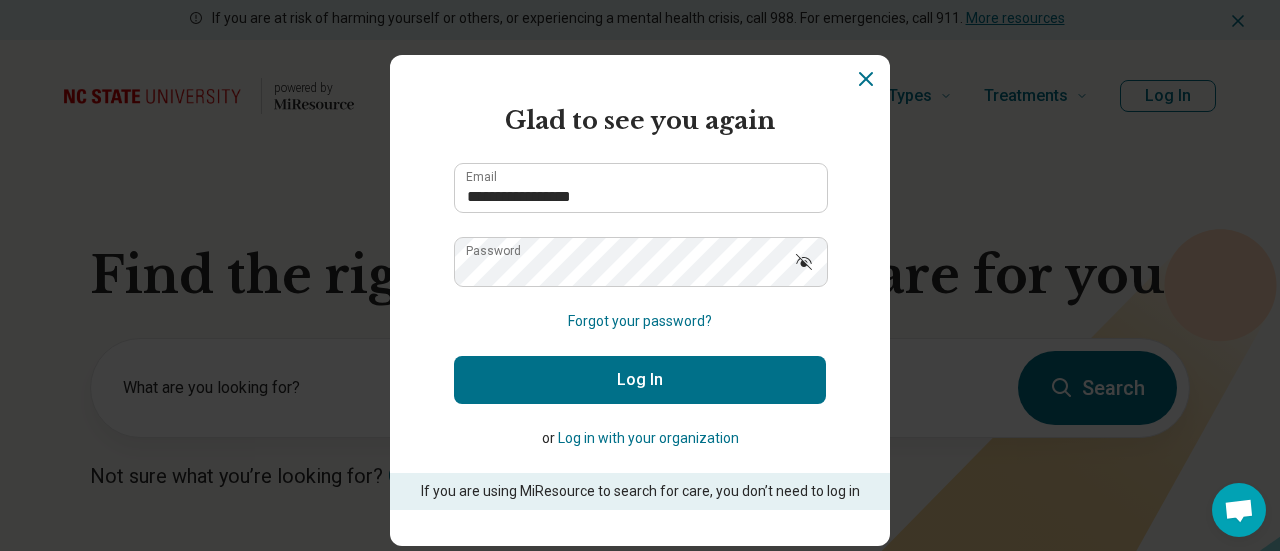 click on "Log In" at bounding box center [640, 380] 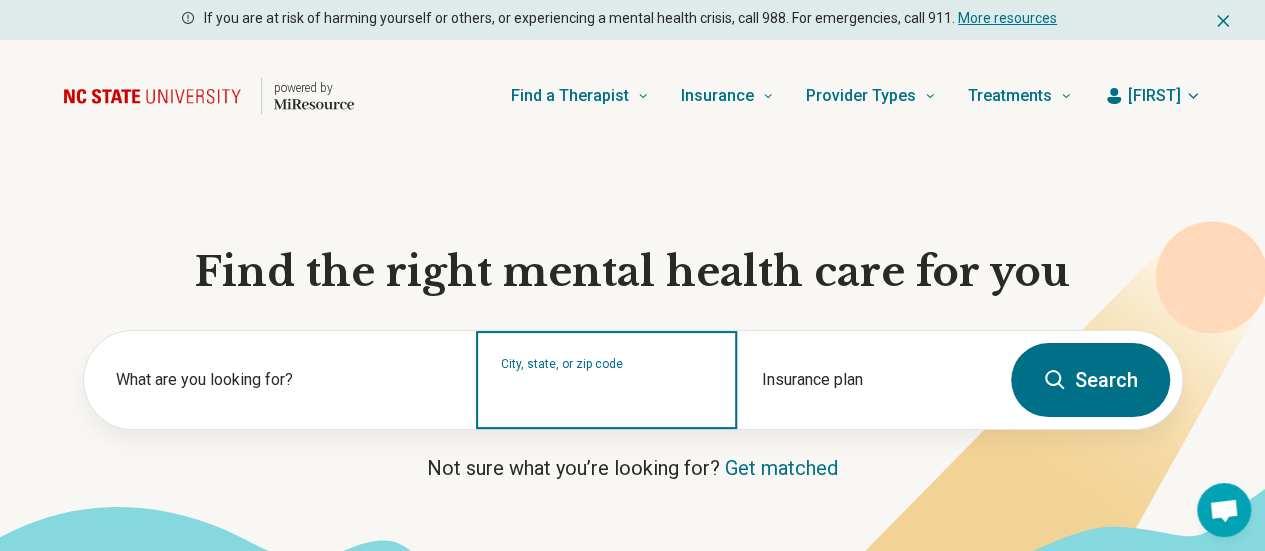 click on "City, state, or zip code" at bounding box center (607, 393) 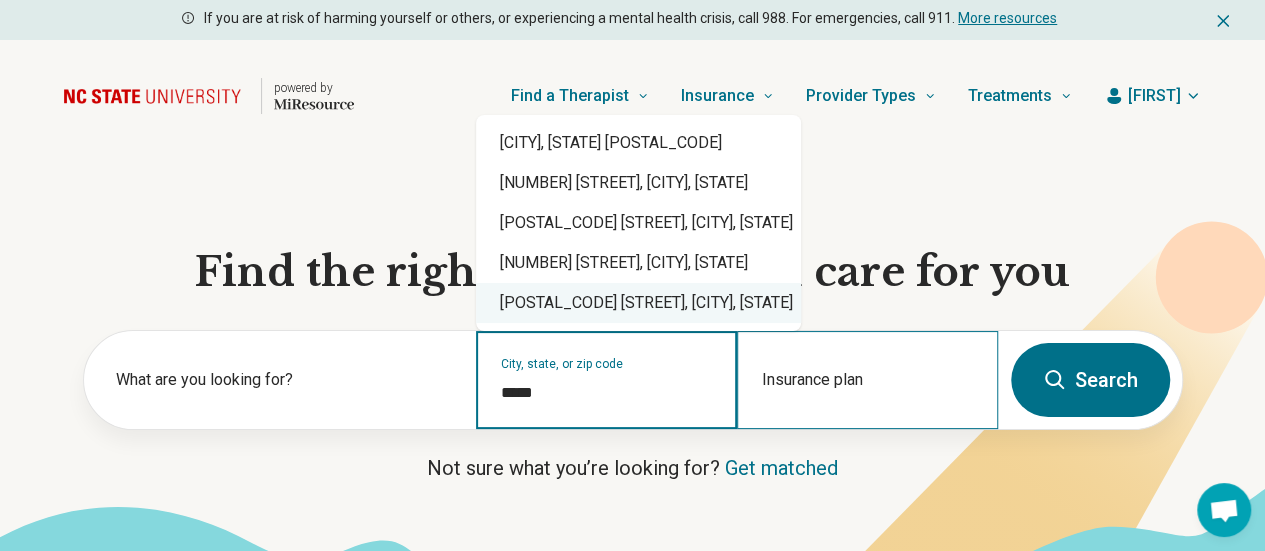 type on "*****" 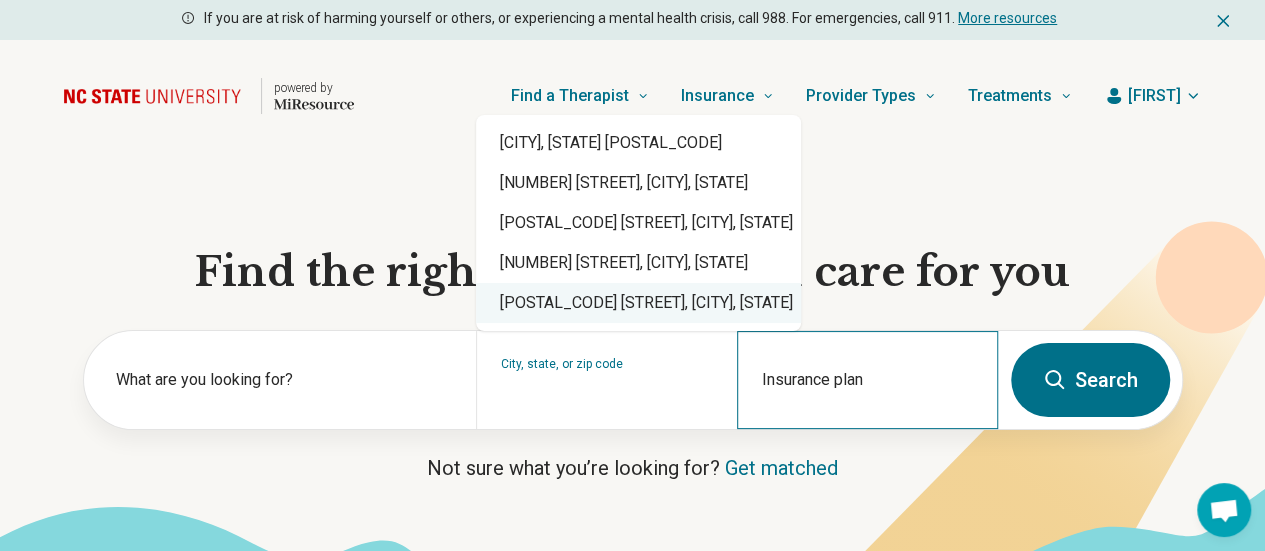 click on "Insurance plan" at bounding box center [867, 380] 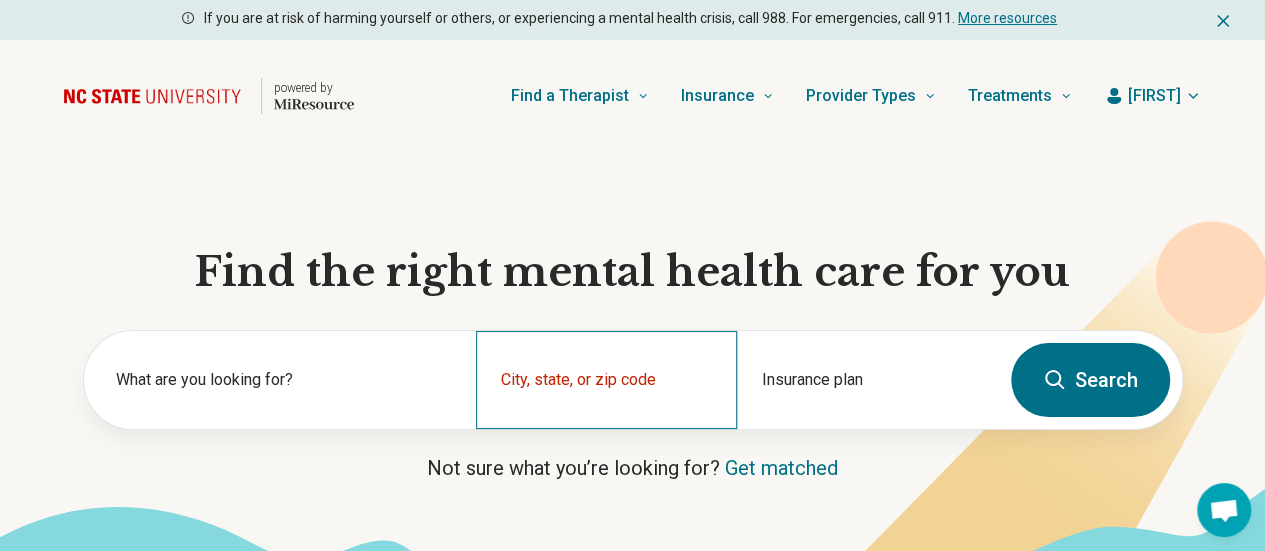 click on "City, state, or zip code" at bounding box center (606, 380) 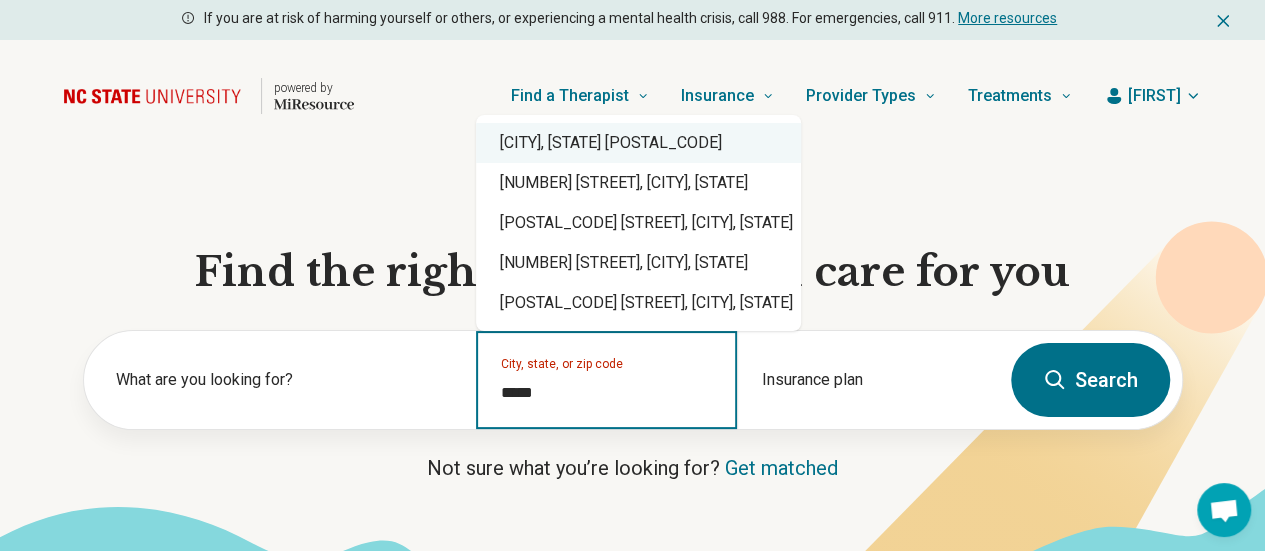 click on "[CITY], [STATE] [POSTAL_CODE]" at bounding box center [638, 143] 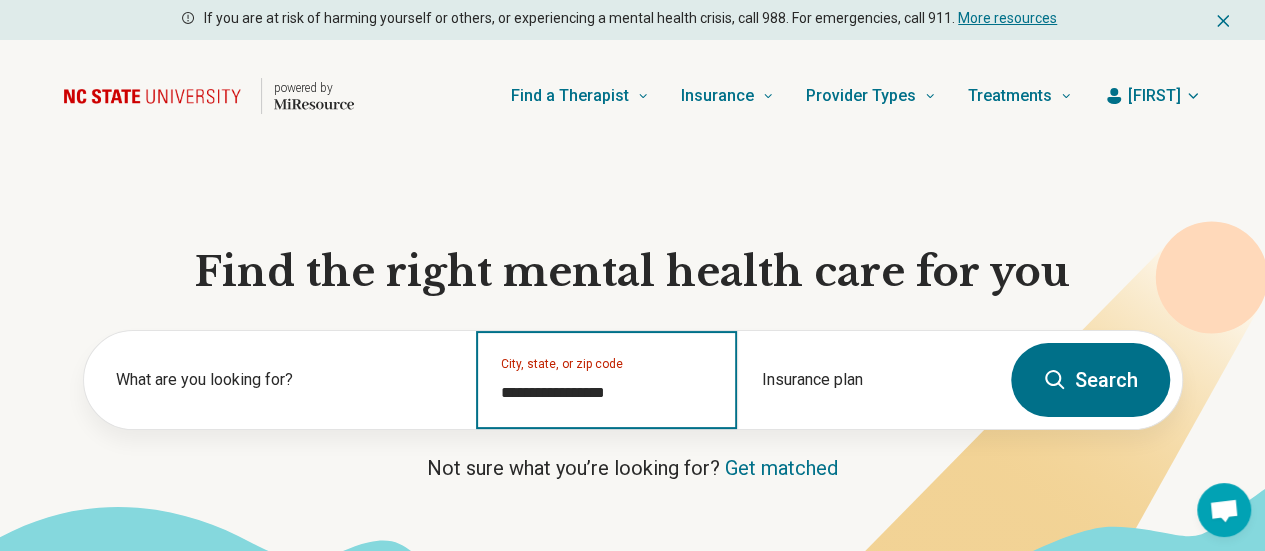 type on "**********" 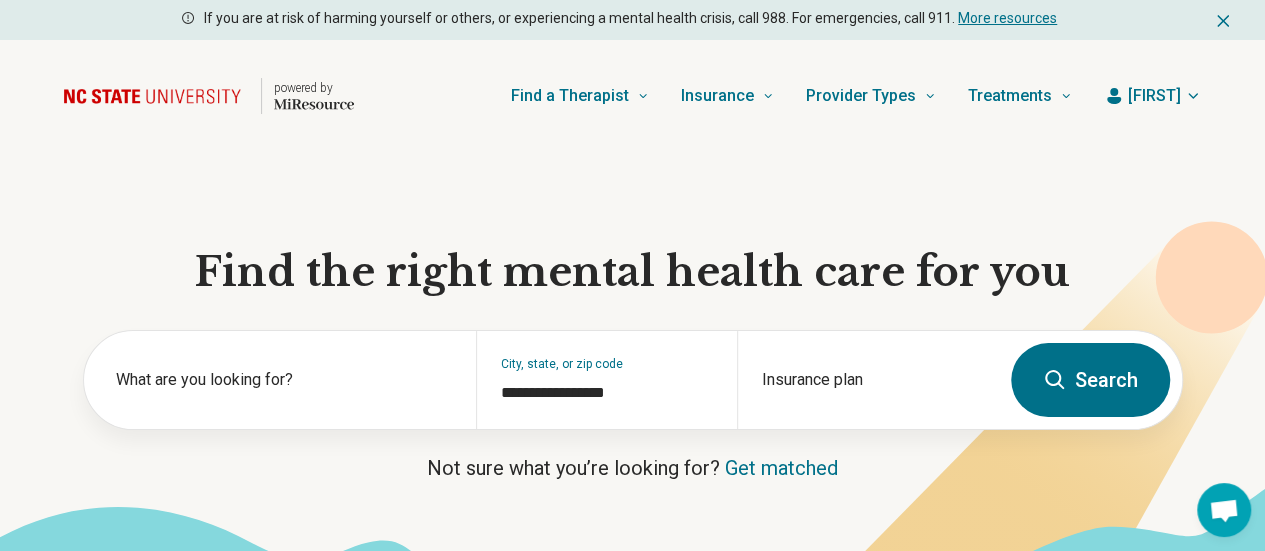 click on "Search" at bounding box center [1090, 380] 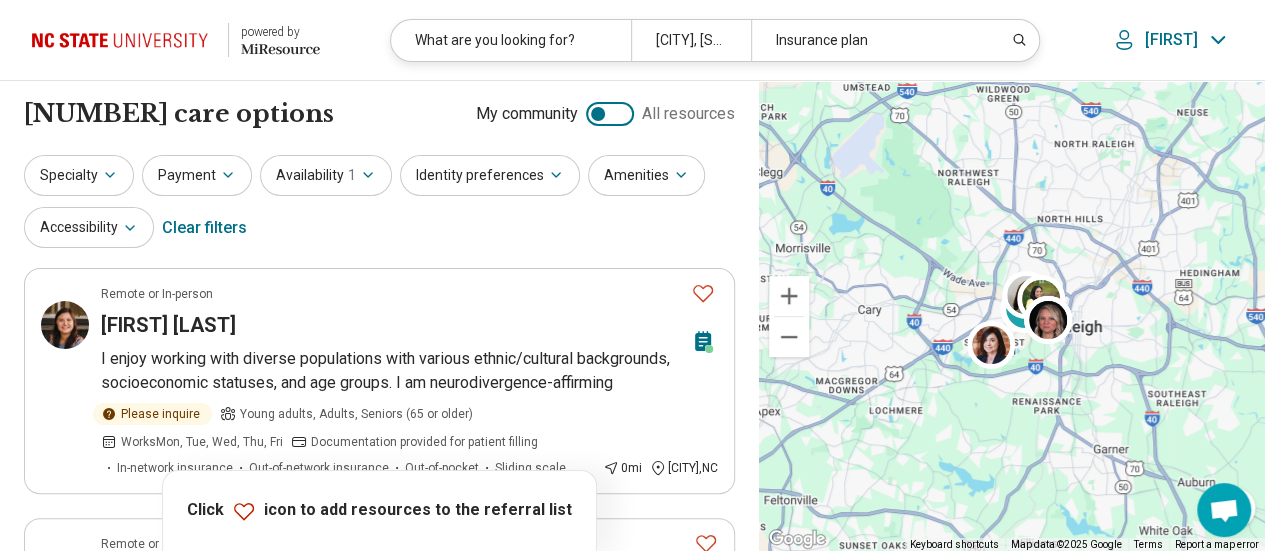 click at bounding box center [124, 40] 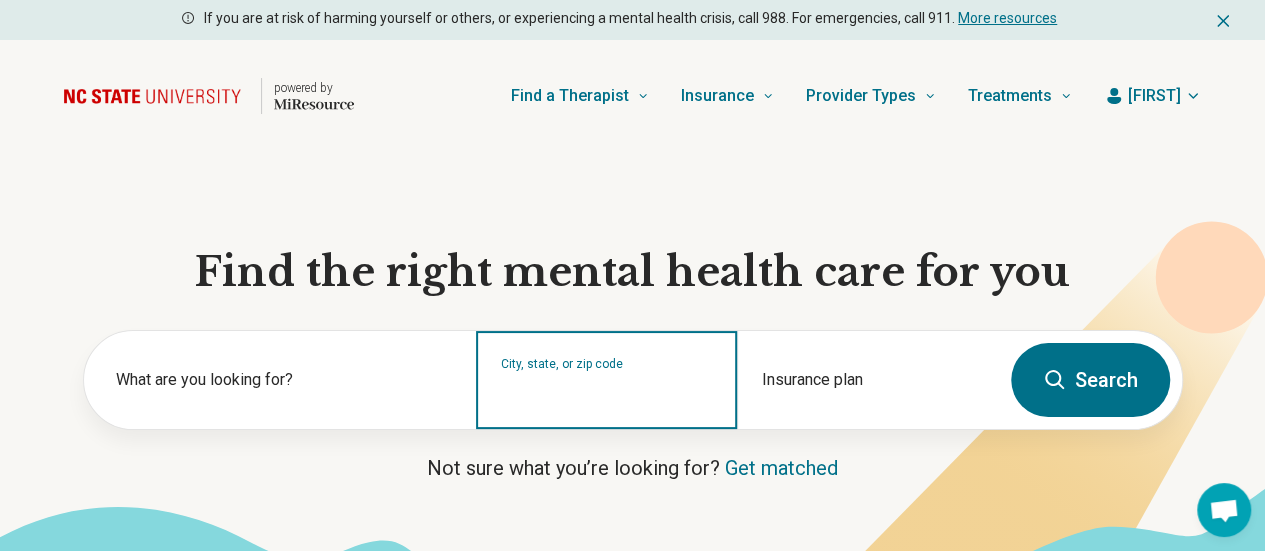 click on "City, state, or zip code" at bounding box center [607, 393] 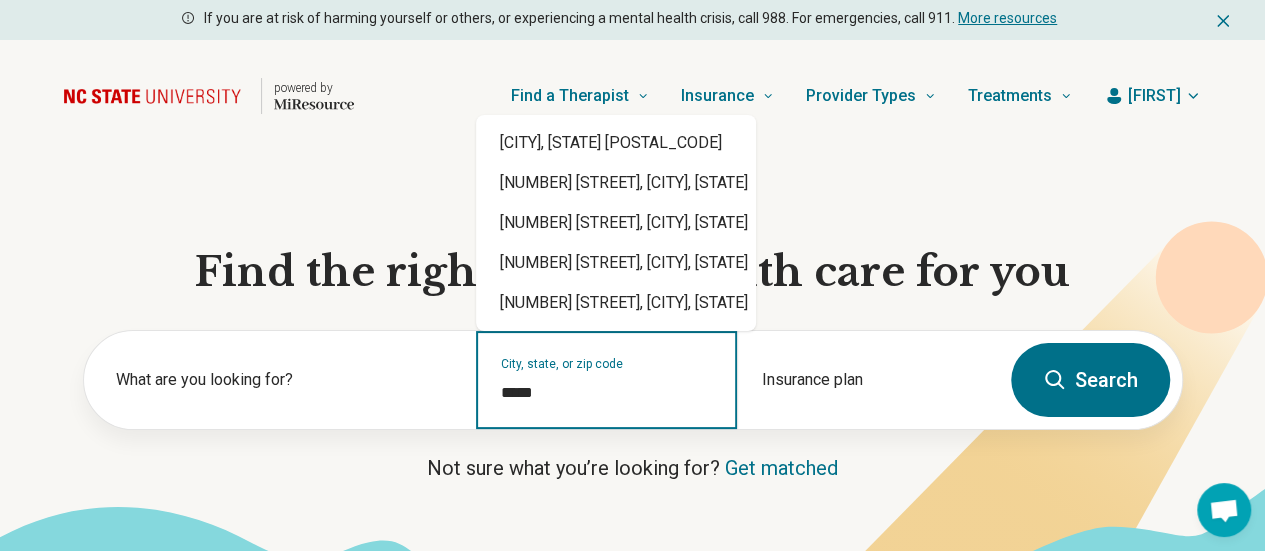 type on "*****" 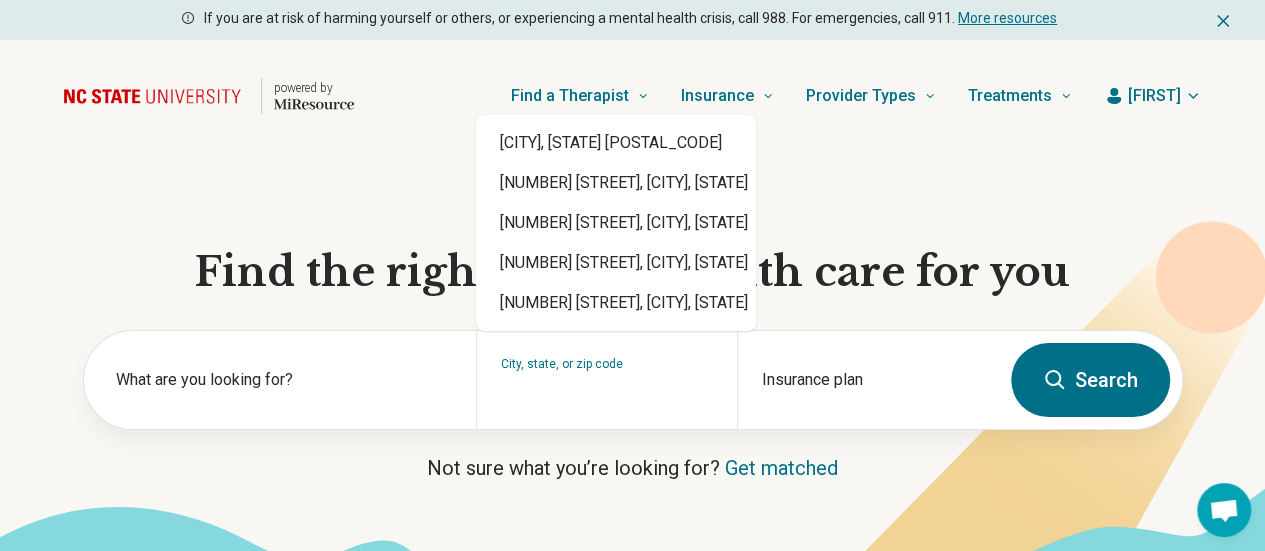 click 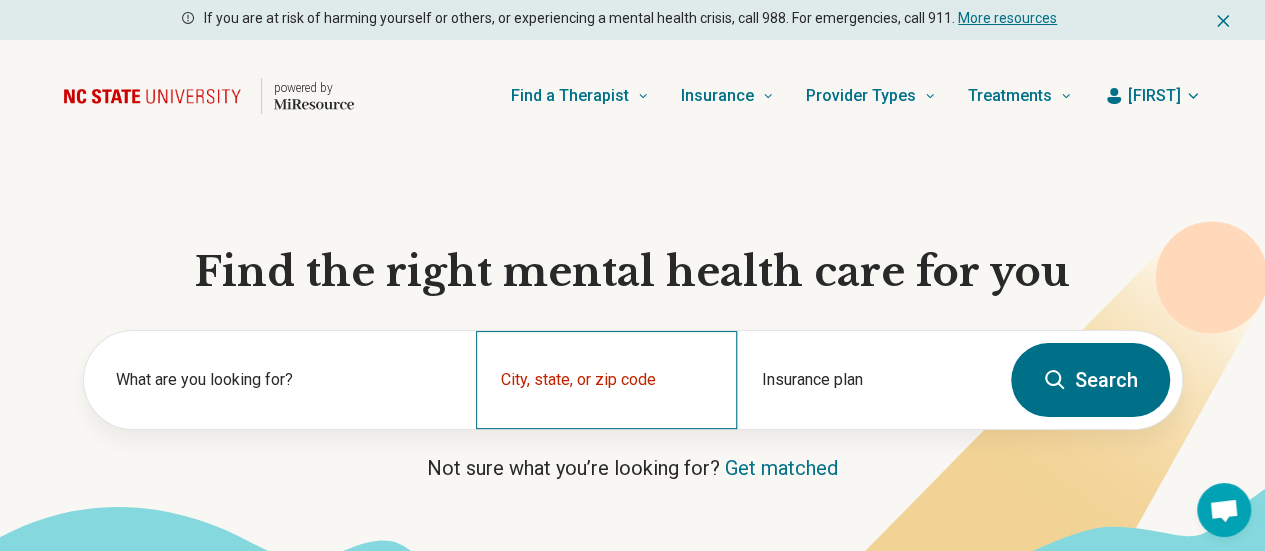 click on "City, state, or zip code" at bounding box center (606, 380) 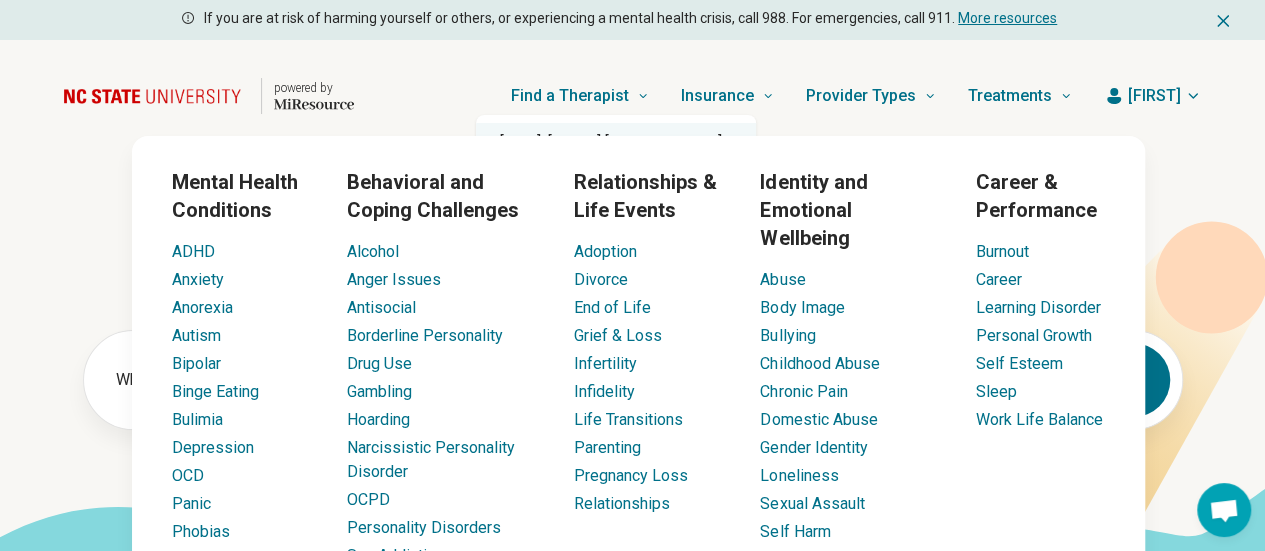 click on "[CITY], [STATE] [ZIP] [ZIP] [COUNTRY], [CITY], [STATE] [ZIP] [CITY], [STATE] [ZIP] [STREET], [CITY], [STATE] [ZIP] [STREET], [CITY], [STATE]" at bounding box center (616, 223) 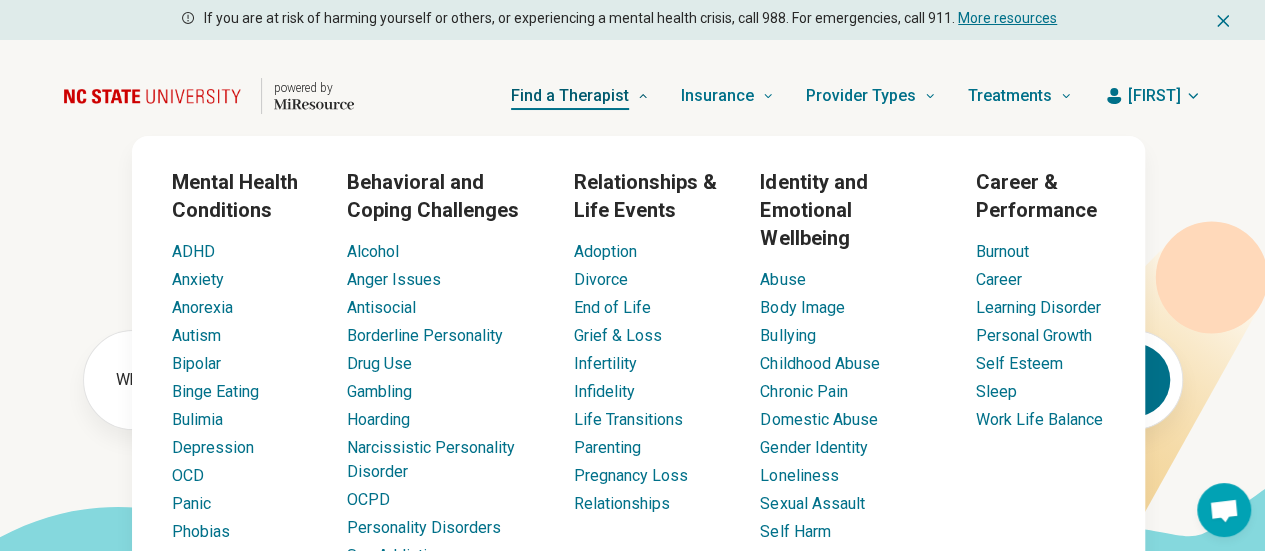 type on "**********" 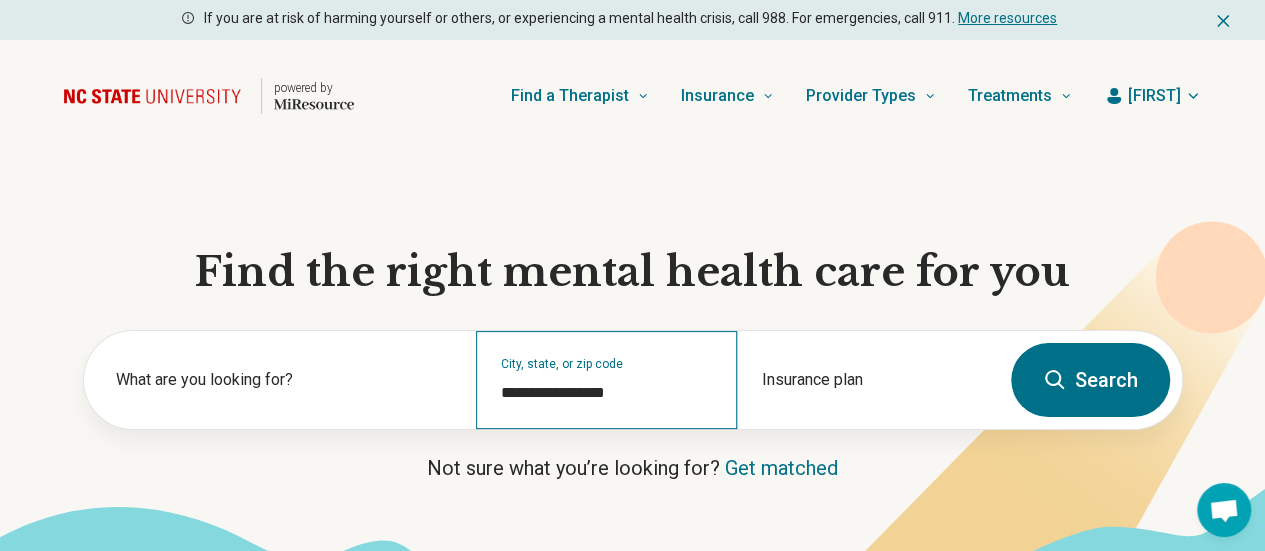 click on "**********" at bounding box center (606, 380) 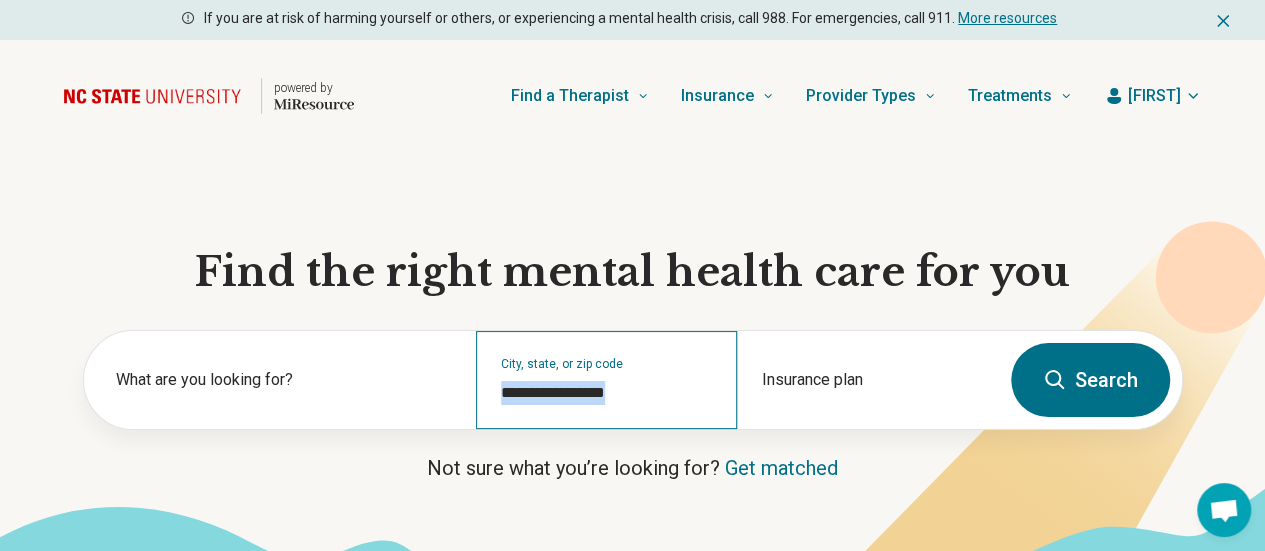 click on "**********" at bounding box center (606, 380) 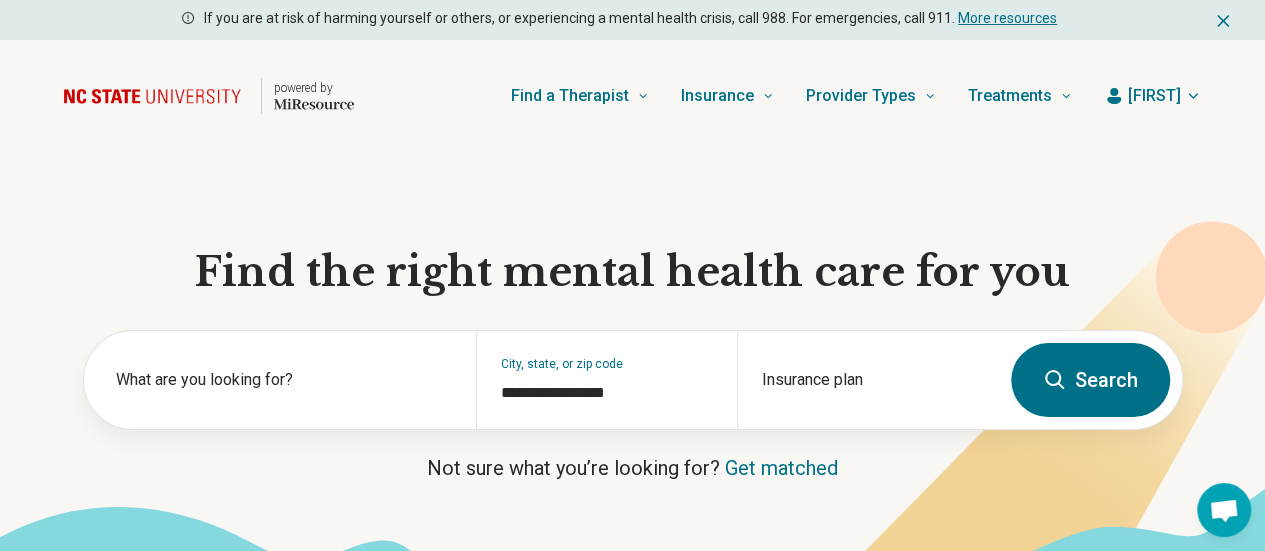 click on "Search" at bounding box center [1090, 380] 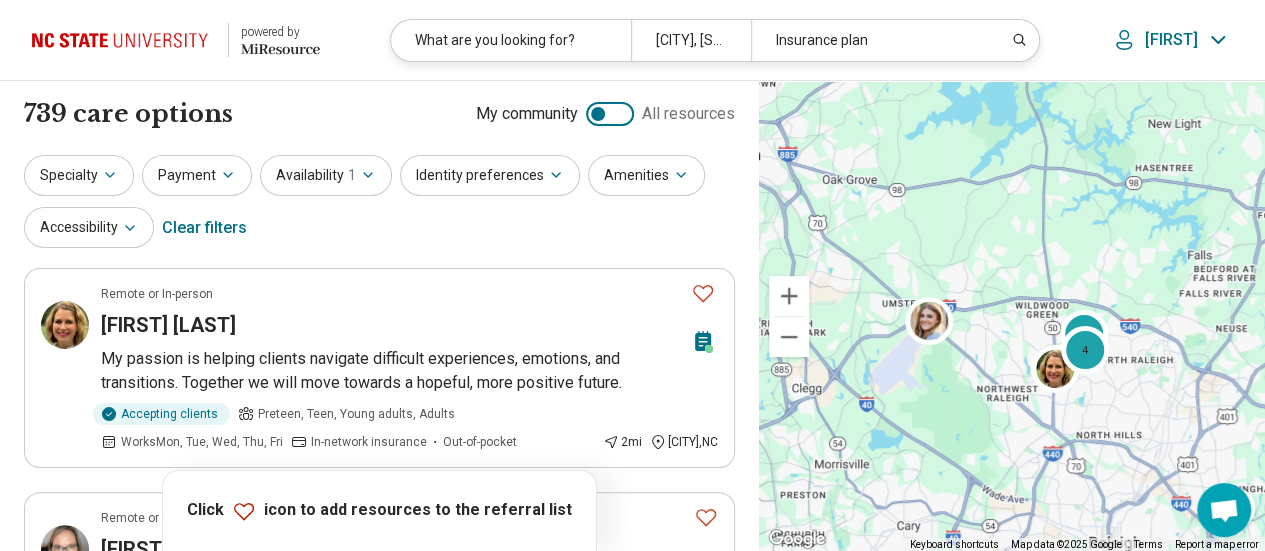 click on "Payment" at bounding box center [197, 175] 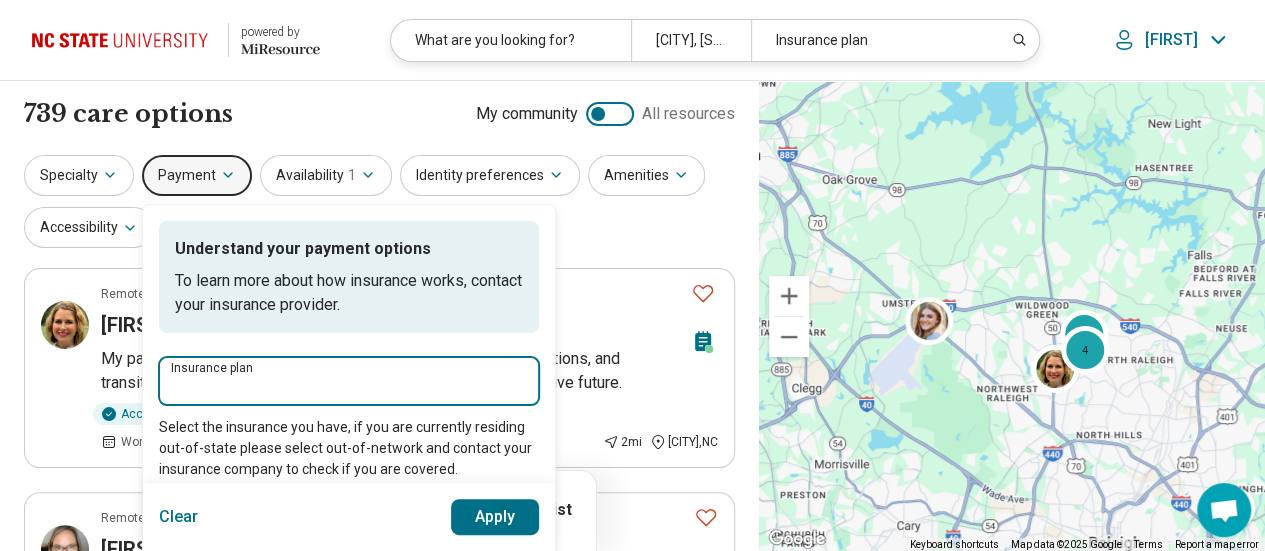 click on "Insurance plan" at bounding box center (349, 387) 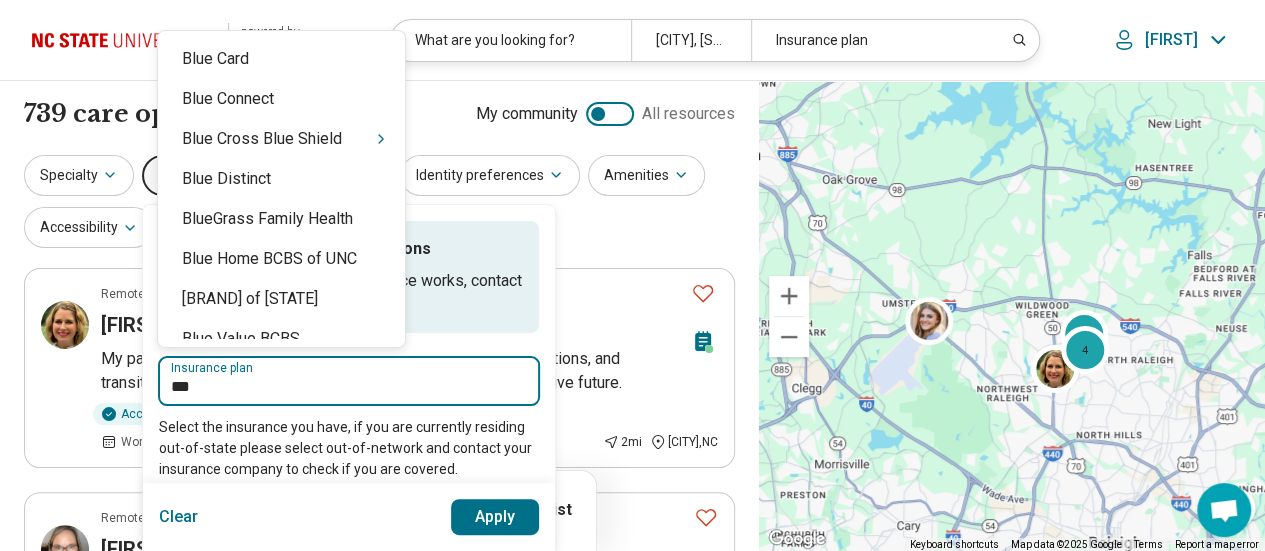 type on "****" 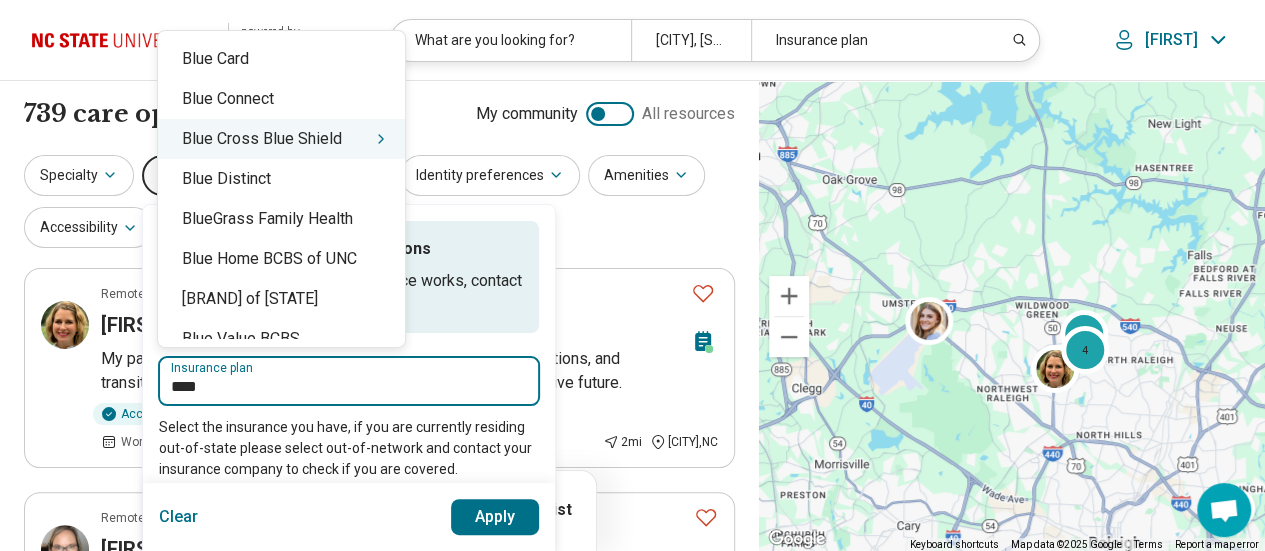 click on "Blue Cross Blue Shield" at bounding box center (281, 139) 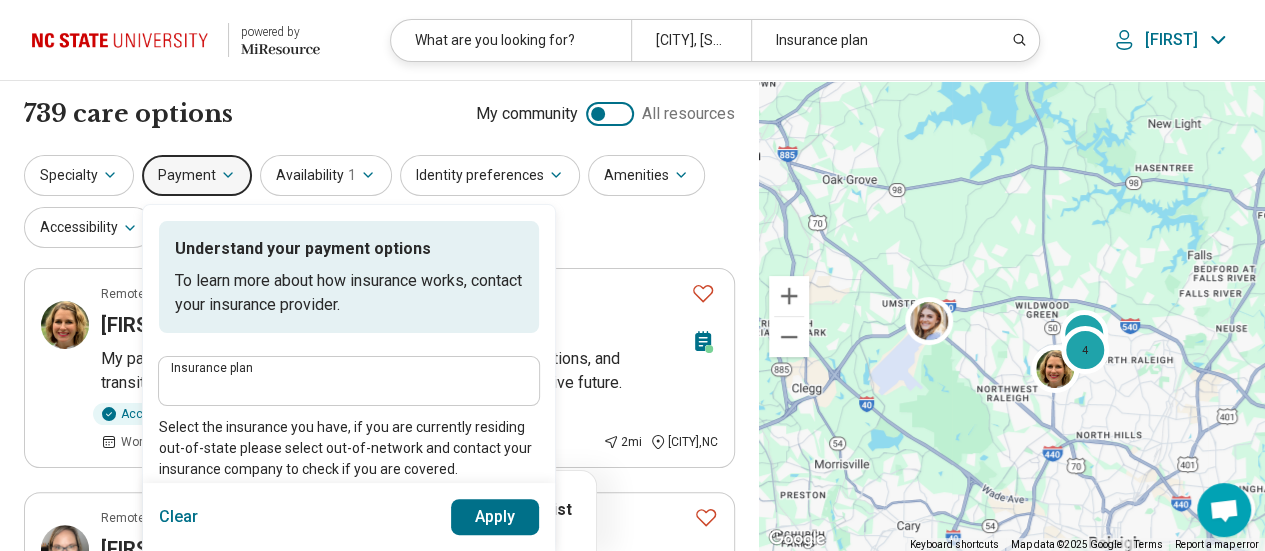 click on "Apply" at bounding box center [495, 517] 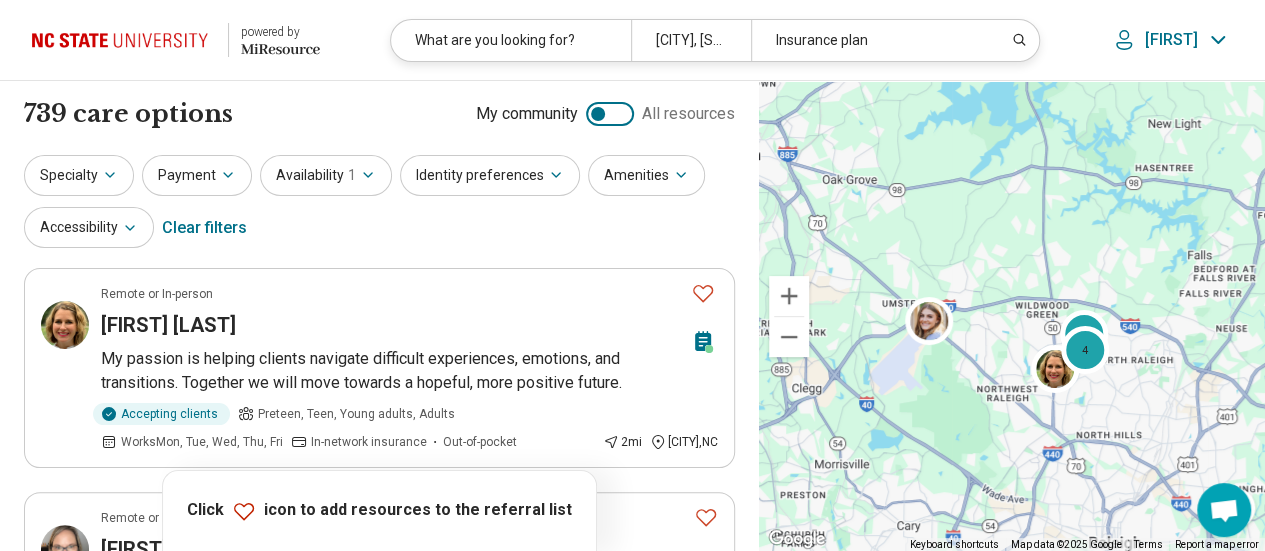 click on "Identity preferences" at bounding box center [490, 175] 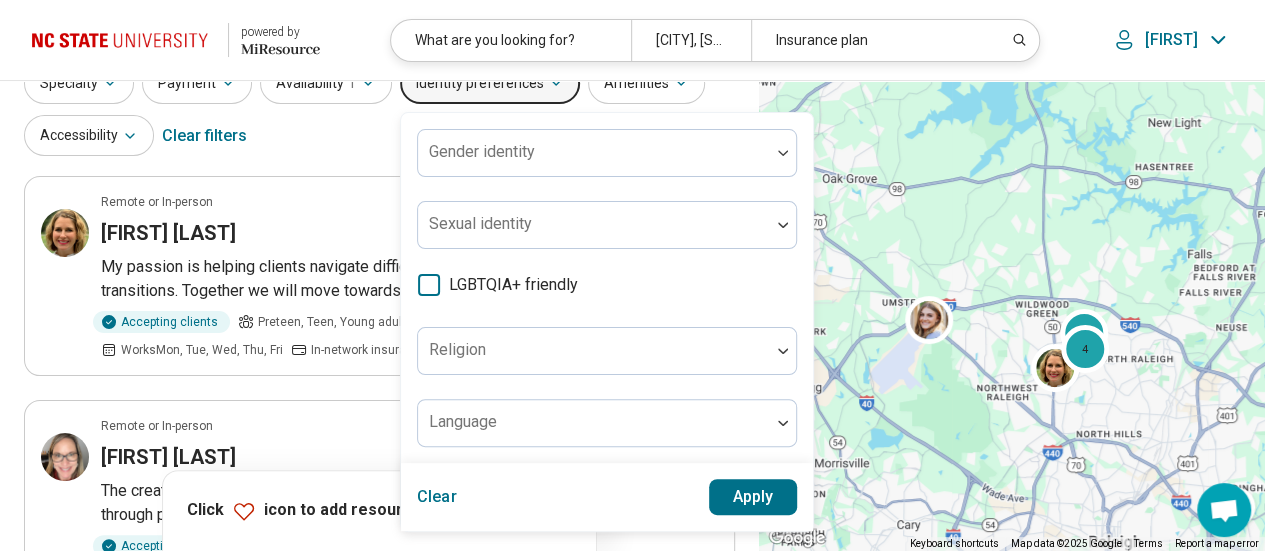 scroll, scrollTop: 0, scrollLeft: 0, axis: both 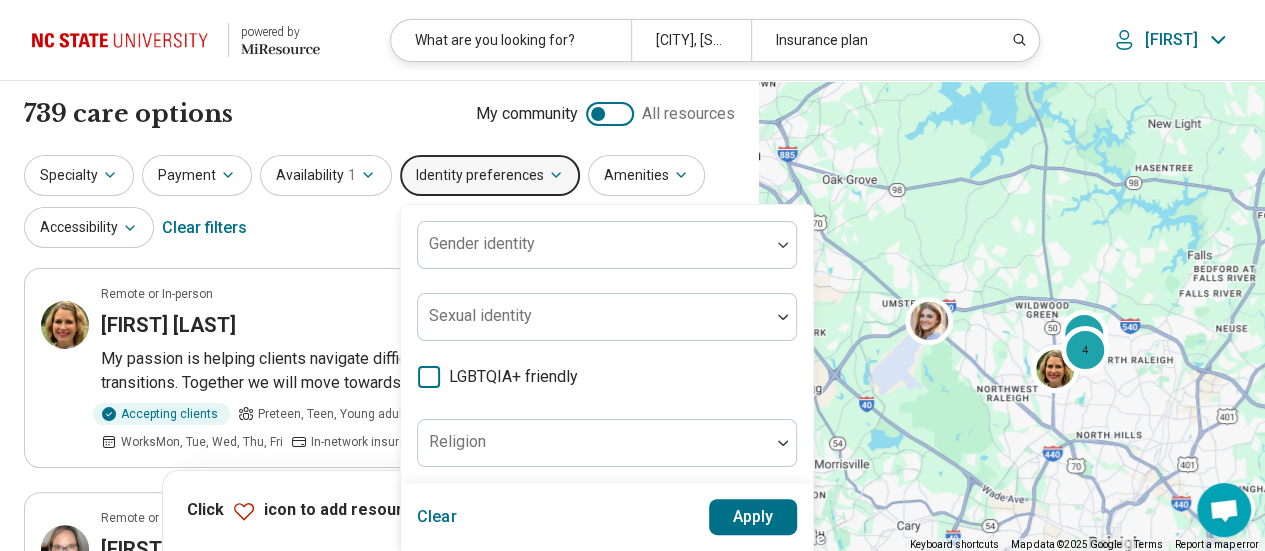 click on "Specialty" at bounding box center [79, 175] 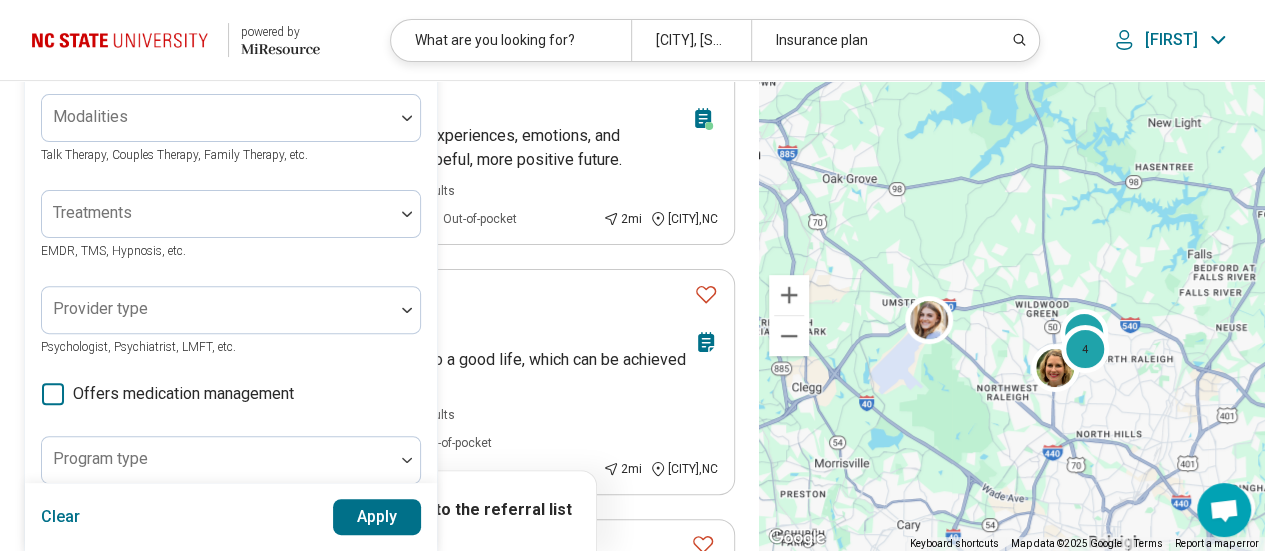 click on "Areas of focus" at bounding box center (231, 22) 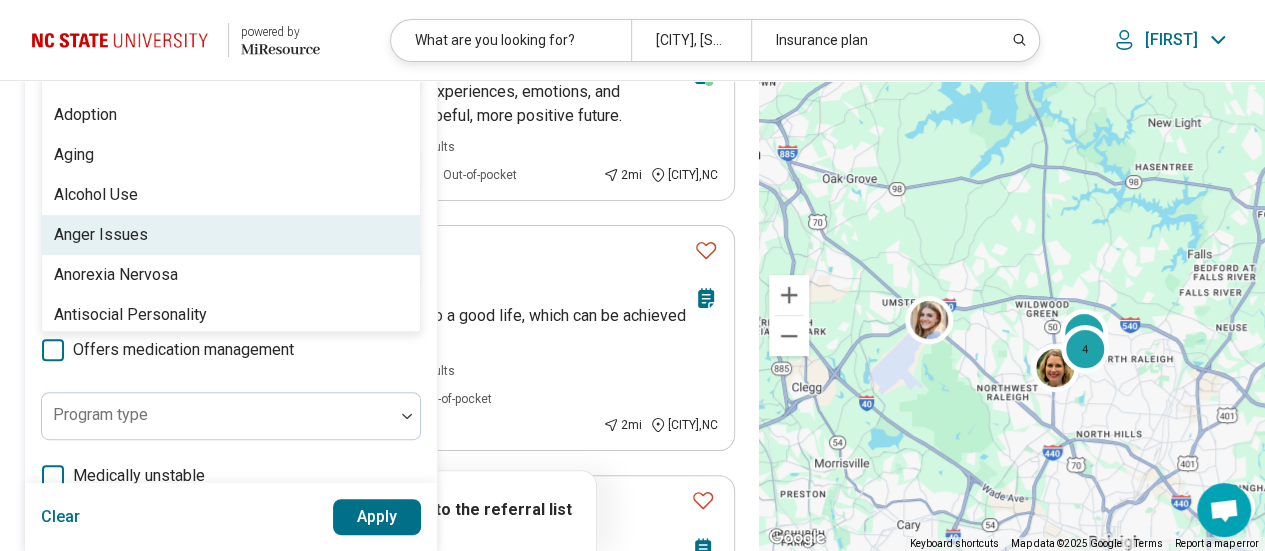 scroll, scrollTop: 268, scrollLeft: 0, axis: vertical 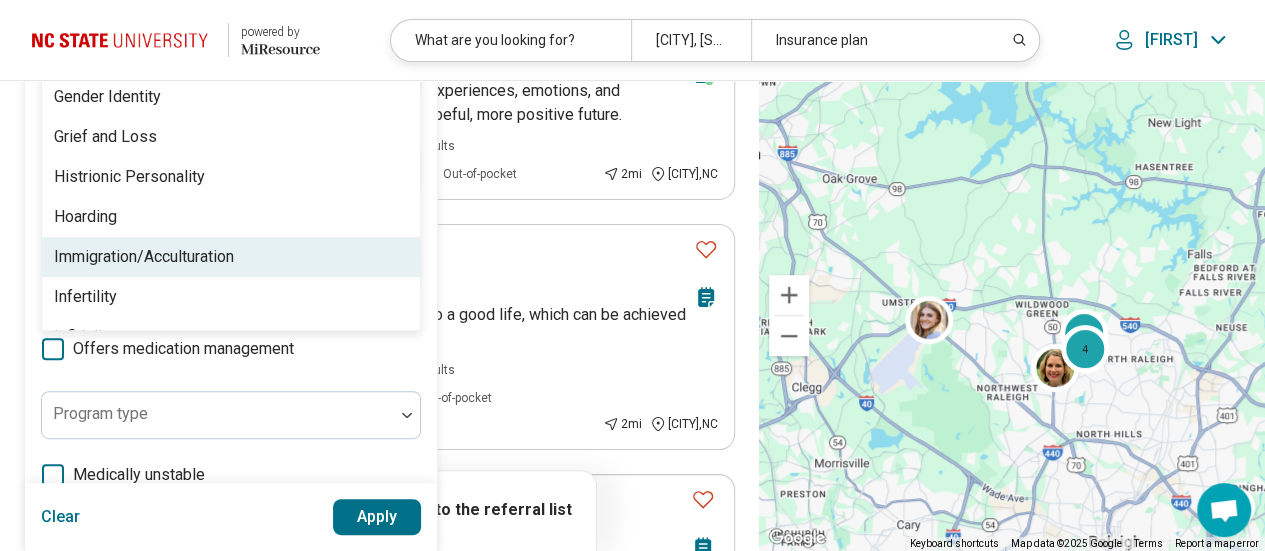 click on "Immigration/Acculturation" at bounding box center [231, 257] 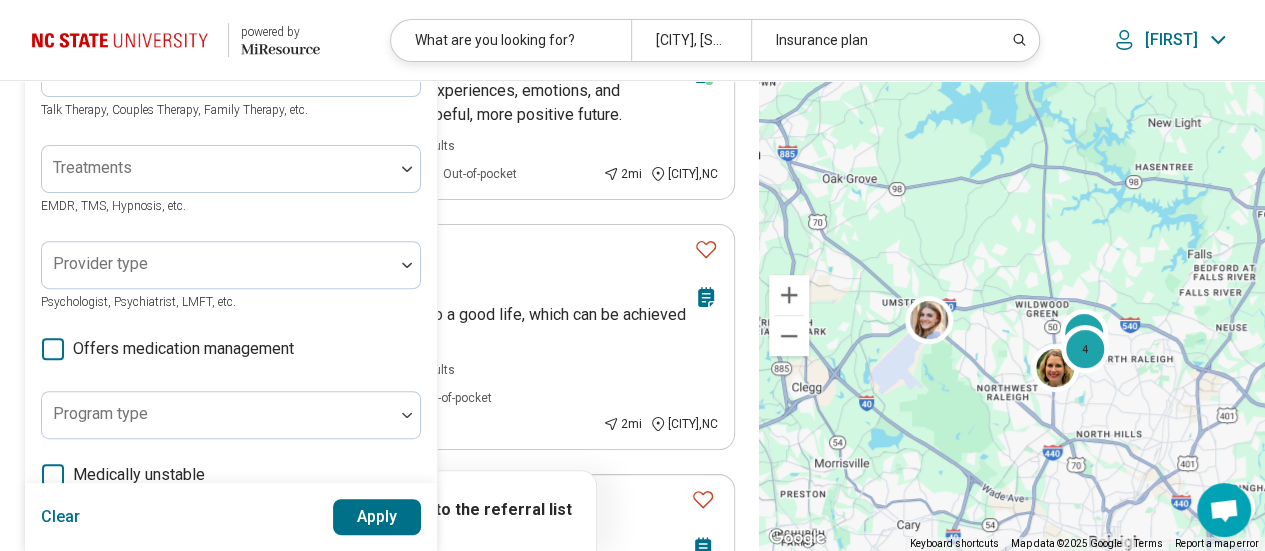 click on "Apply" at bounding box center (377, 517) 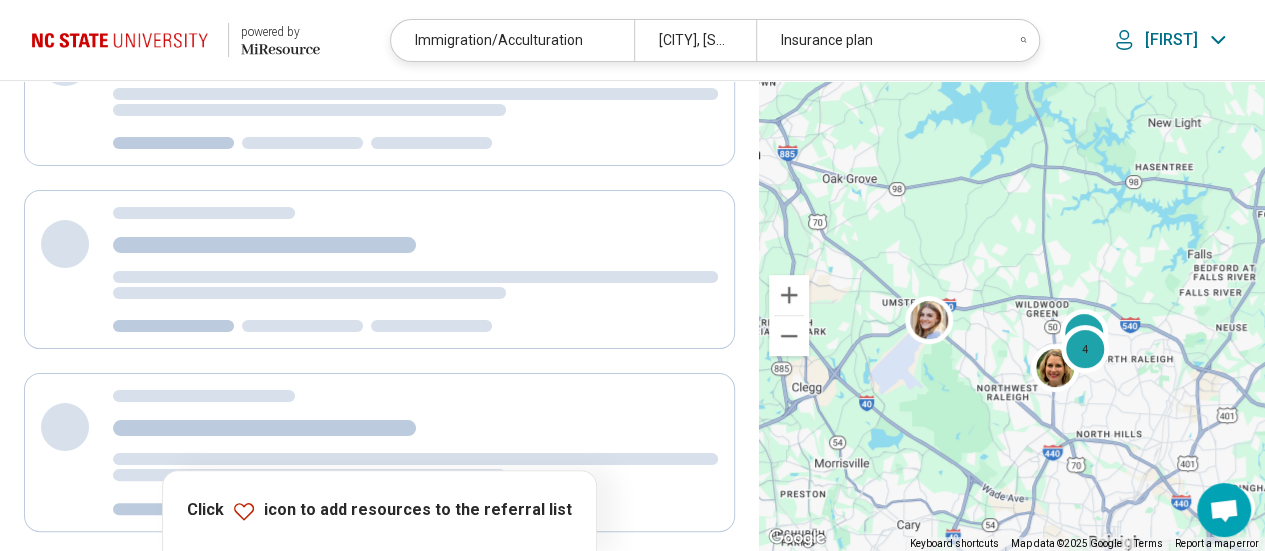 scroll, scrollTop: 0, scrollLeft: 0, axis: both 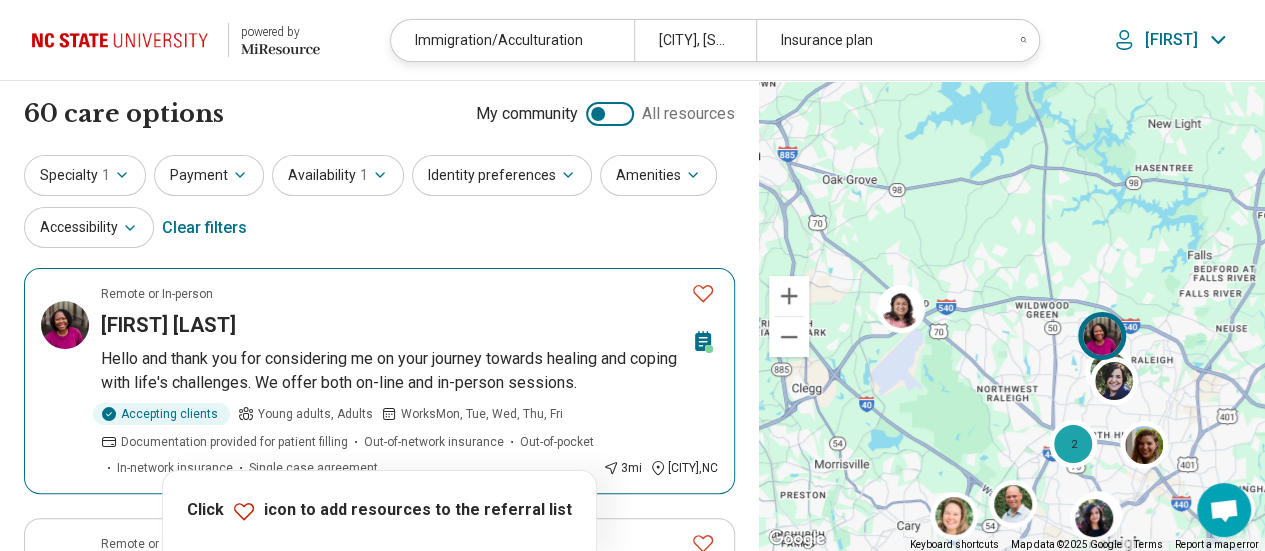 click 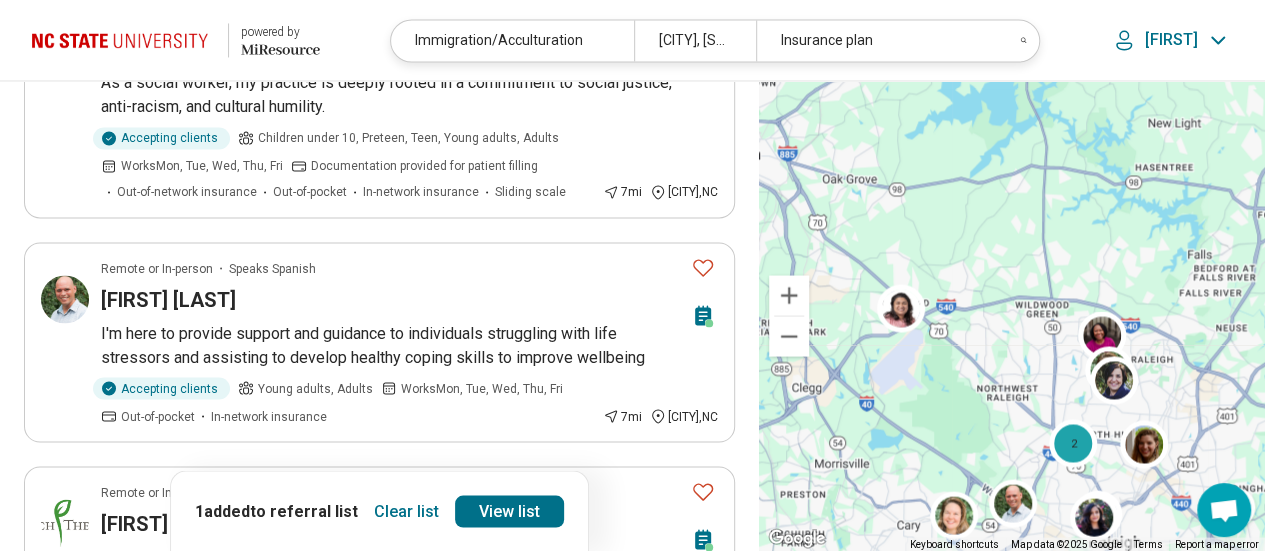 scroll, scrollTop: 1690, scrollLeft: 0, axis: vertical 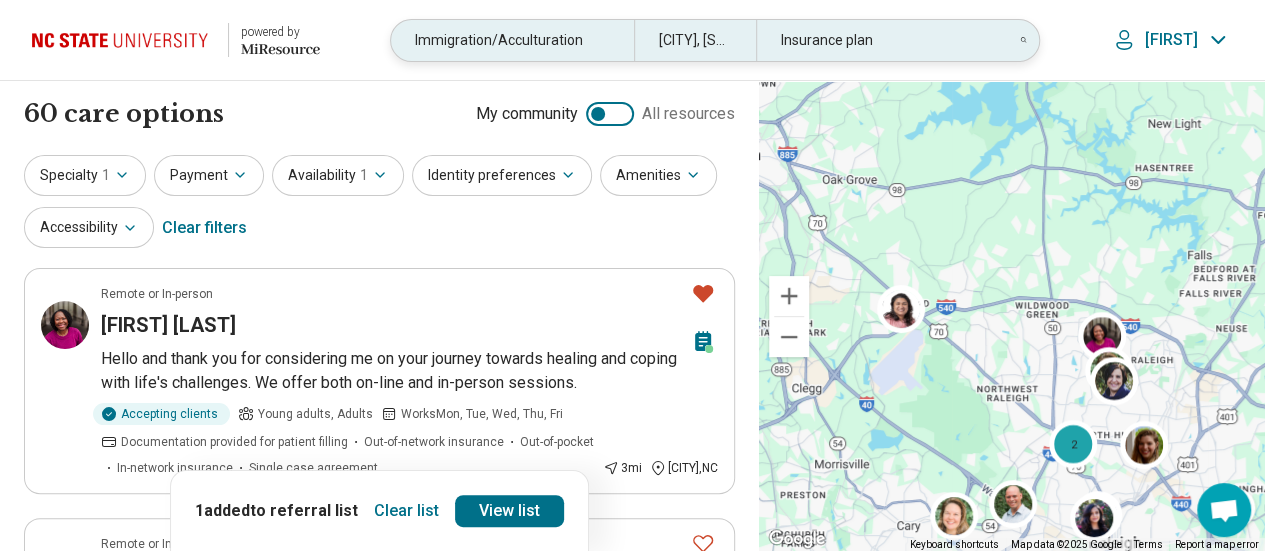 click on "Immigration/Acculturation" at bounding box center [513, 40] 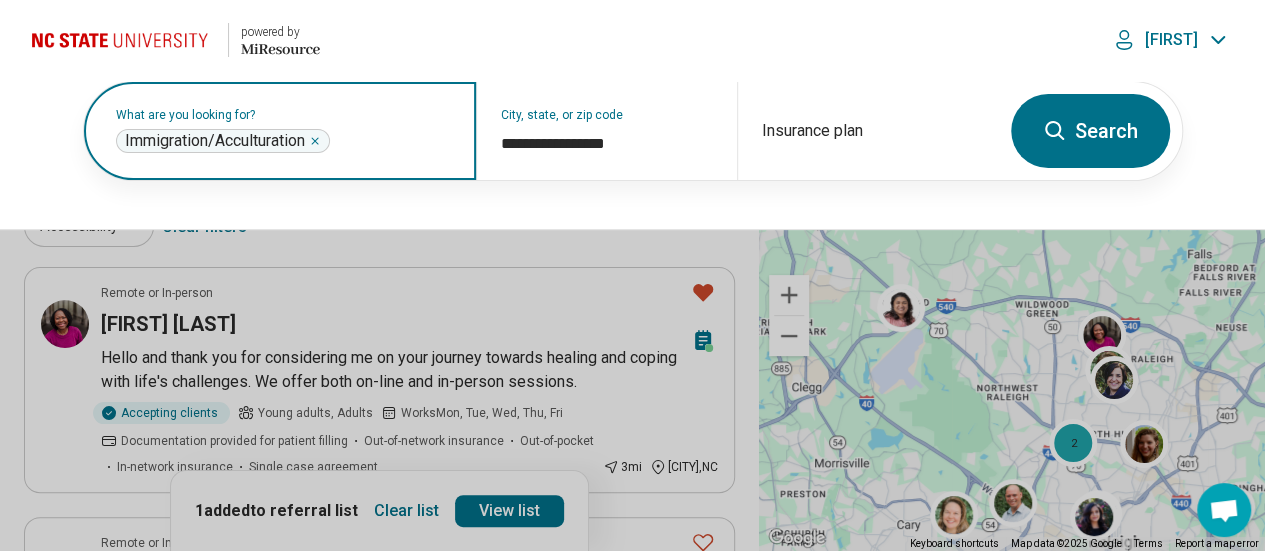 click 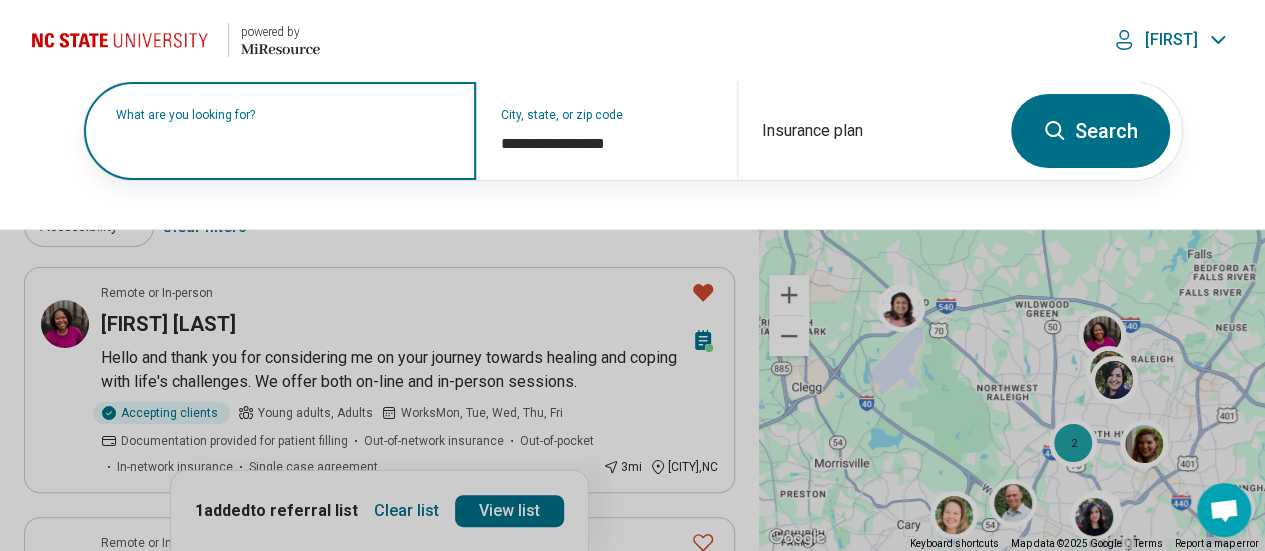 click on "**********" at bounding box center (632, 155) 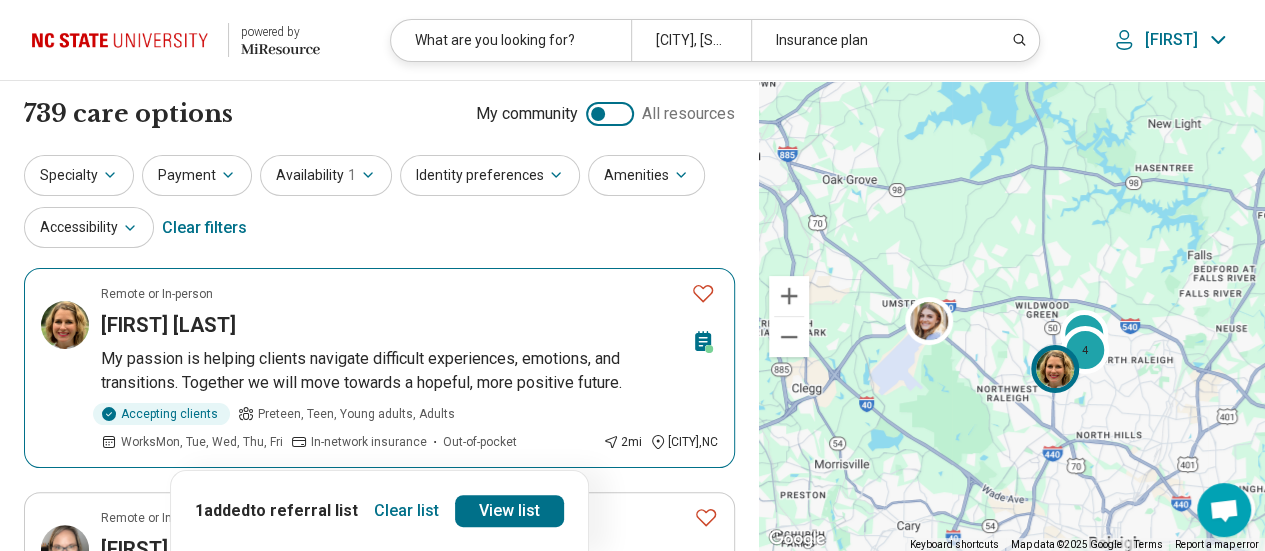 click on "[FIRST] [LAST]" at bounding box center [392, 325] 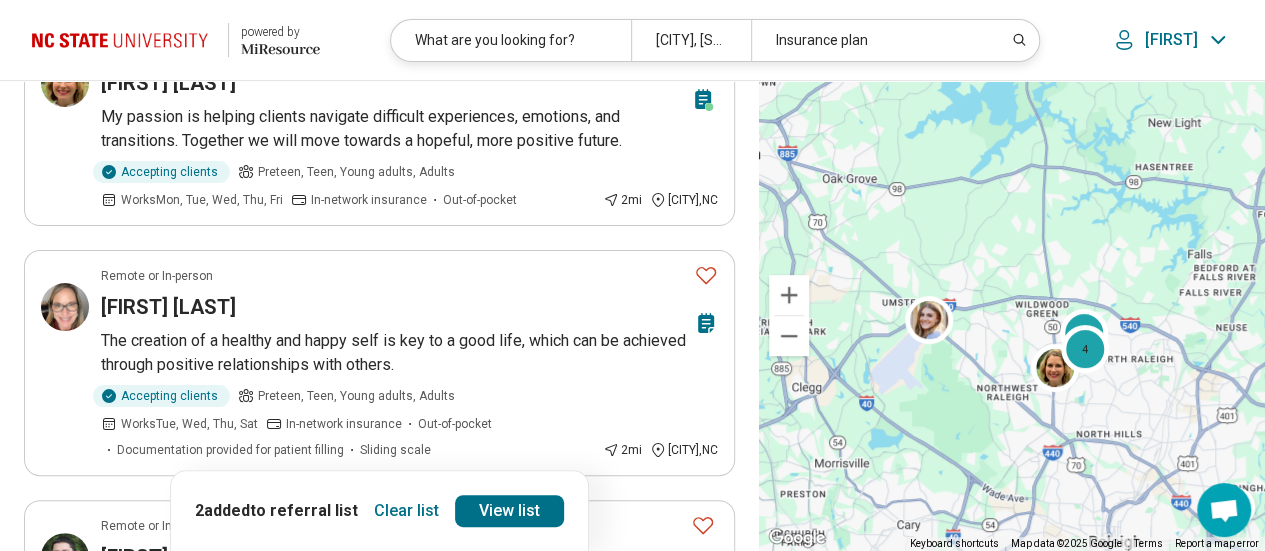 scroll, scrollTop: 276, scrollLeft: 0, axis: vertical 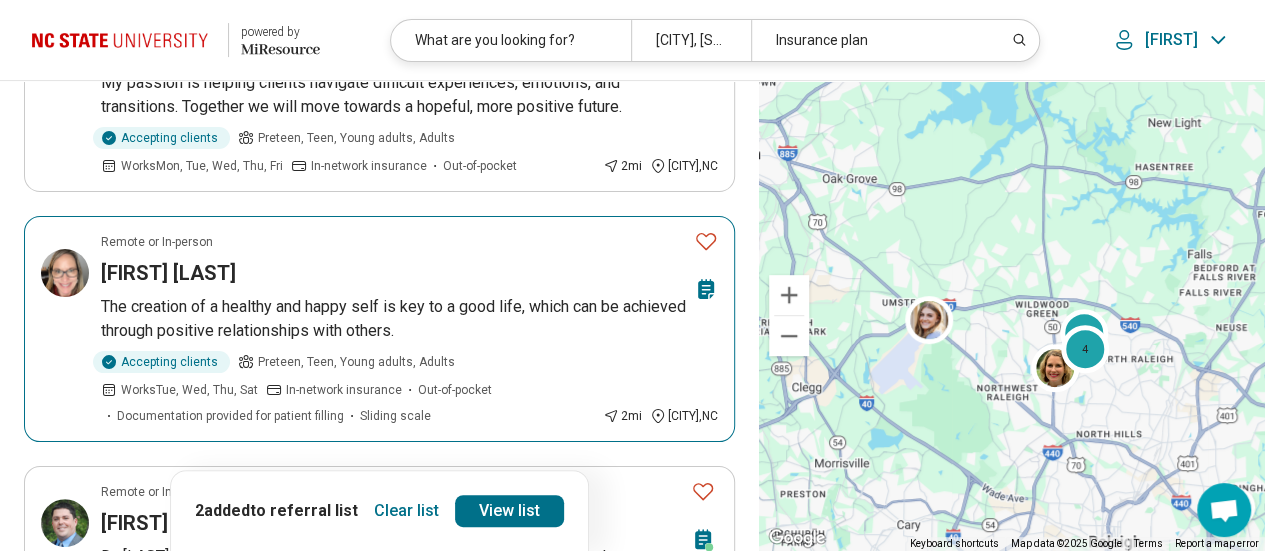 click on "Remote or In-person" at bounding box center [393, 242] 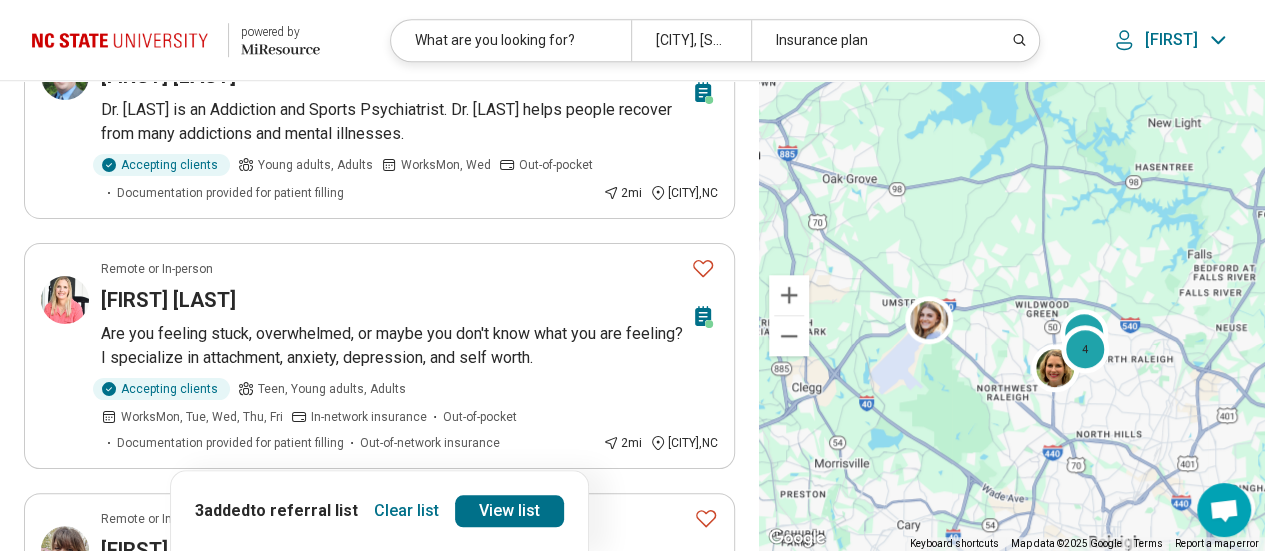 scroll, scrollTop: 738, scrollLeft: 0, axis: vertical 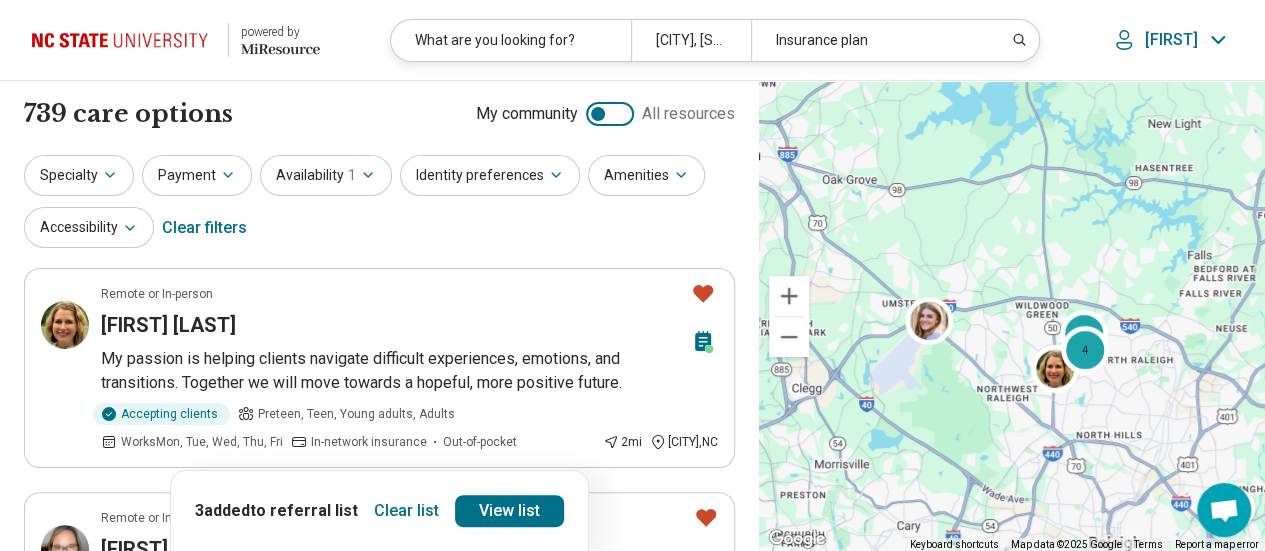 click on "Specialty" at bounding box center [79, 175] 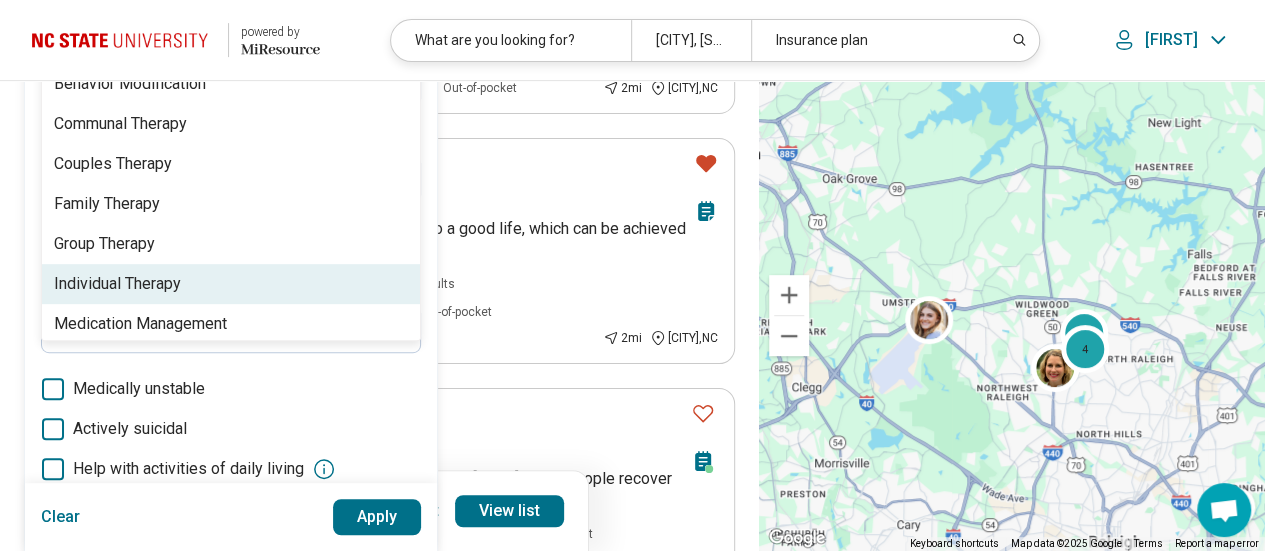 click on "[NUMBER] results available. Use Up and Down to choose options, press Enter to select the currently focused option, press Escape to exit the menu, press Tab to select the option and exit the menu. Modalities Assessment/Evaluation Behavior Modification Communal Therapy Couples Therapy Family Therapy Group Therapy Individual Therapy Medication Management" at bounding box center [231, -13] 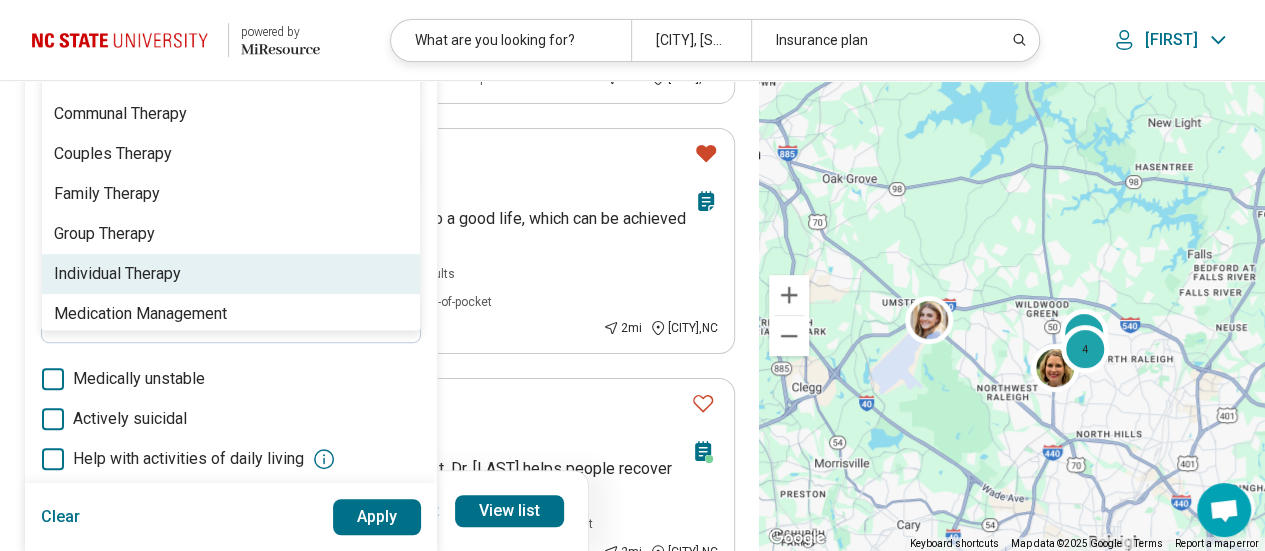 click on "Individual Therapy" at bounding box center [117, 274] 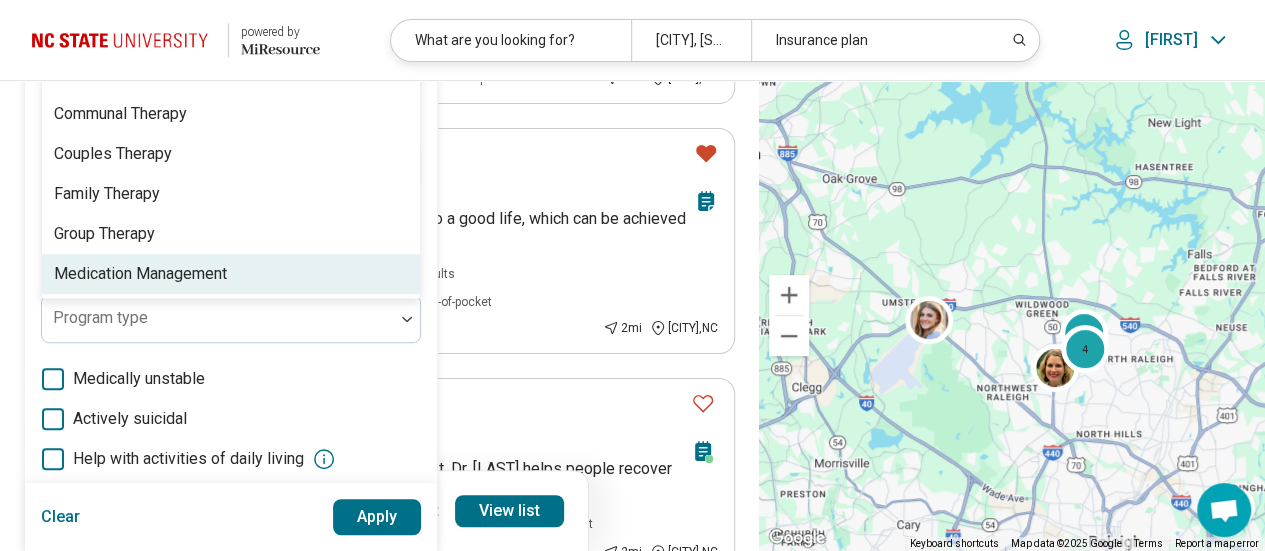 click on "Apply" at bounding box center [377, 517] 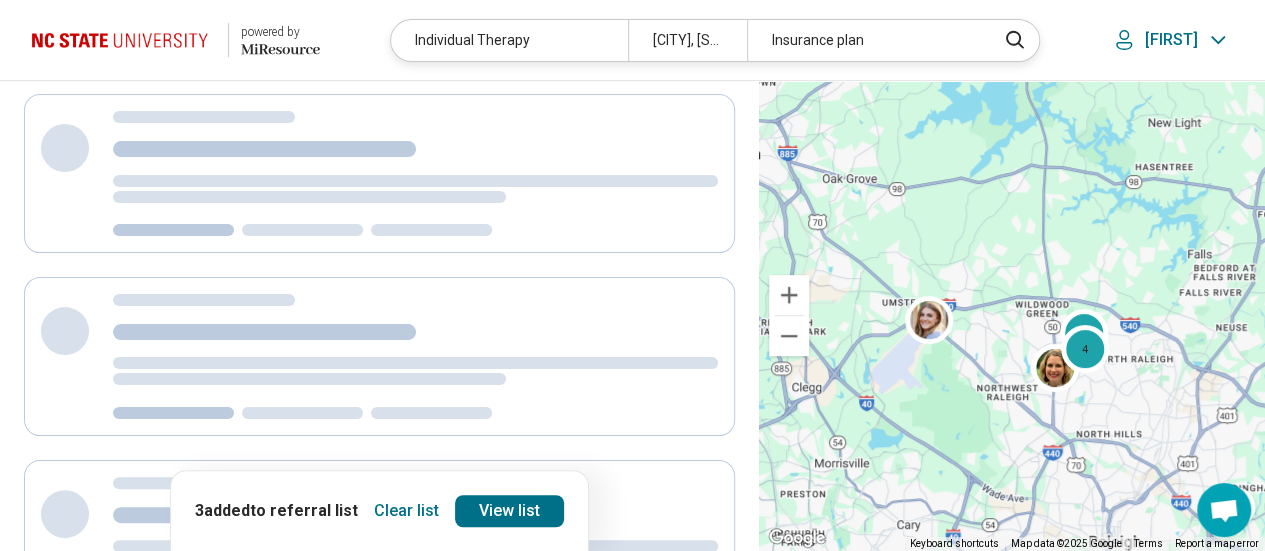 scroll, scrollTop: 0, scrollLeft: 0, axis: both 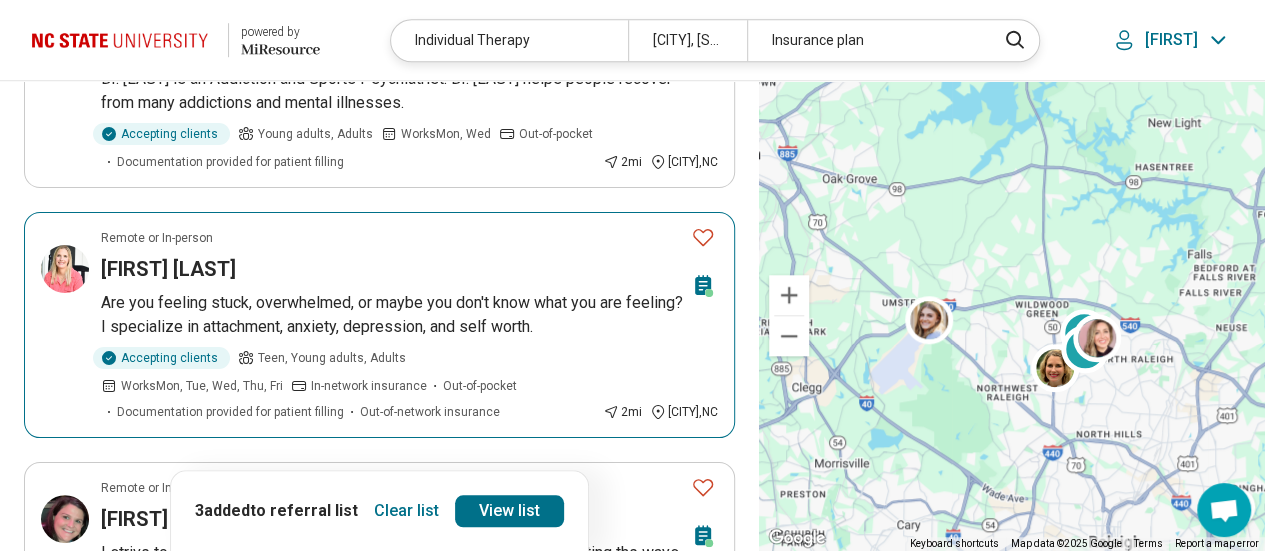 click on "[FIRST] [LAST]" at bounding box center (392, 269) 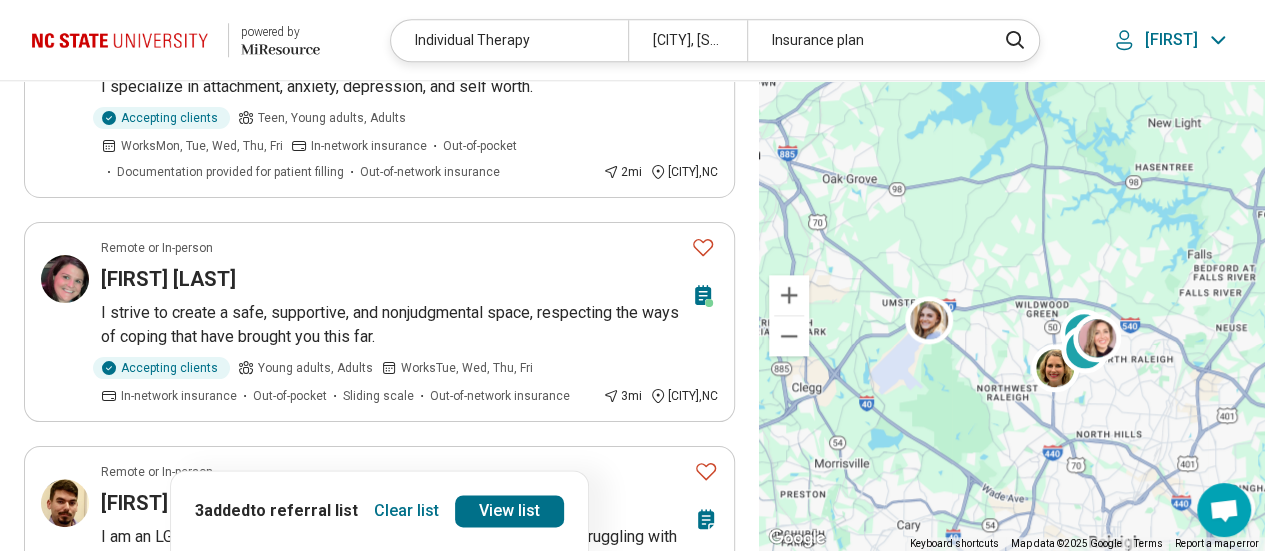 scroll, scrollTop: 1004, scrollLeft: 0, axis: vertical 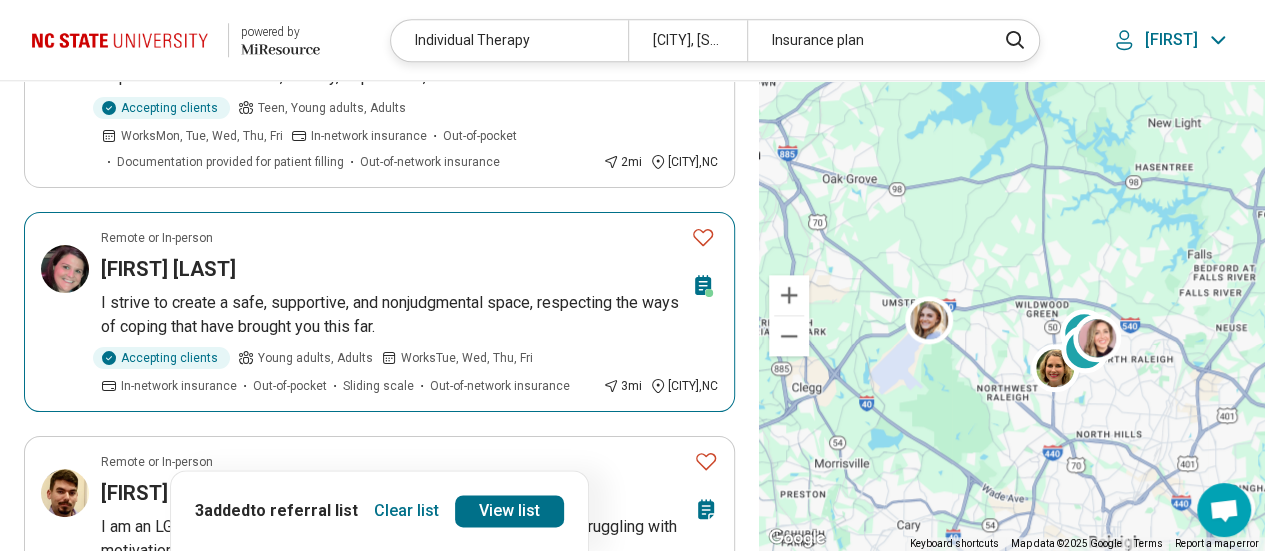 click 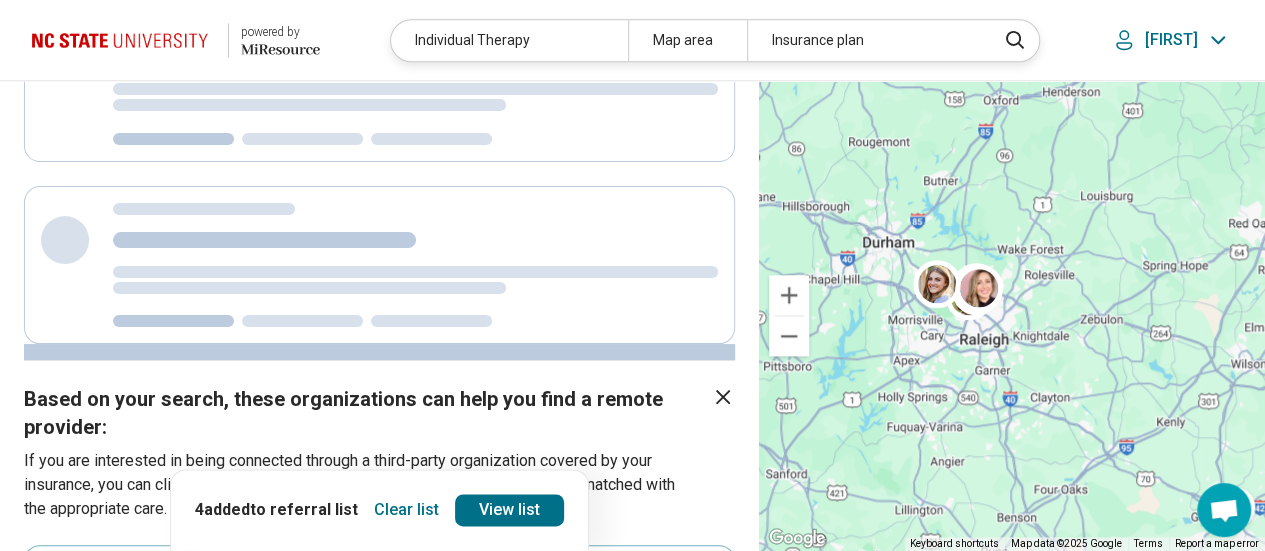 scroll, scrollTop: 0, scrollLeft: 0, axis: both 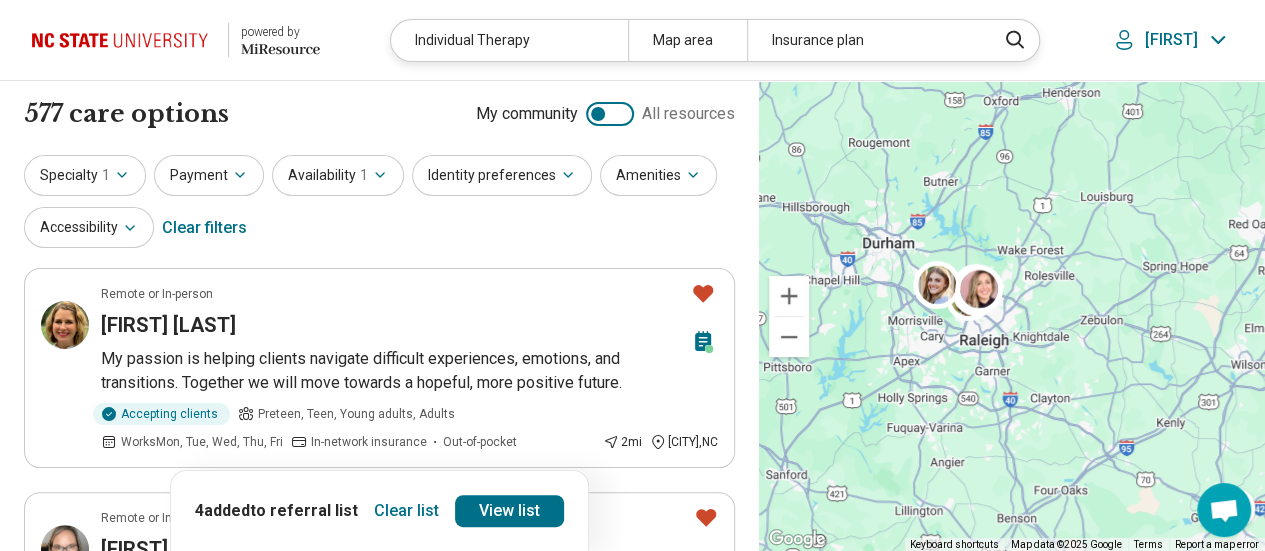 click on "[NUMBER] [NUMBER]" at bounding box center (1012, 316) 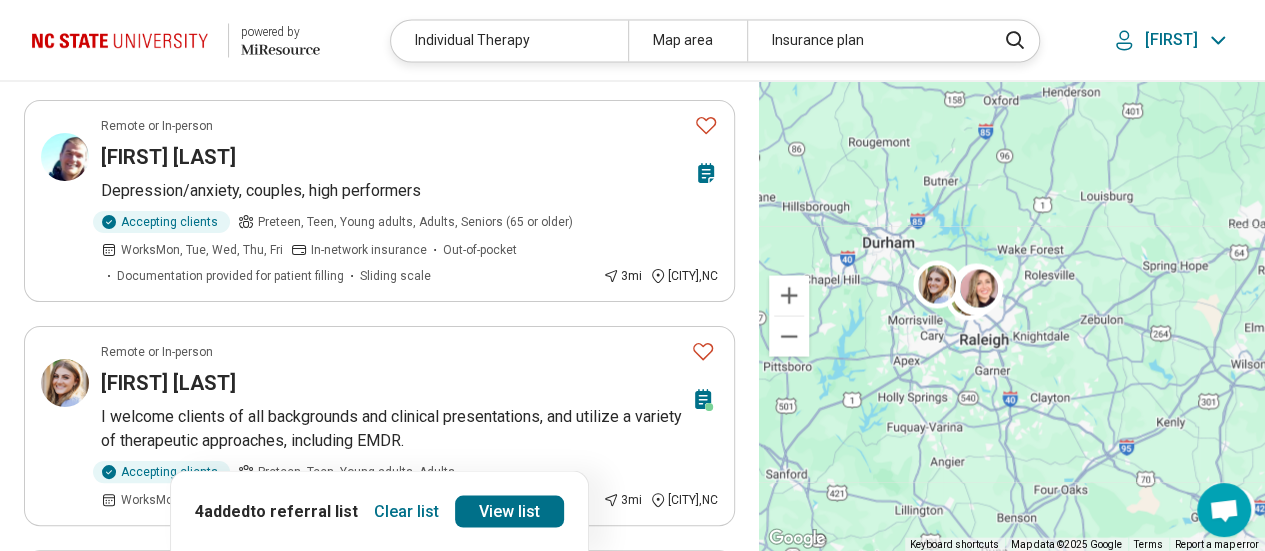 scroll, scrollTop: 1829, scrollLeft: 0, axis: vertical 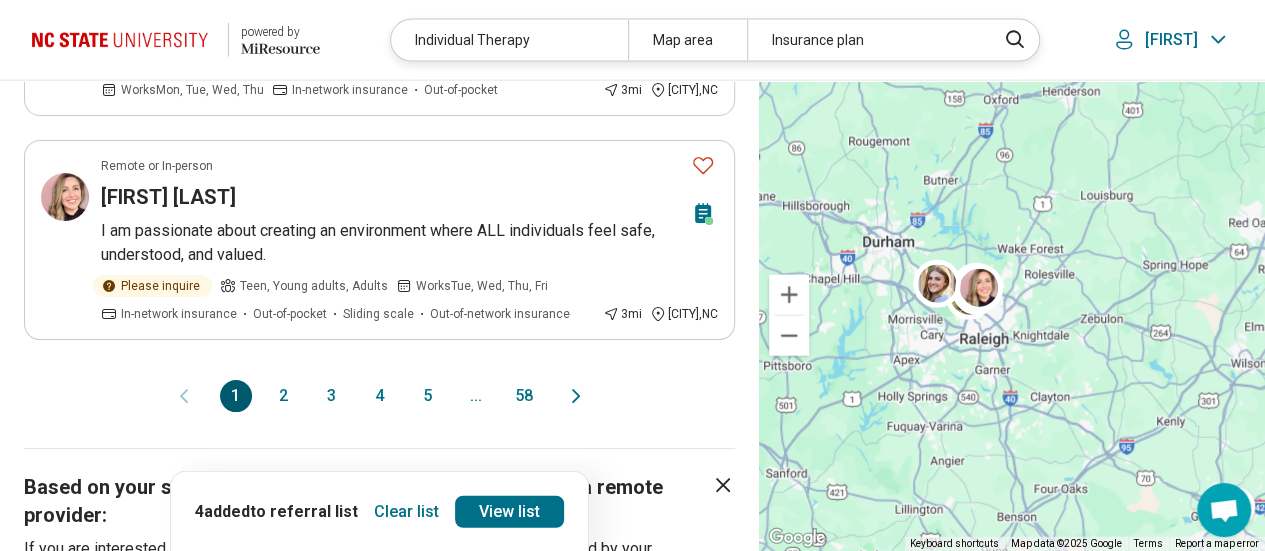 click on "2" at bounding box center [284, 396] 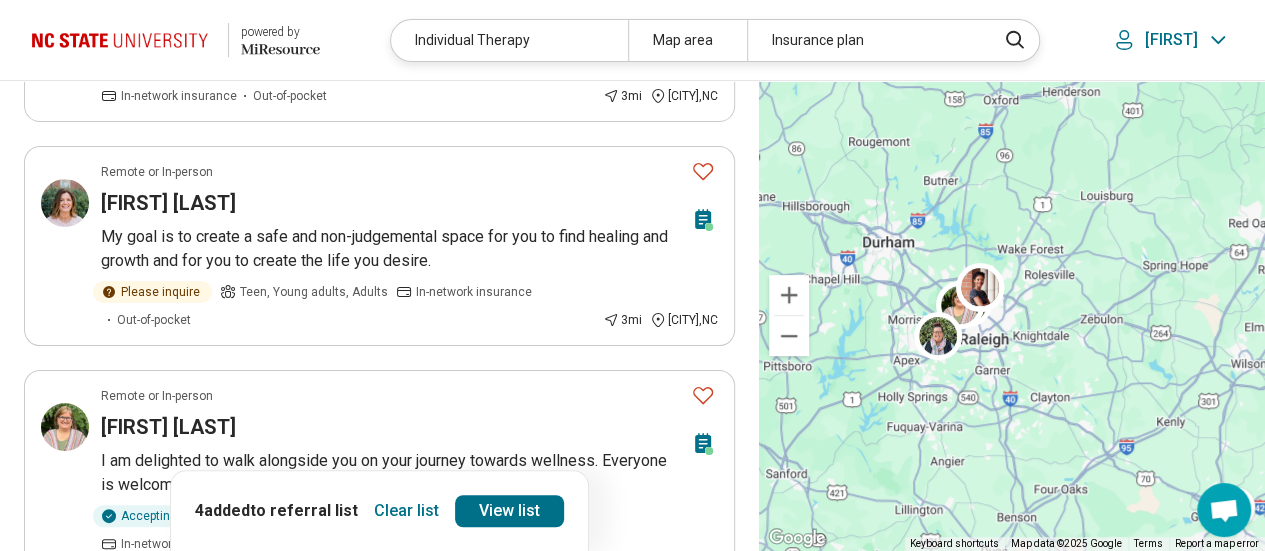 scroll, scrollTop: 416, scrollLeft: 0, axis: vertical 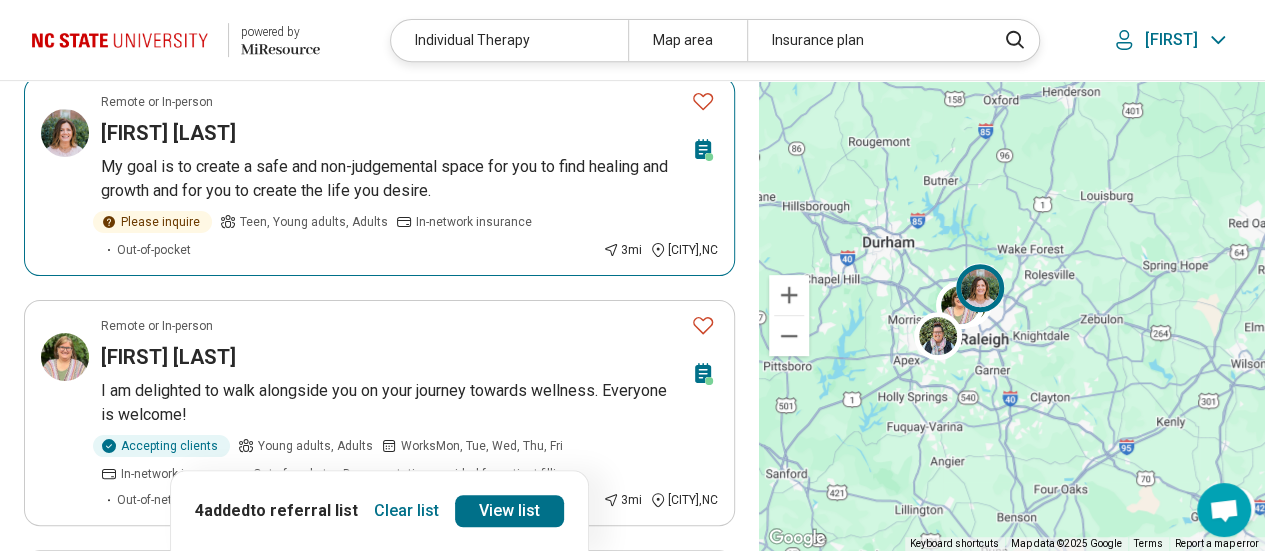 click 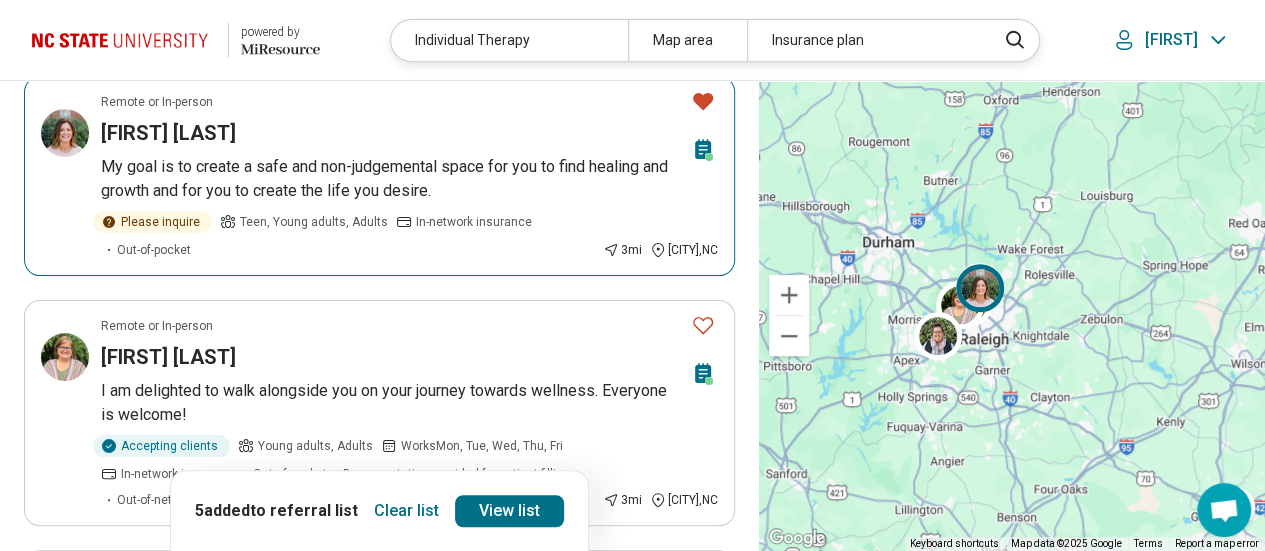 click on "My goal is to create a safe and non-judgemental space for you to find healing and growth and for you to create the life you desire." at bounding box center [409, 179] 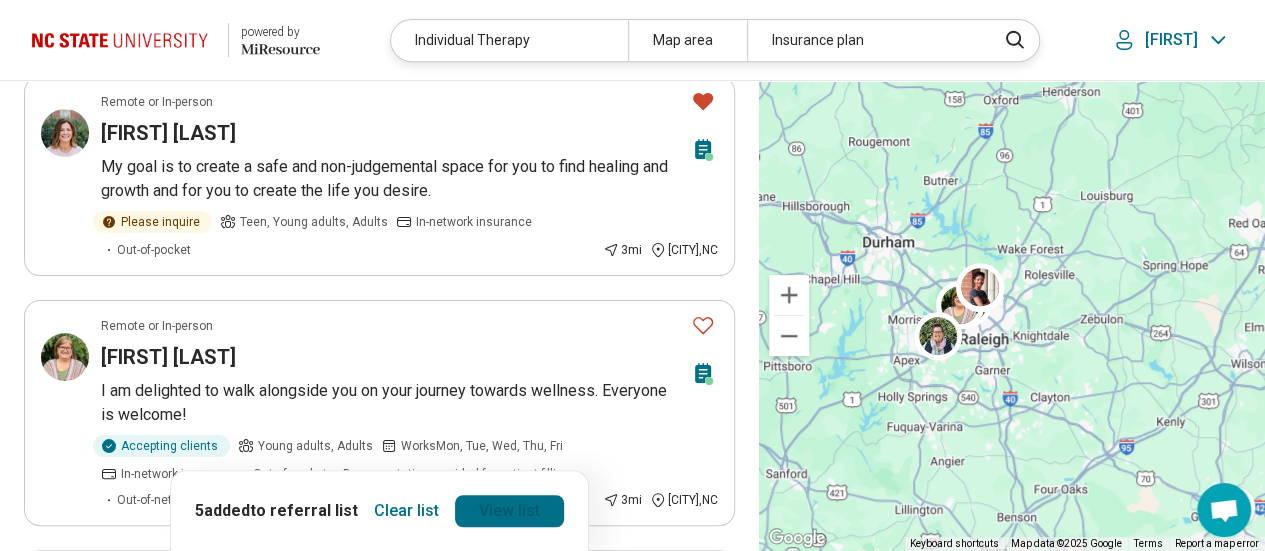 click on "View list" at bounding box center (509, 511) 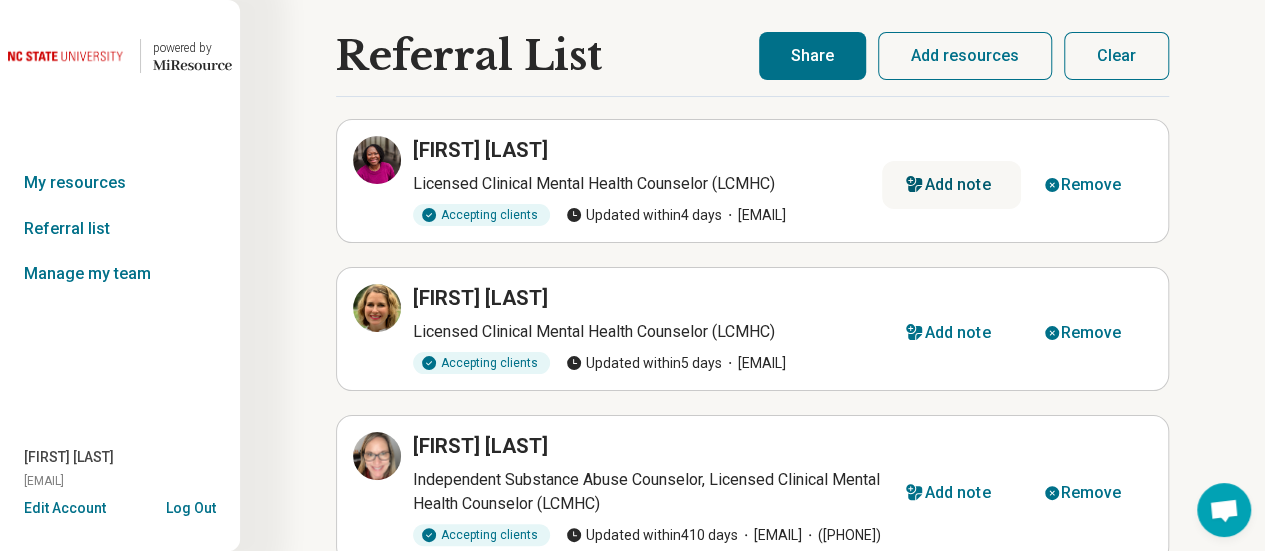 click on "Add note" at bounding box center (958, 185) 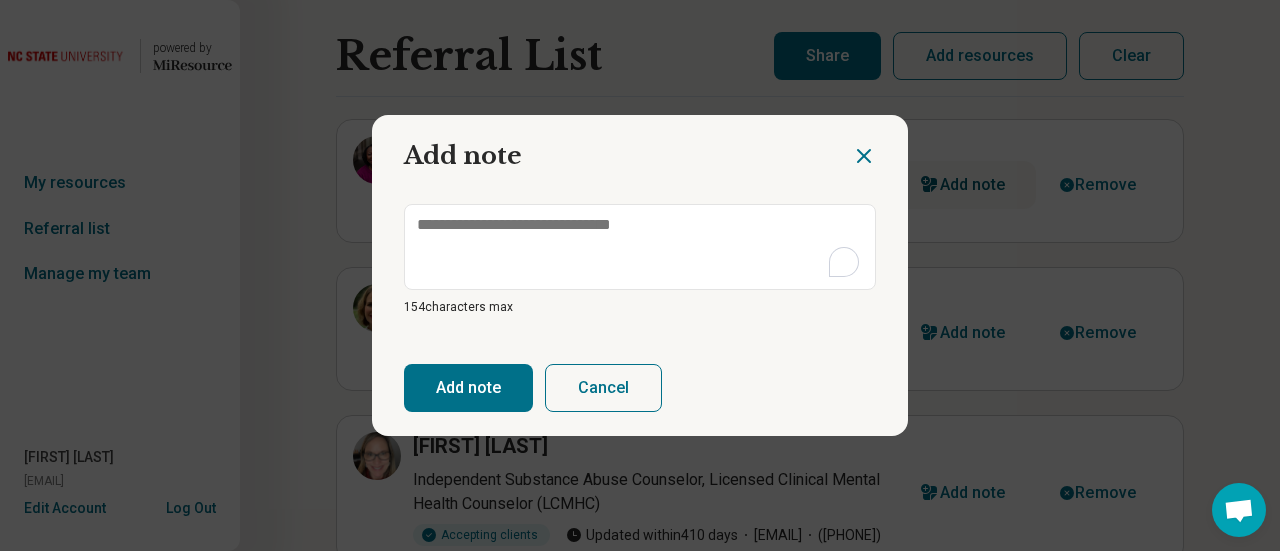 type on "*" 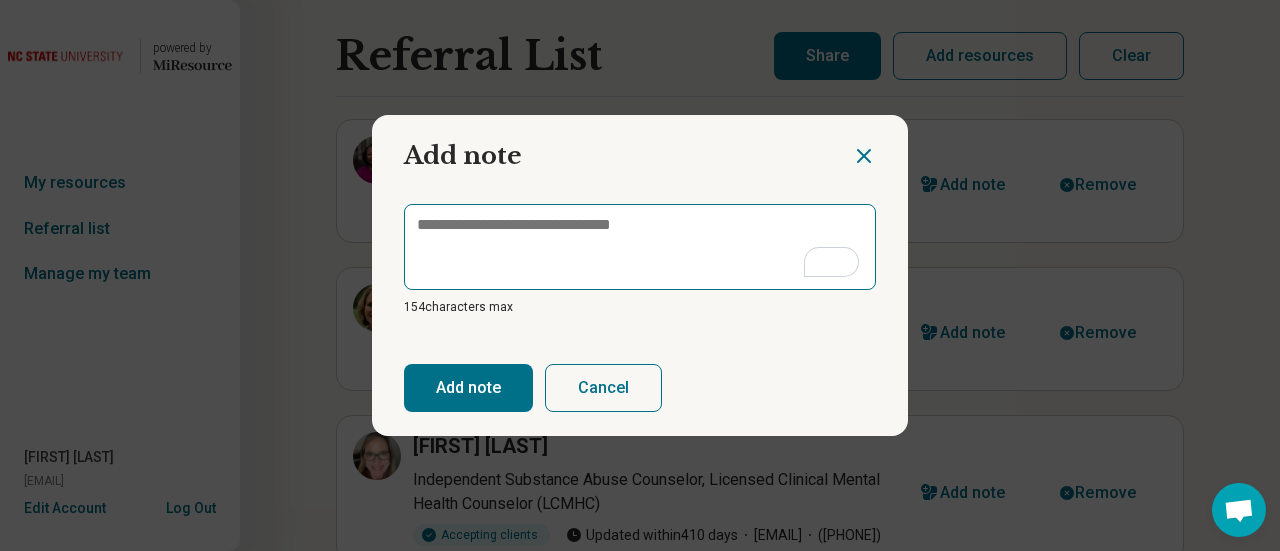 click at bounding box center (640, 247) 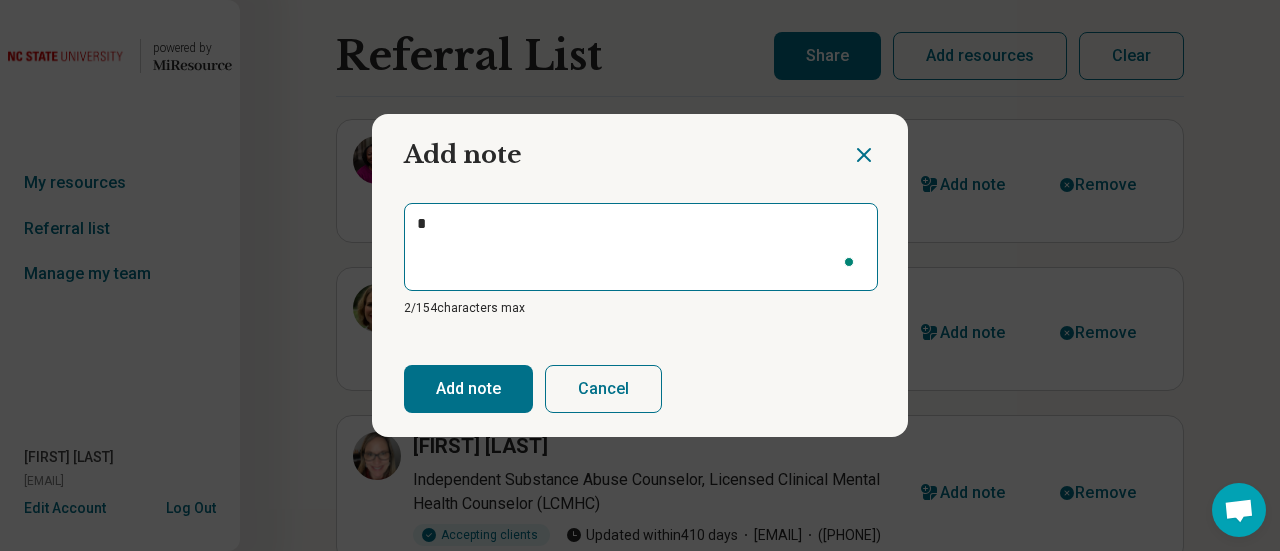 type on "**" 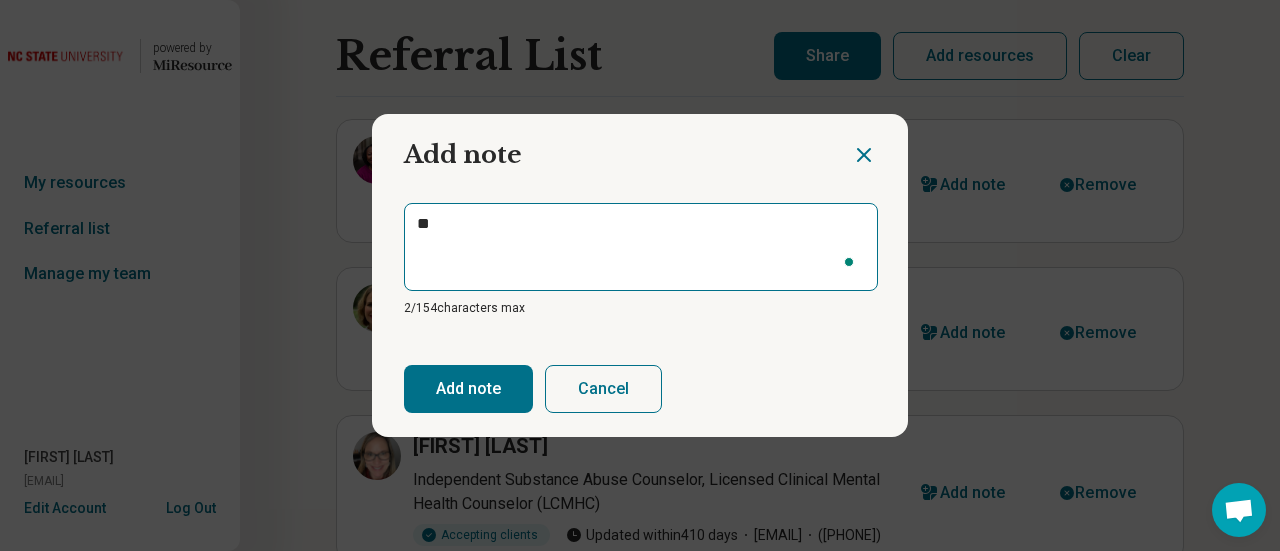 type on "***" 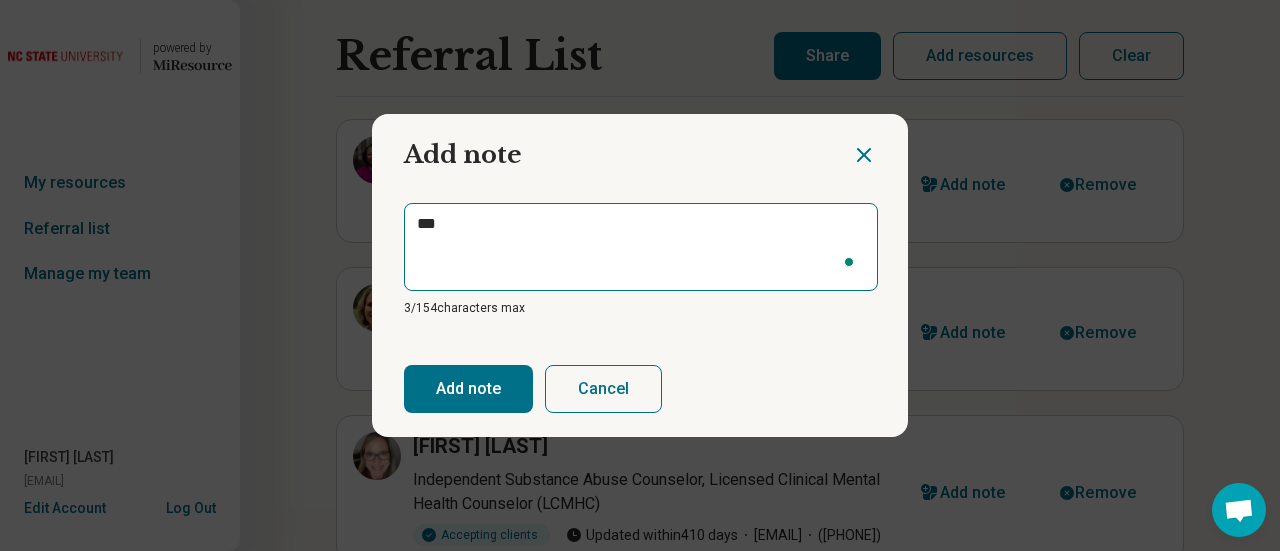 type on "****" 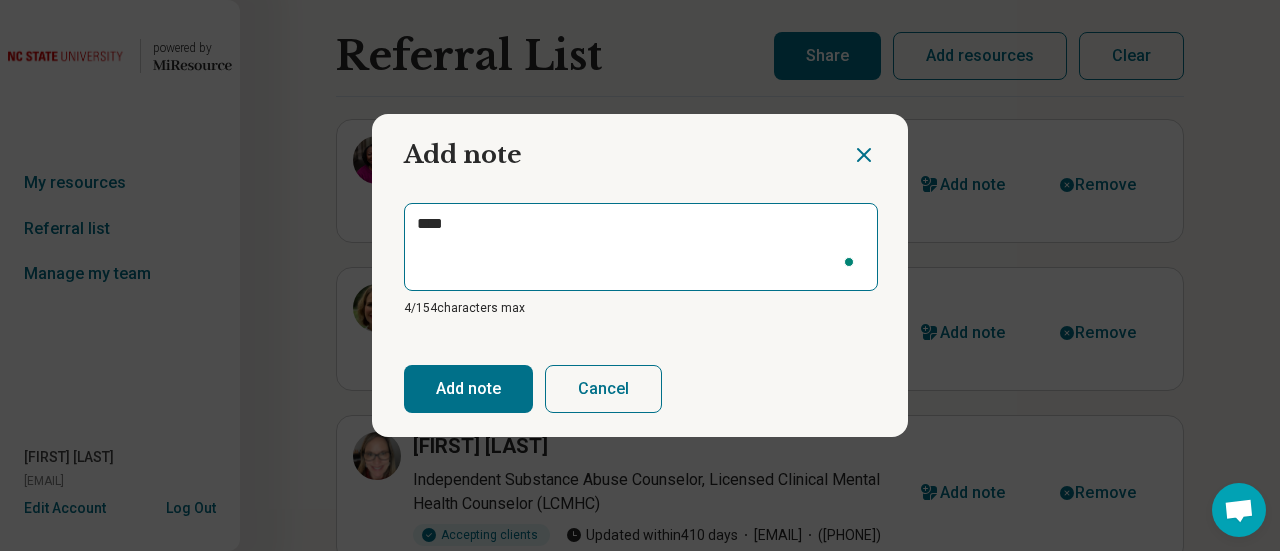 type on "*****" 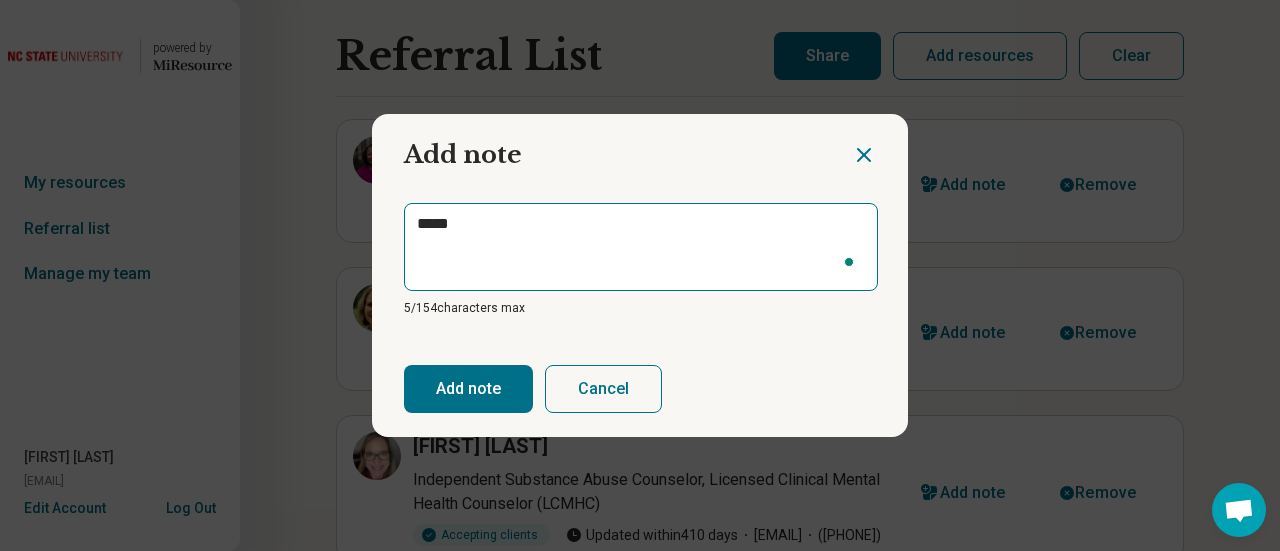 type on "******" 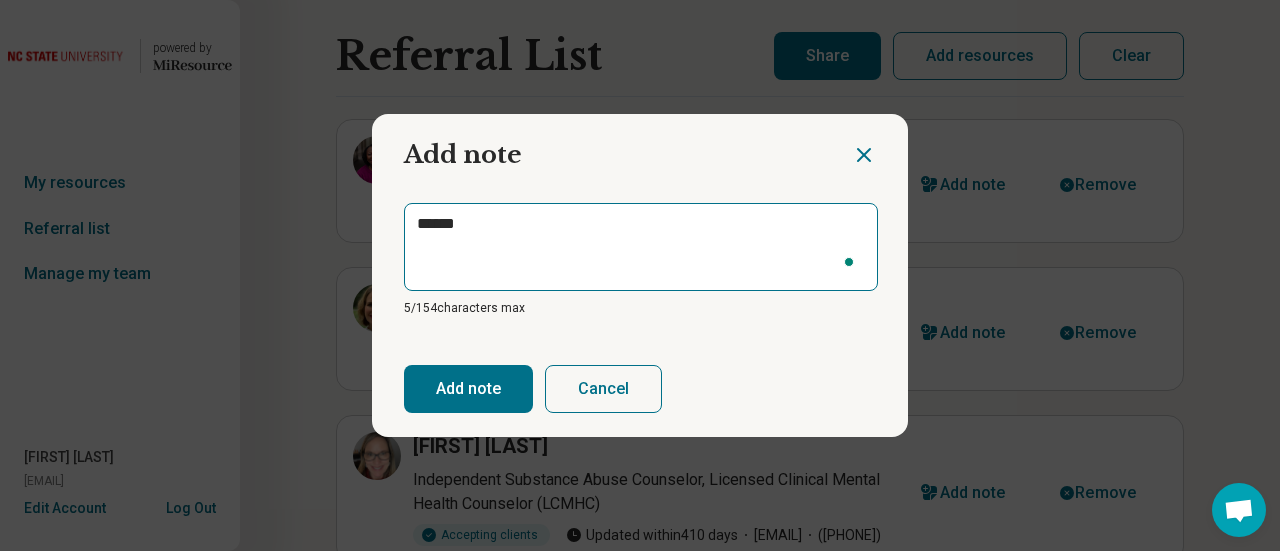 type on "*******" 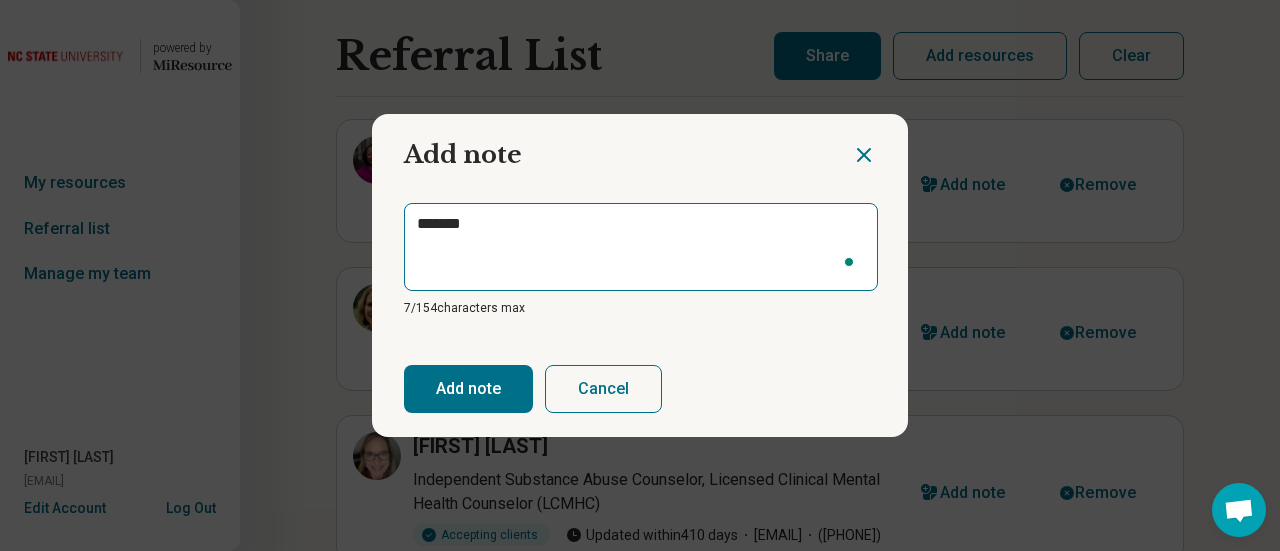 type on "********" 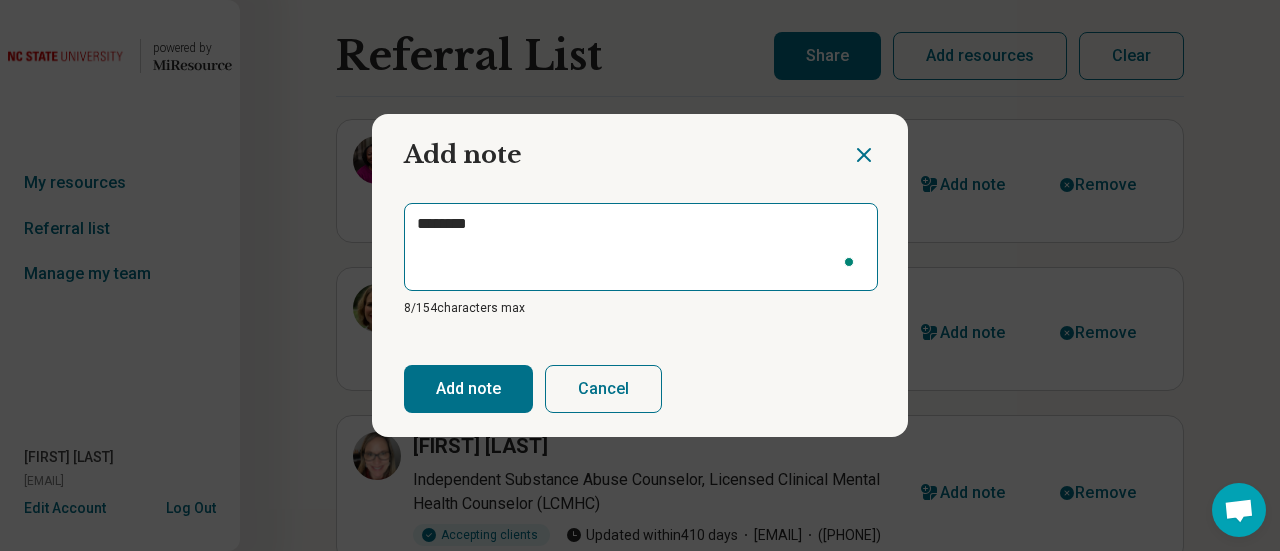 type on "*********" 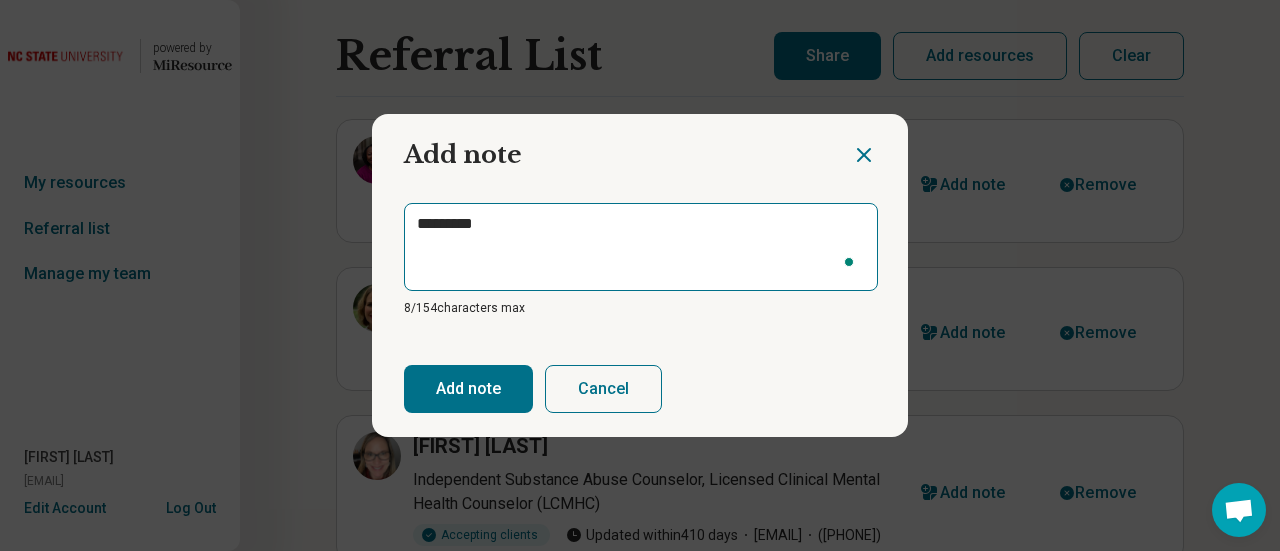 type on "*********" 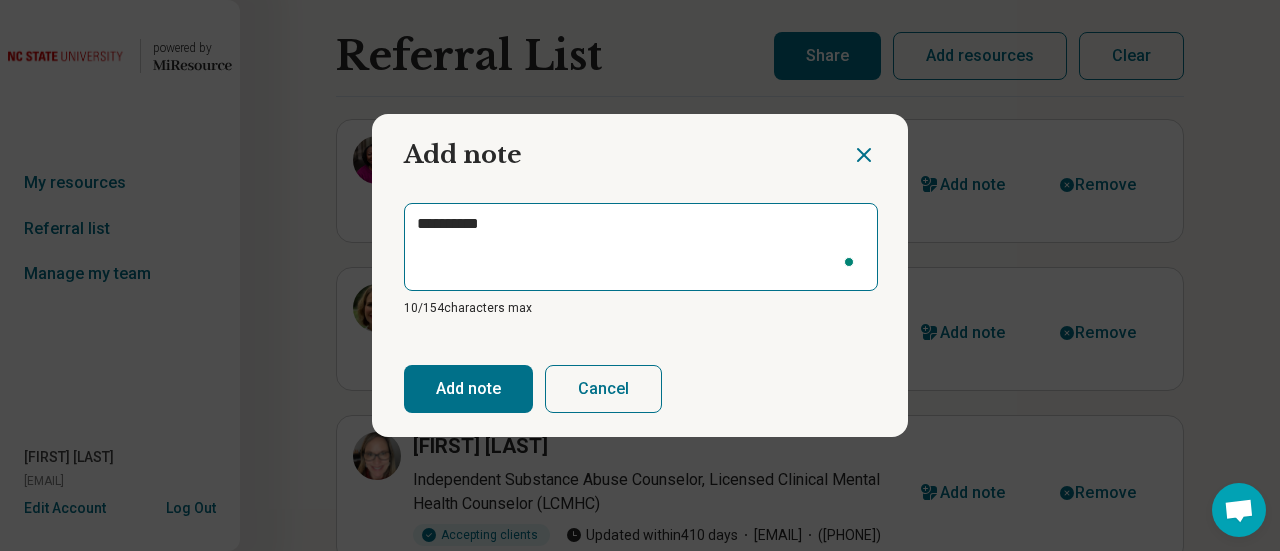 type on "**********" 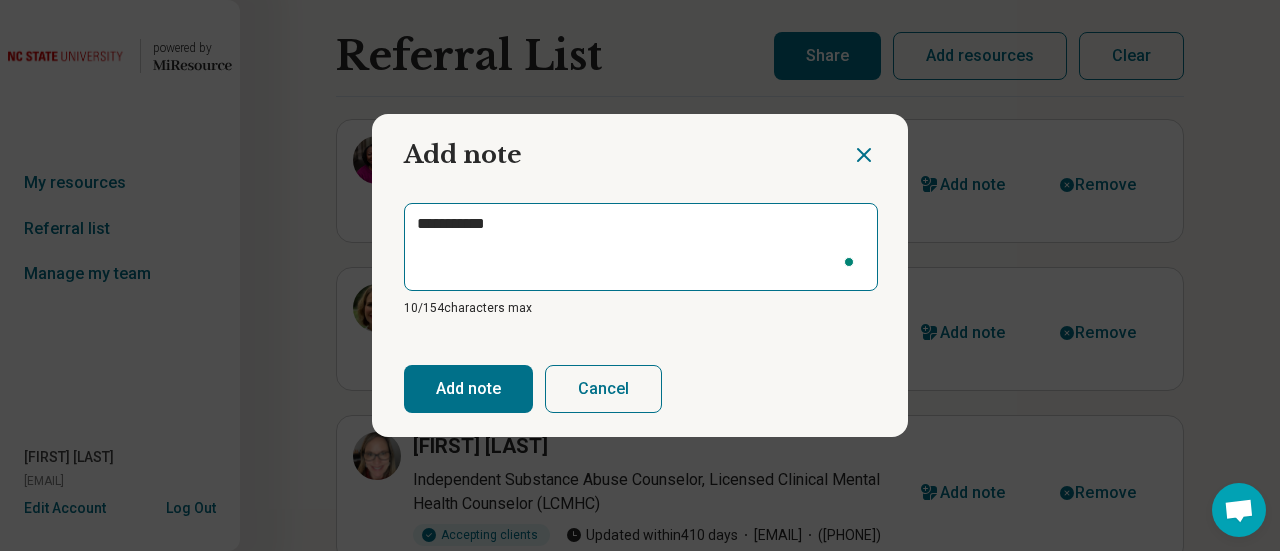 type on "**********" 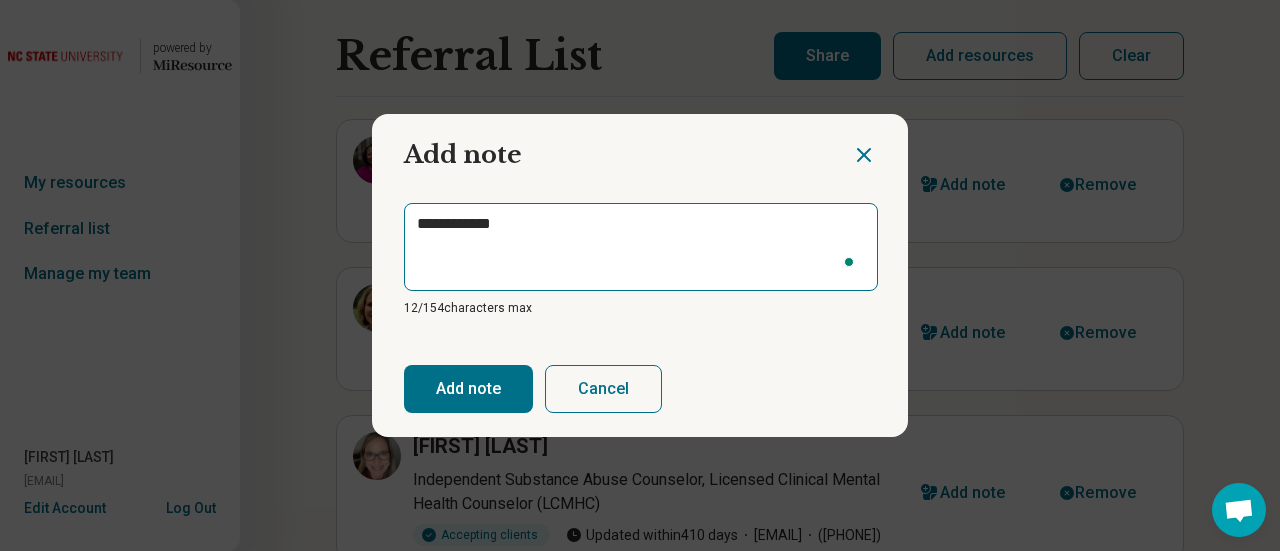 type on "**********" 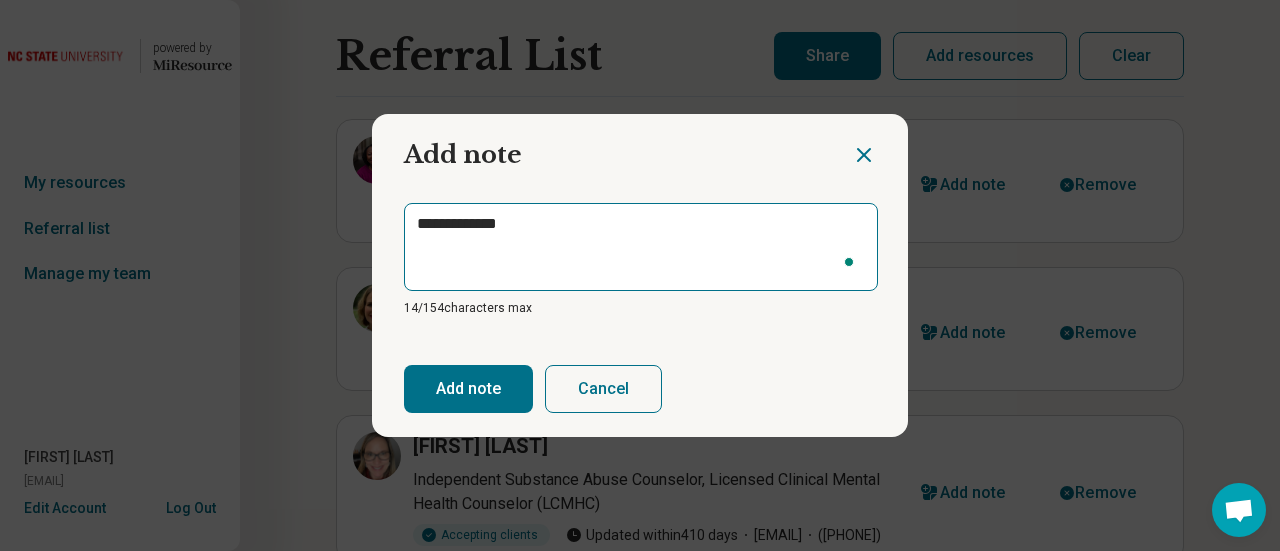 type on "**********" 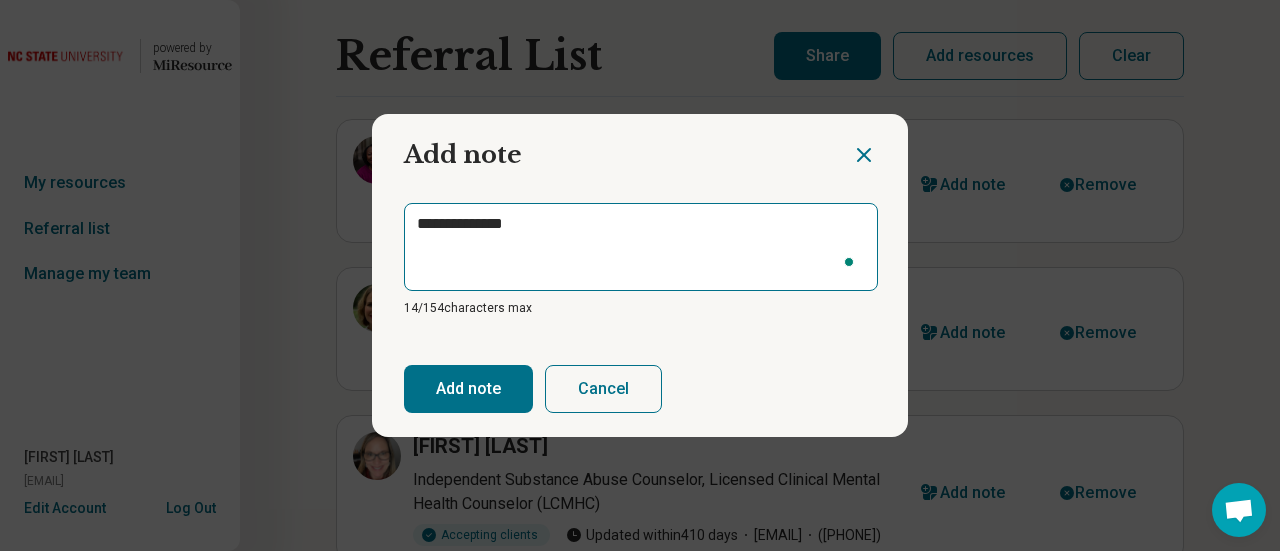 type on "**********" 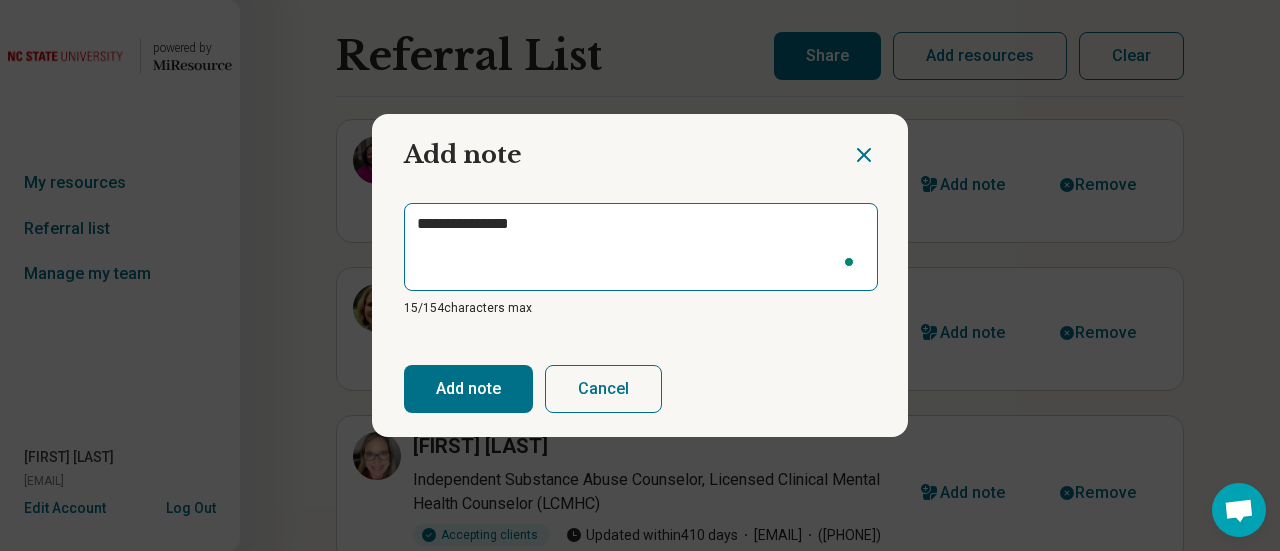 type on "**********" 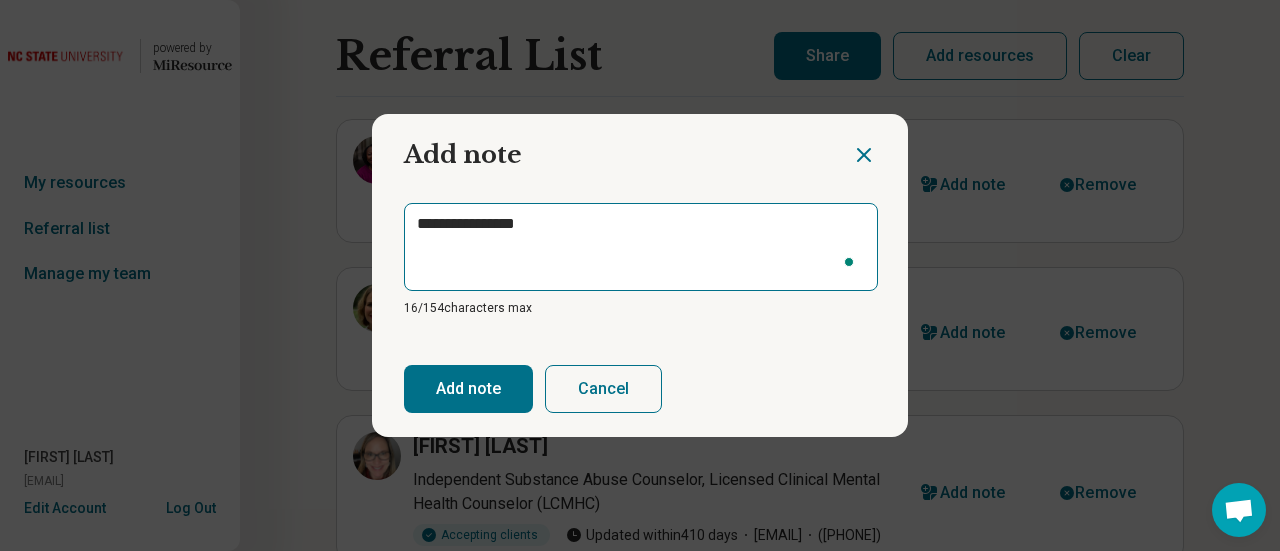 type on "**********" 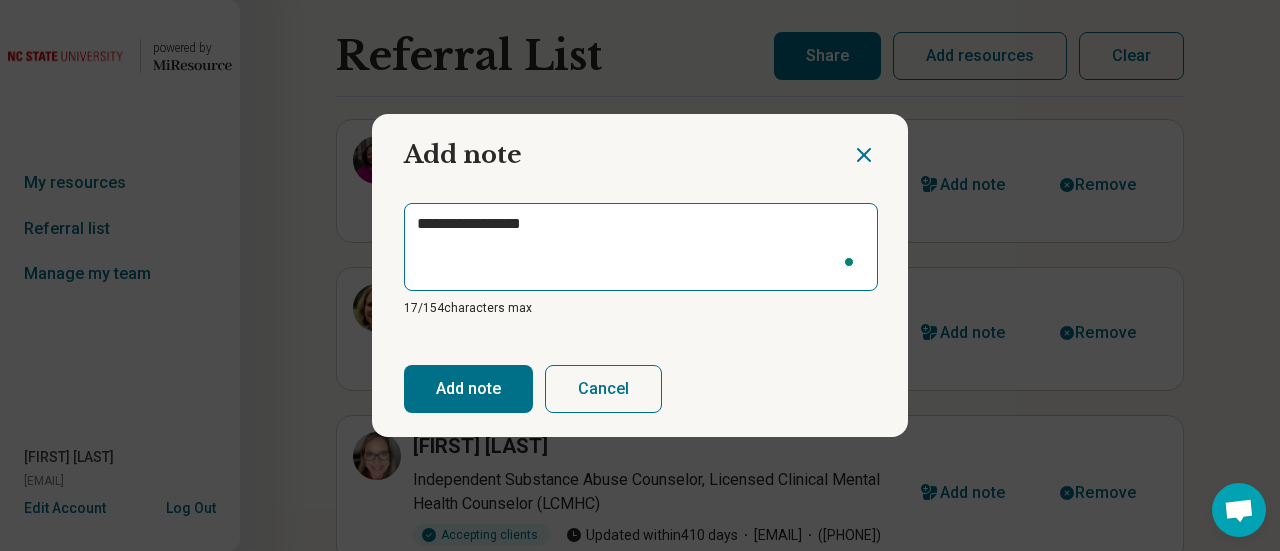 type on "**********" 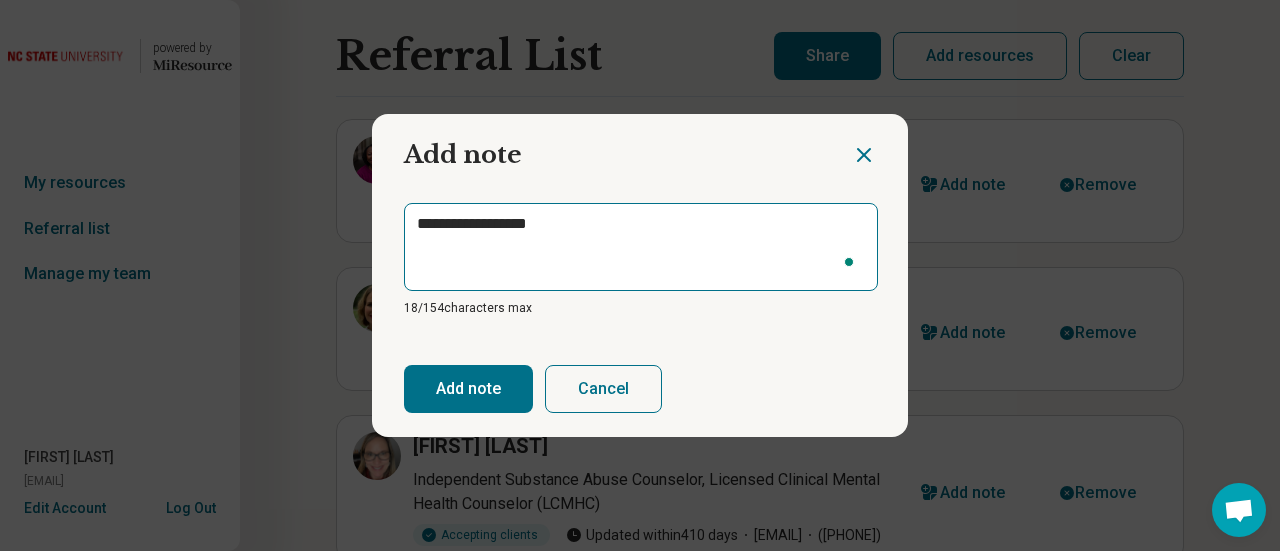 type on "**********" 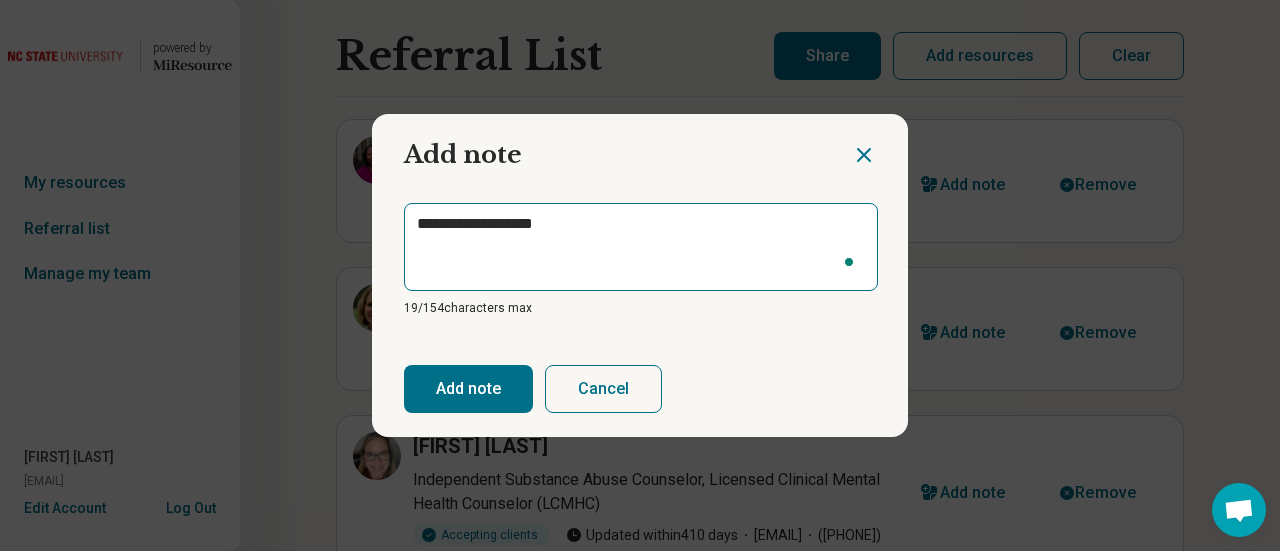type on "**********" 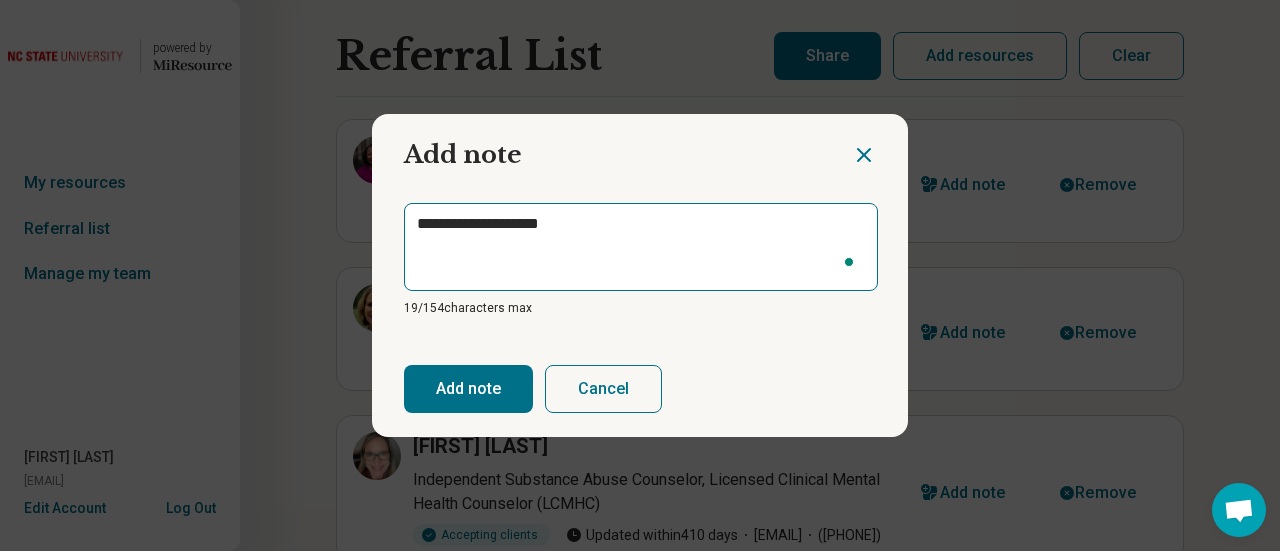 type on "**********" 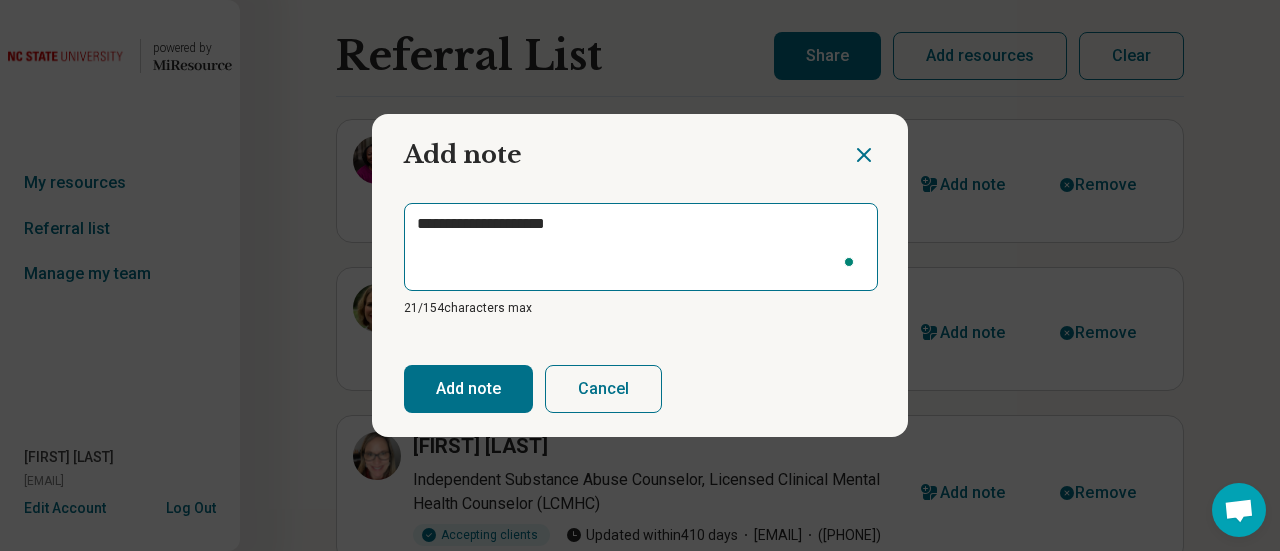 type on "**********" 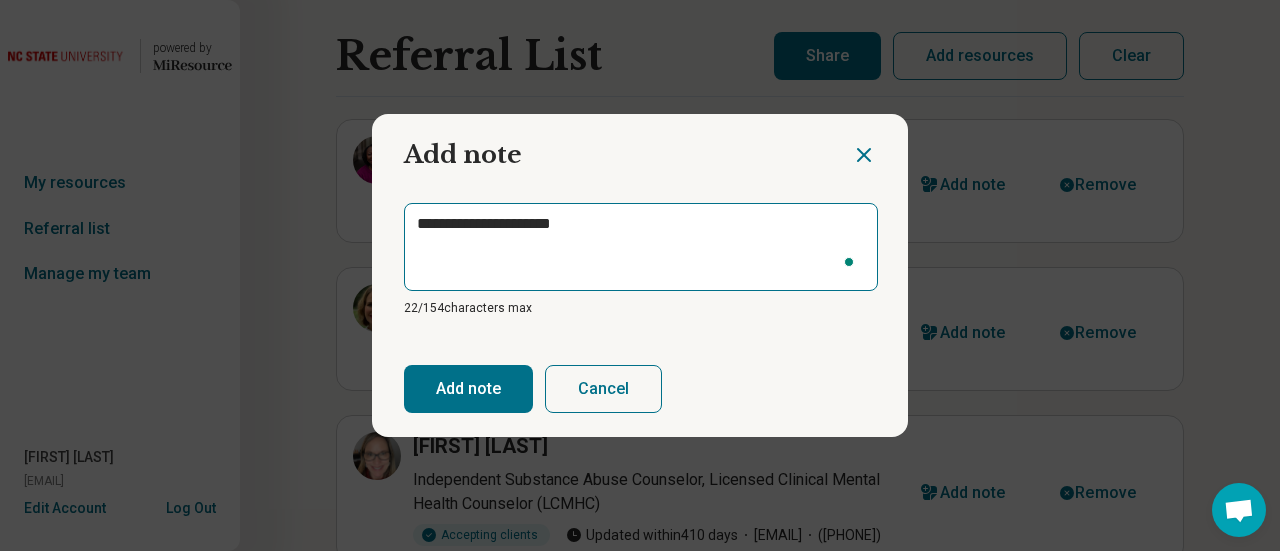 type on "**********" 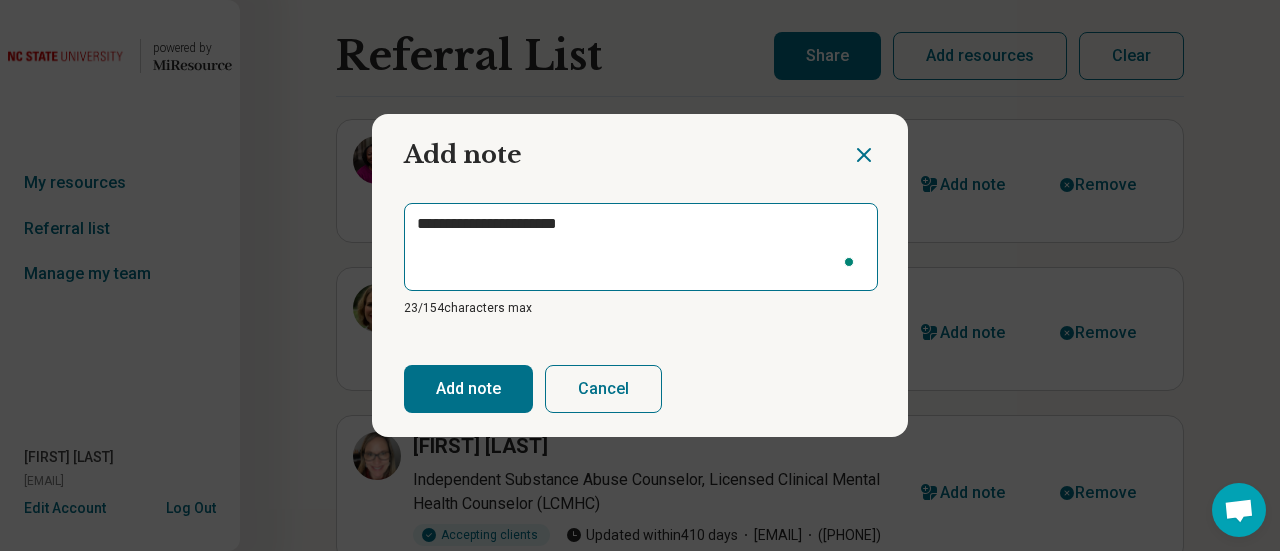 type on "**********" 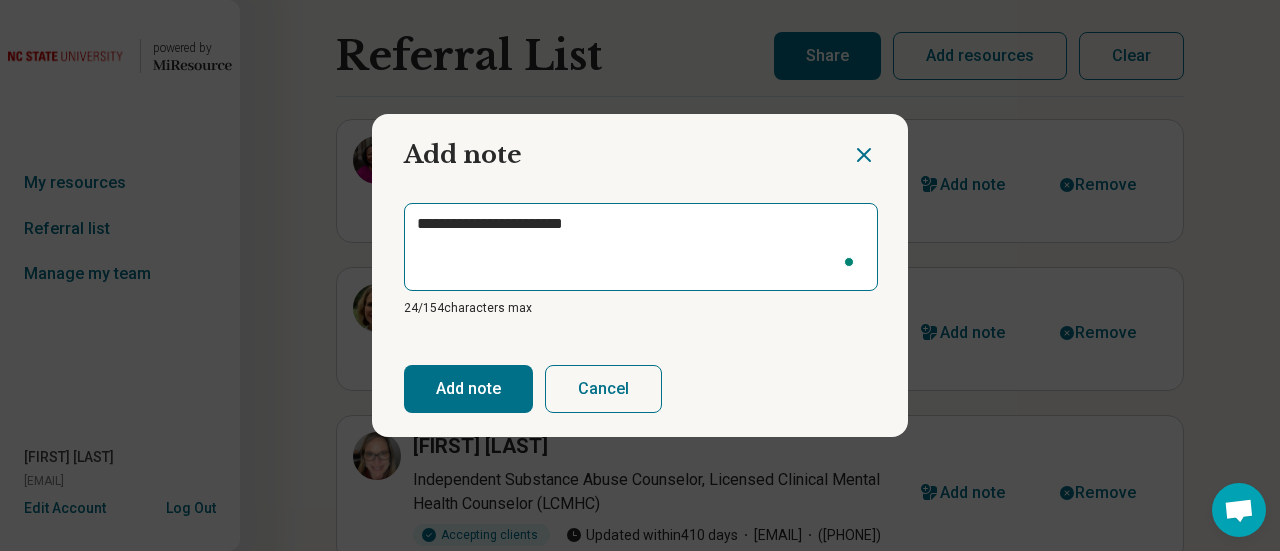 type on "**********" 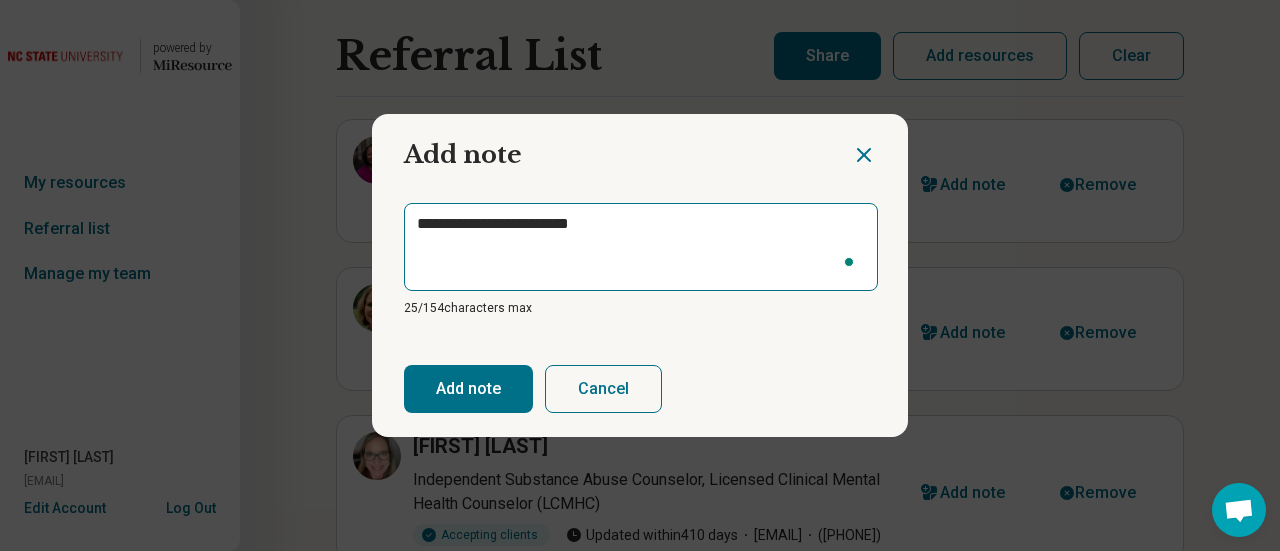 type on "**********" 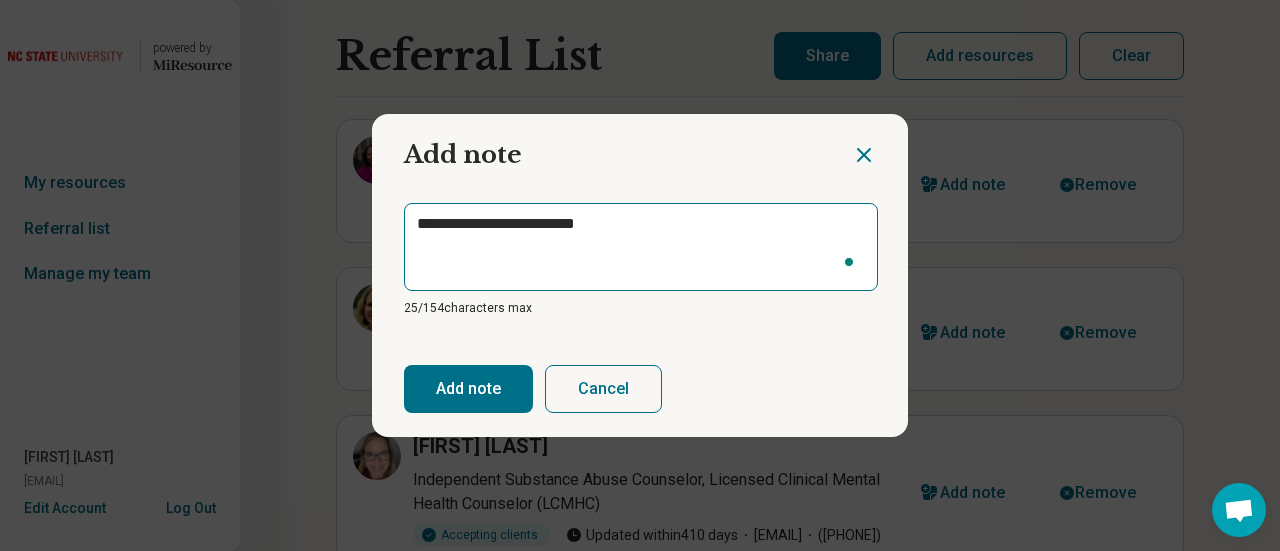 type on "**********" 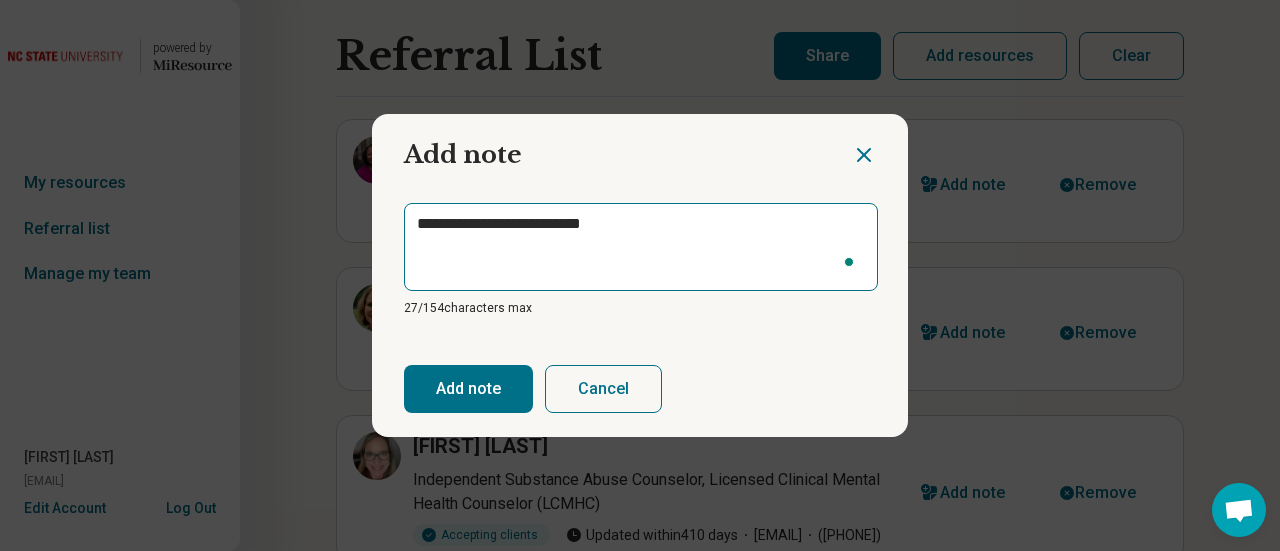 type on "**********" 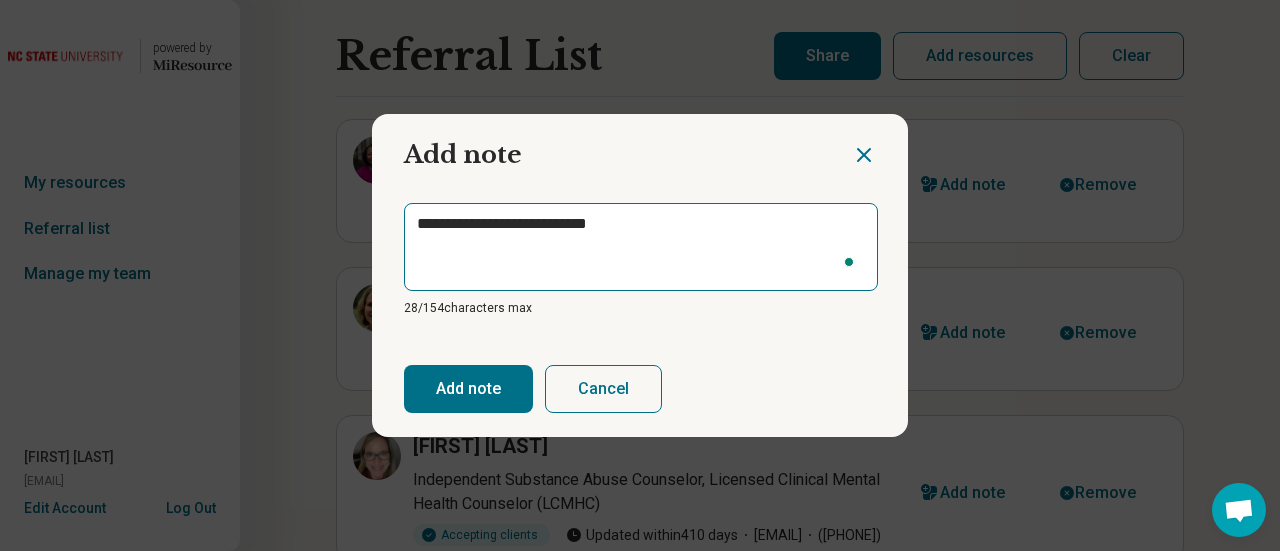 type on "**********" 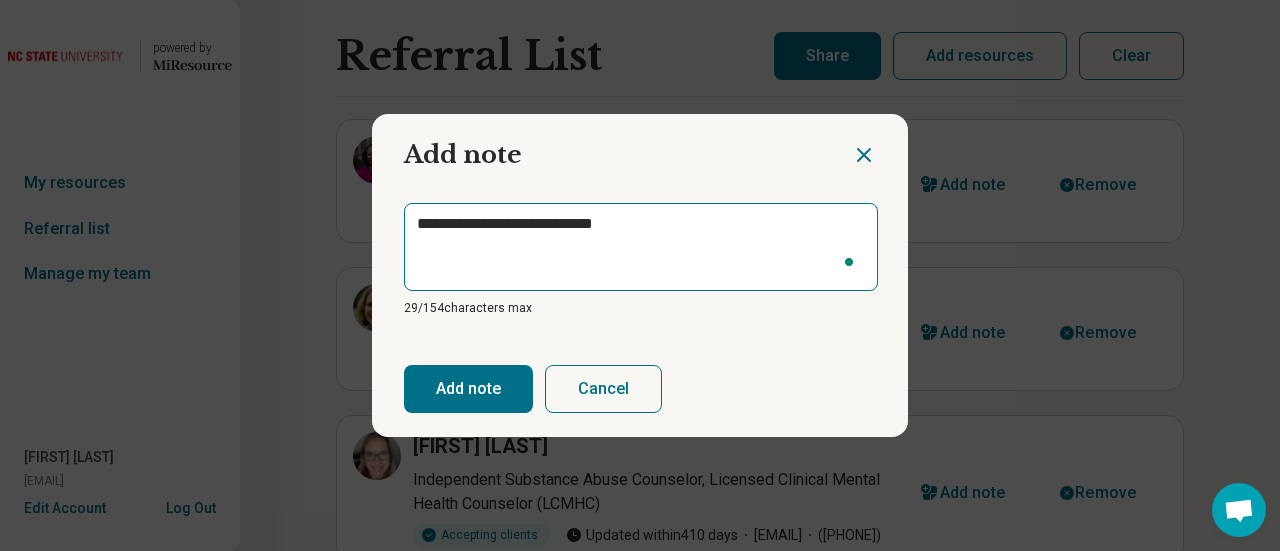 type on "**********" 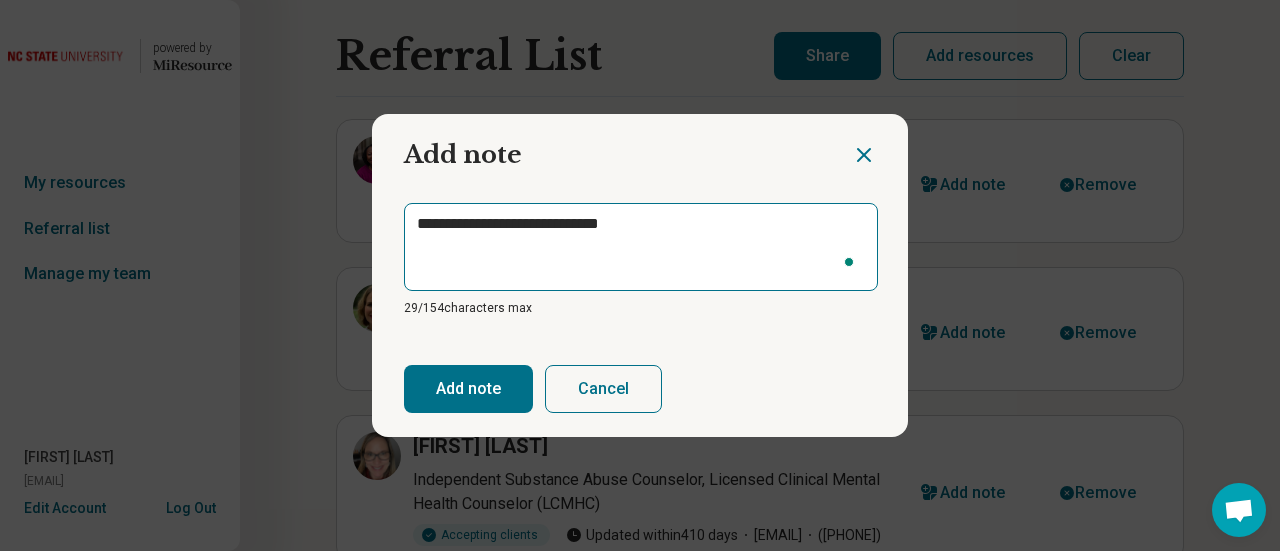 type on "**********" 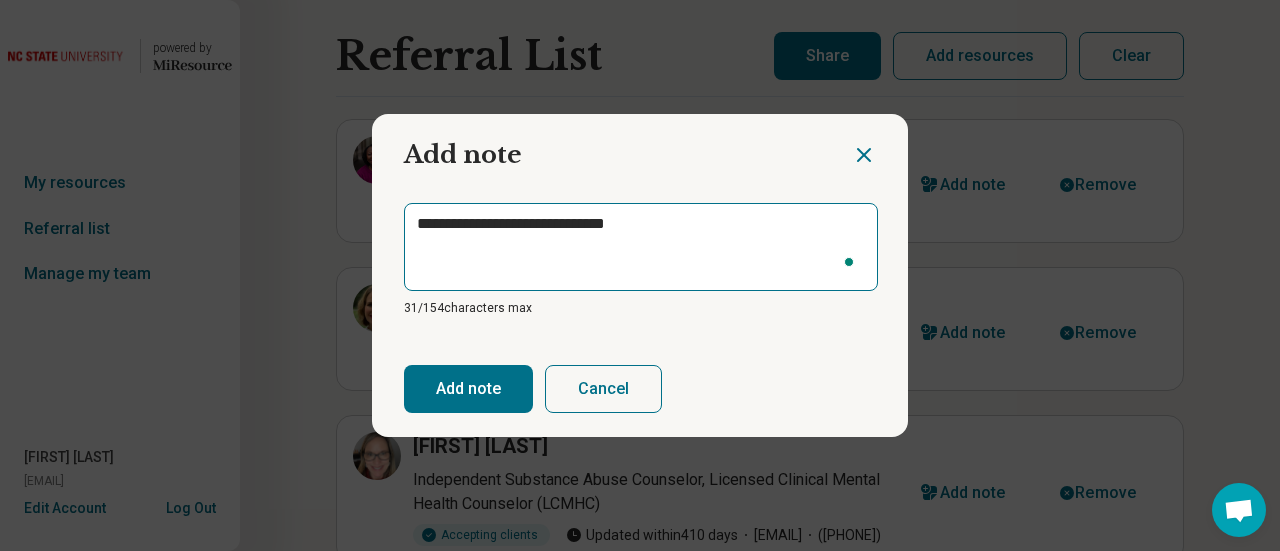 type on "**********" 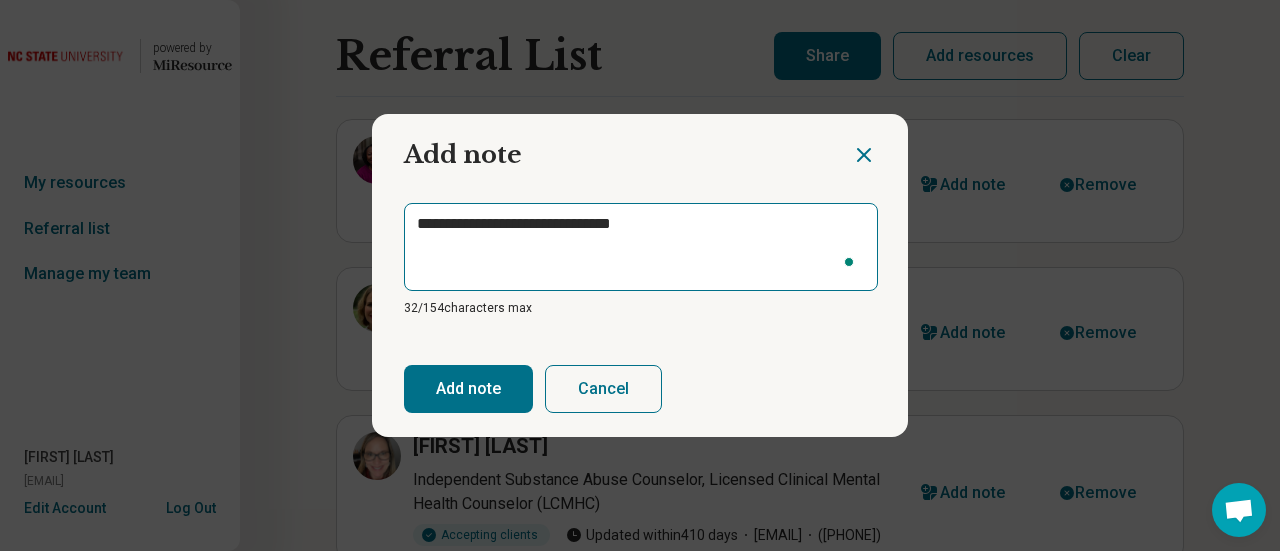 type on "**********" 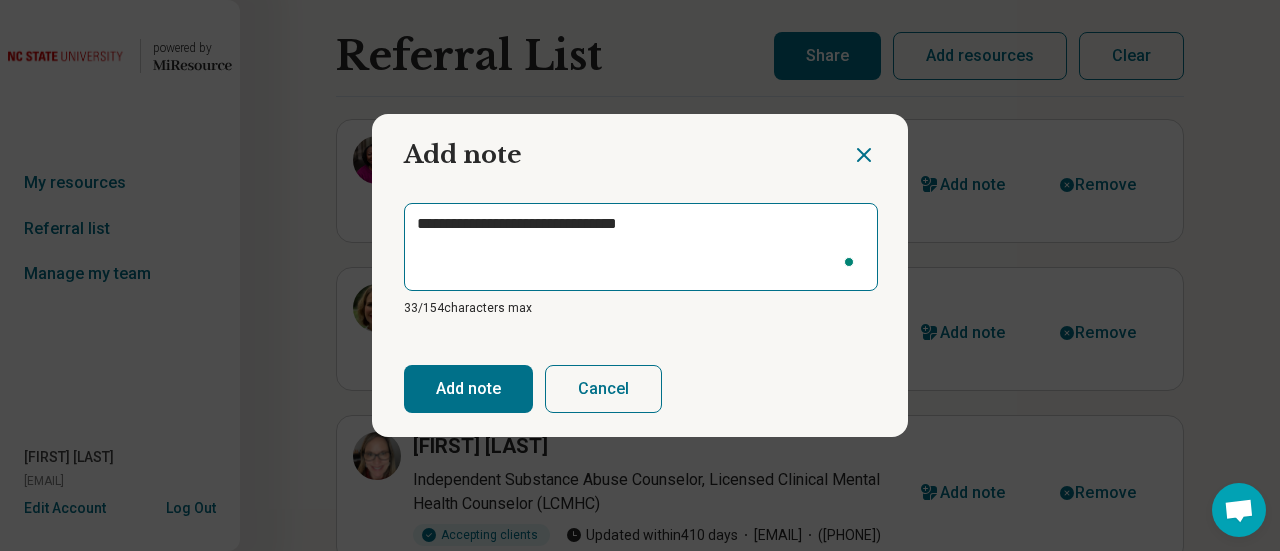 type on "**********" 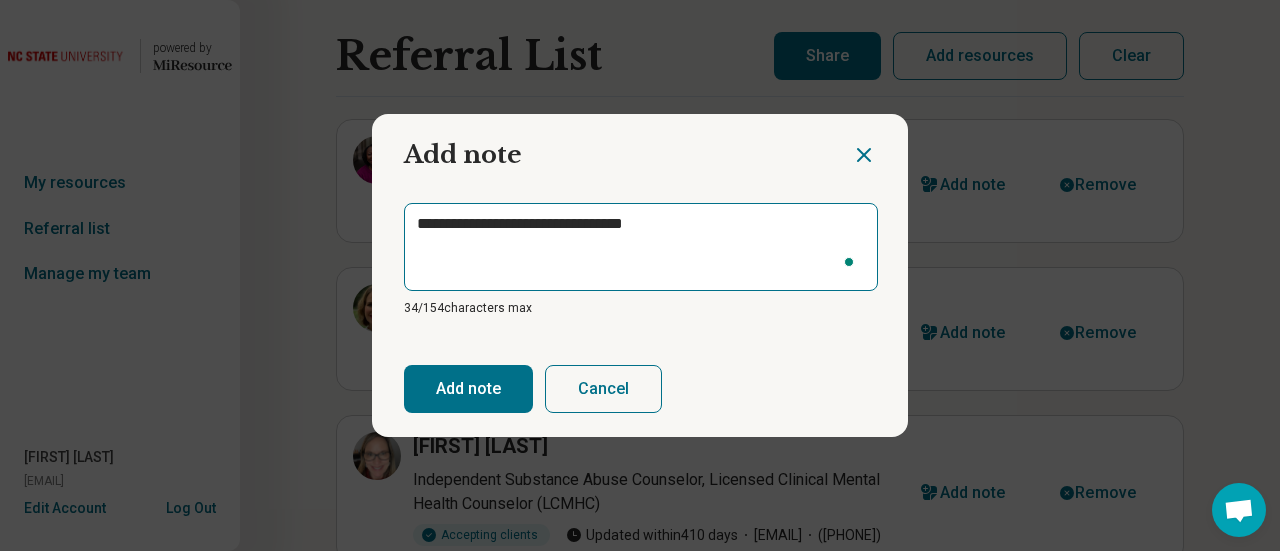 type on "**********" 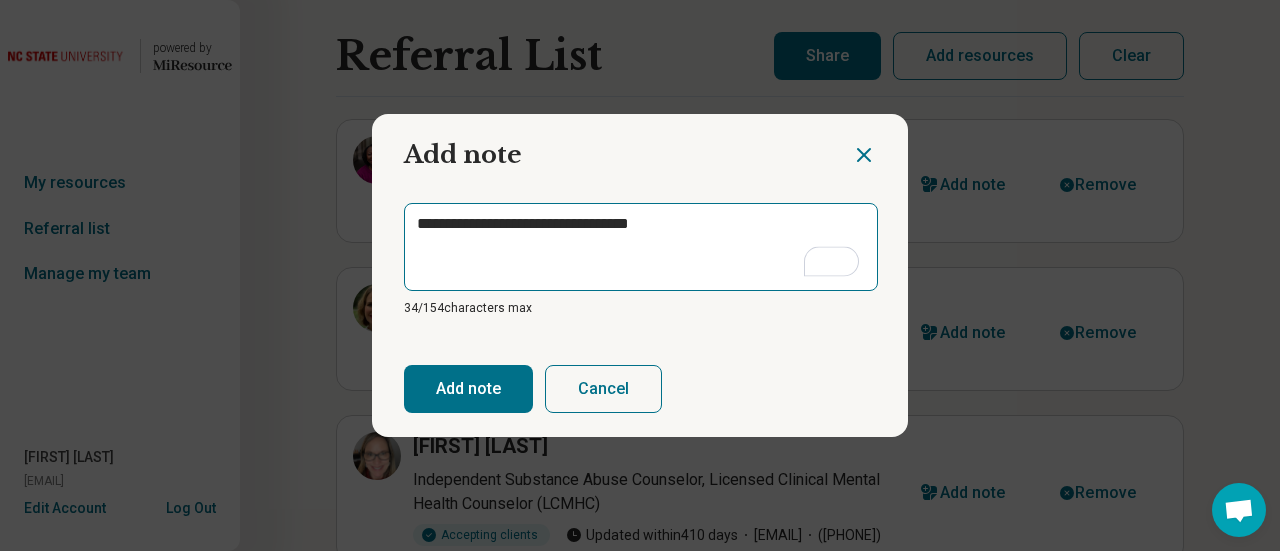 type on "**********" 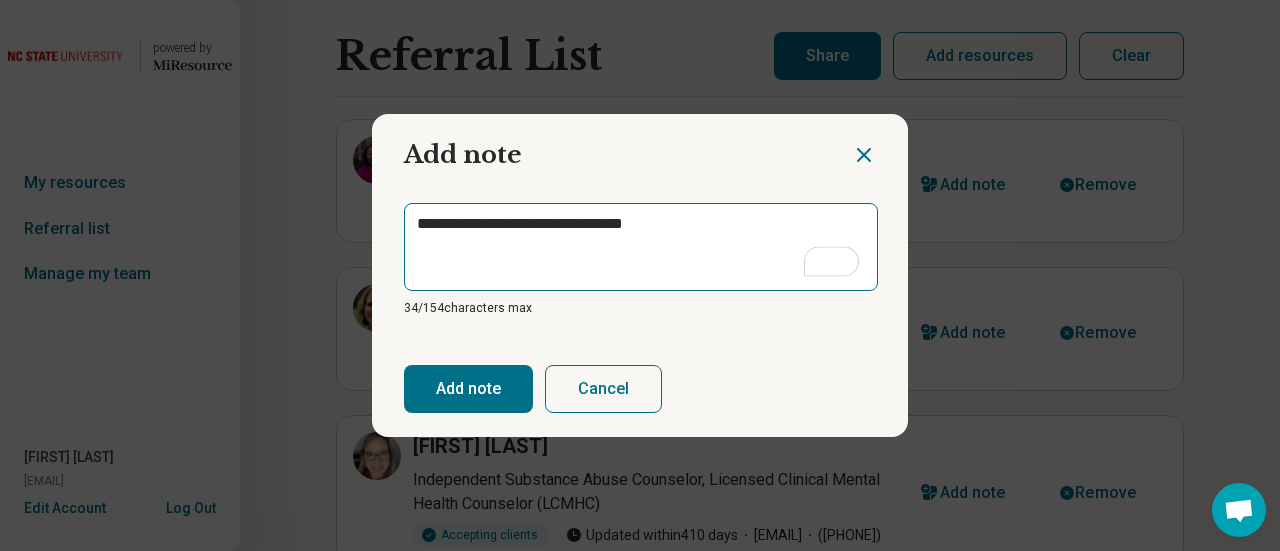 type on "**********" 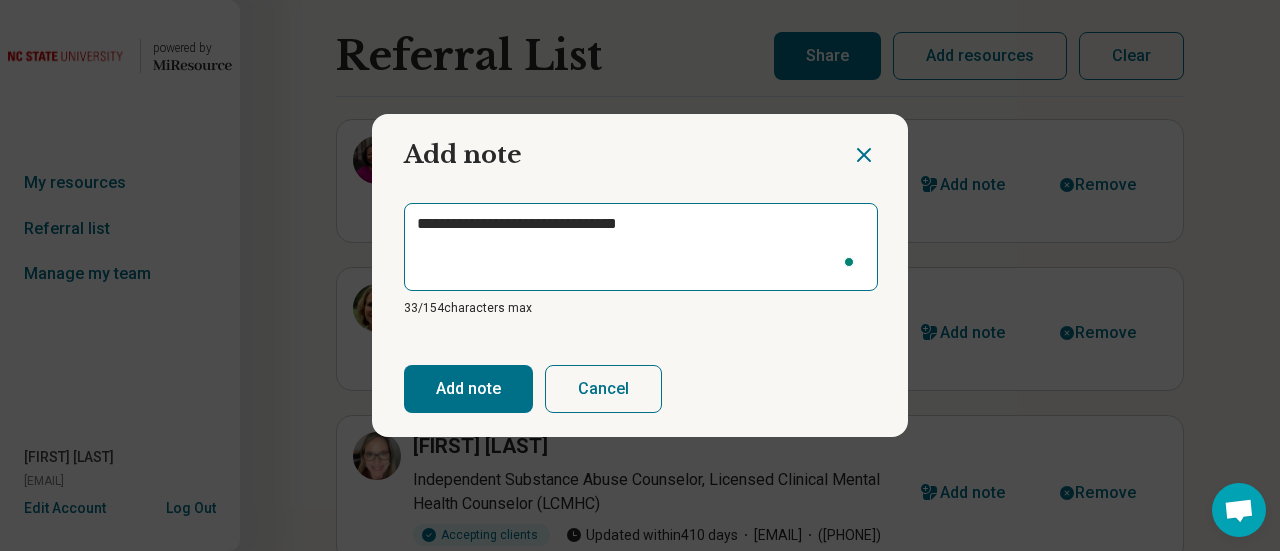 type on "**********" 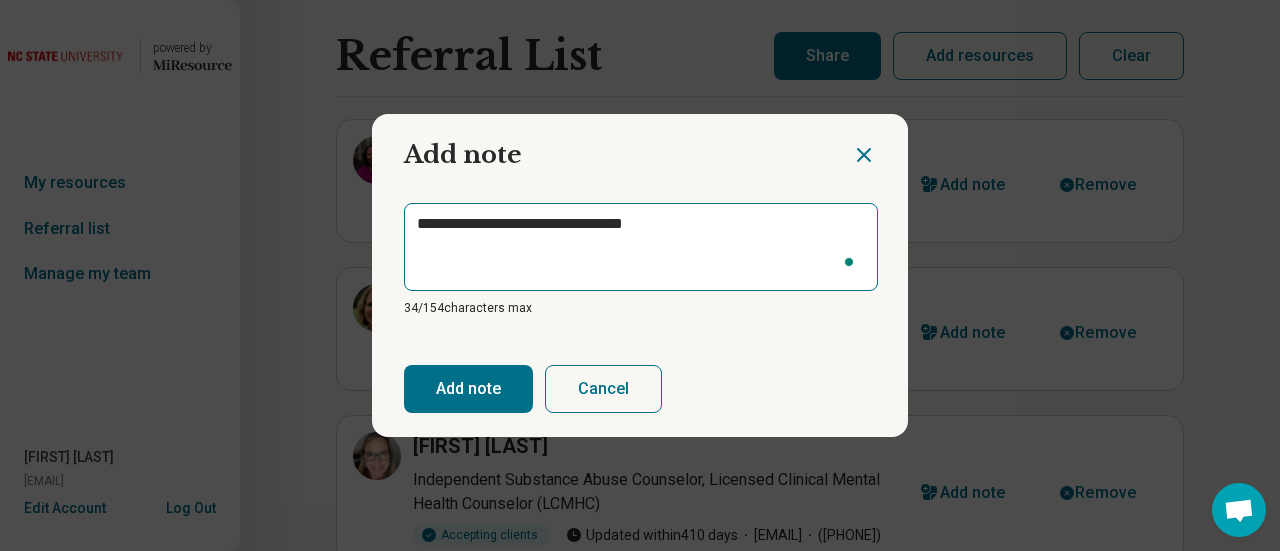type on "**********" 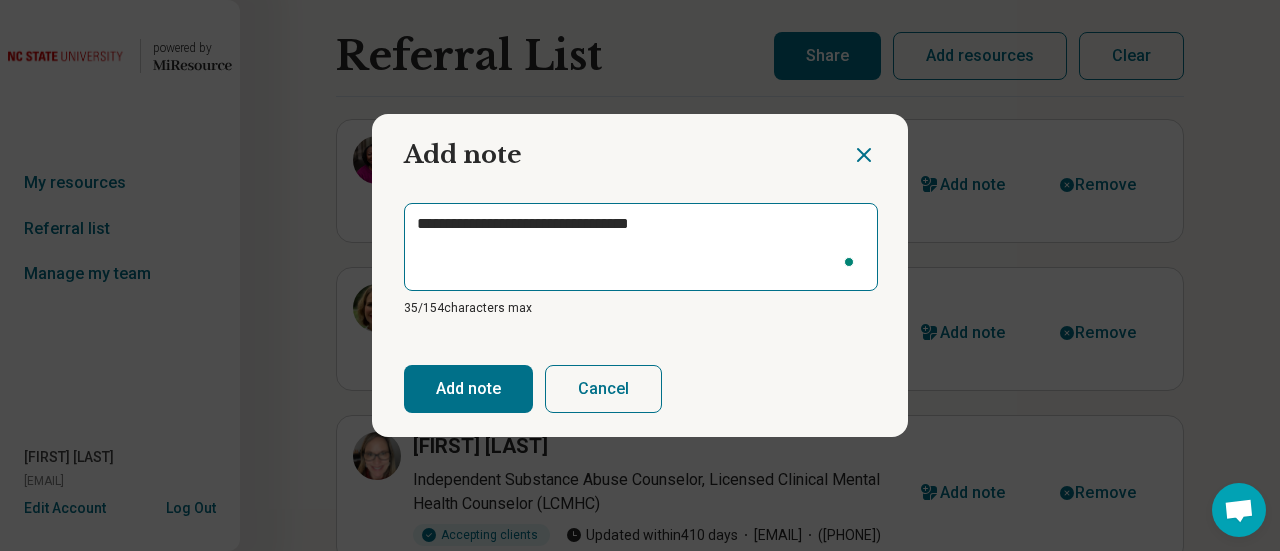 type on "**********" 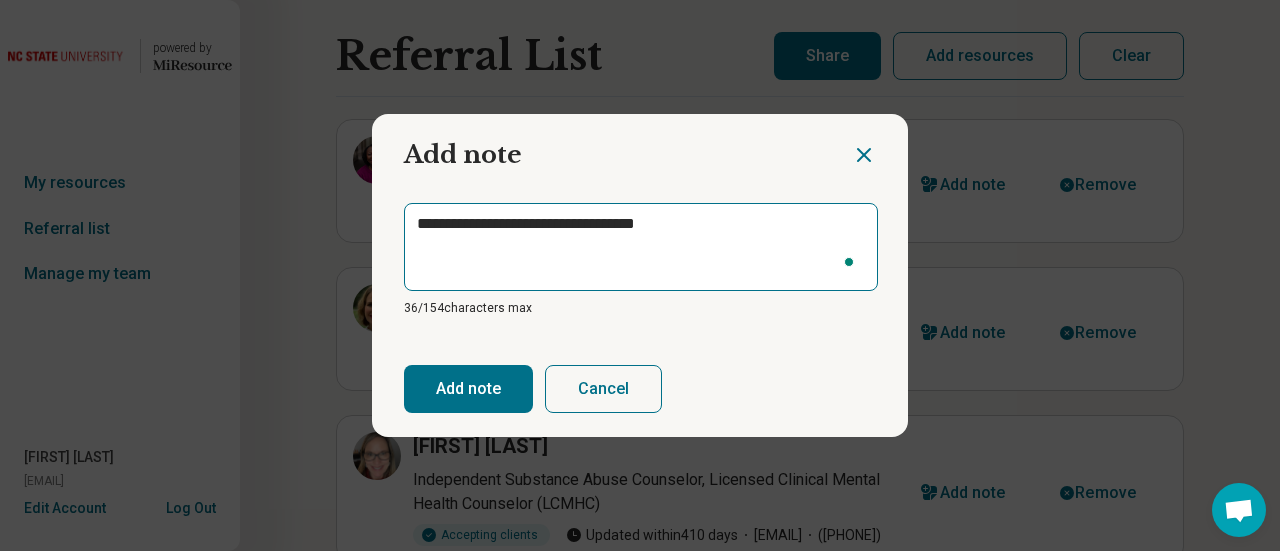 type on "**********" 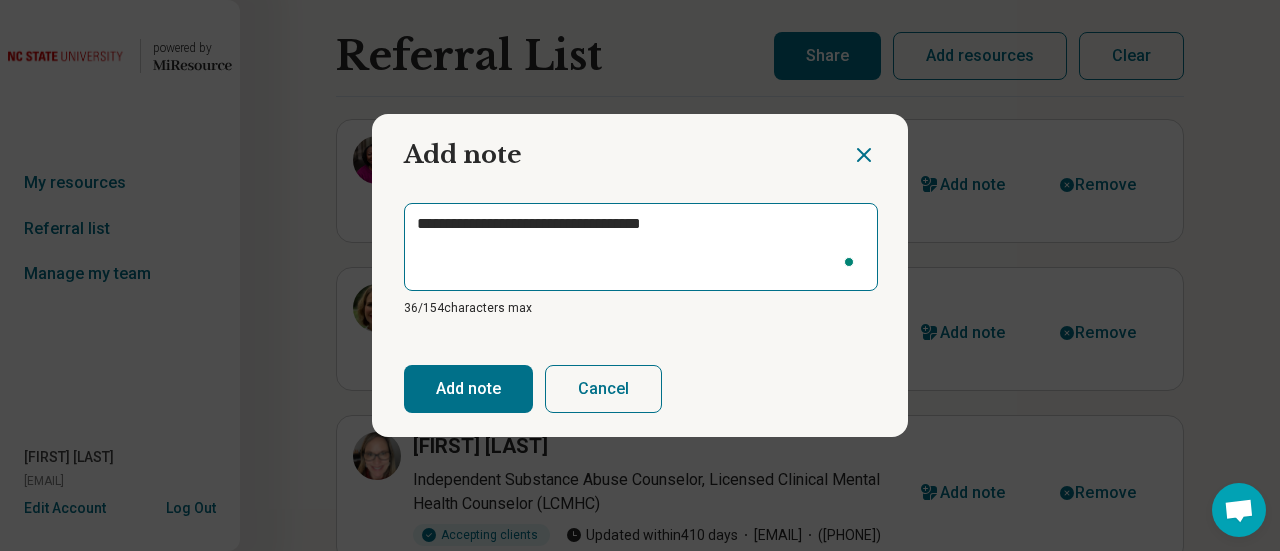 type on "**********" 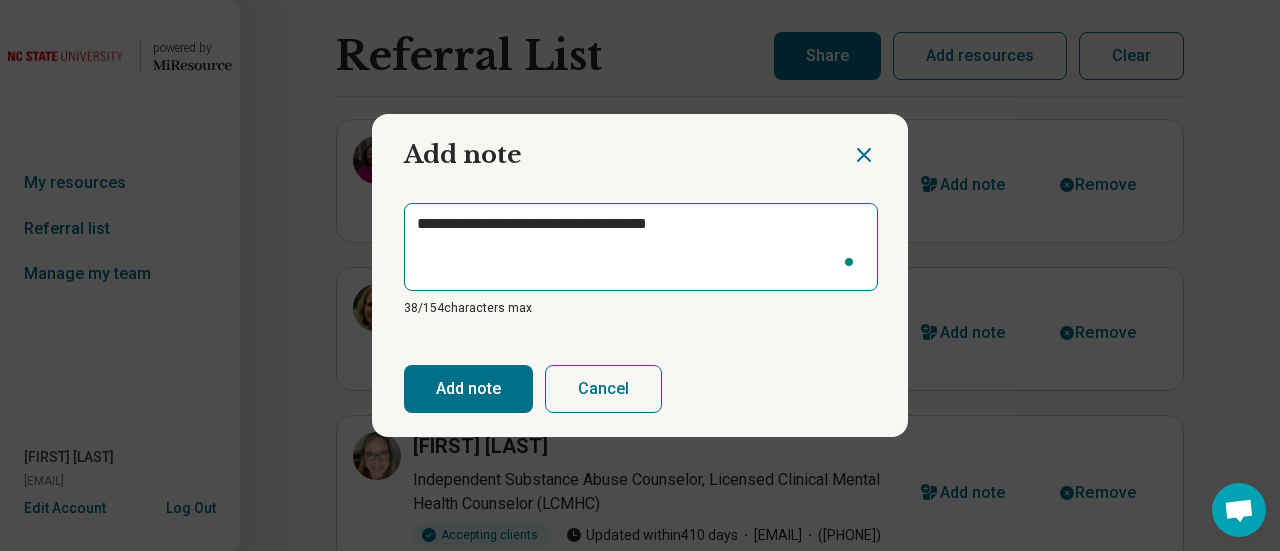 type on "**********" 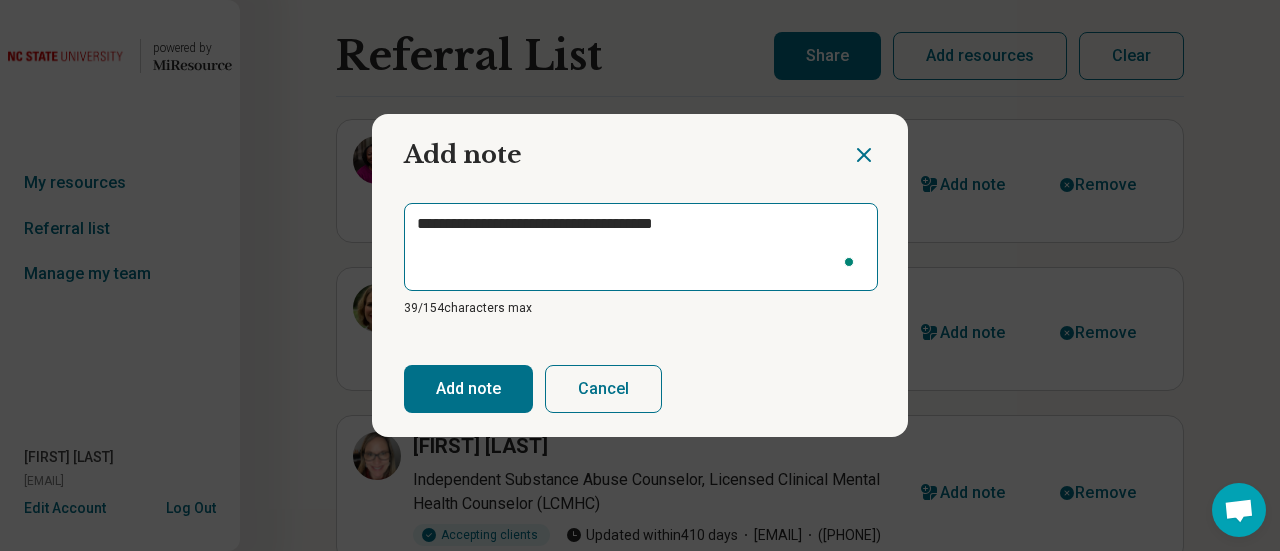 type on "**********" 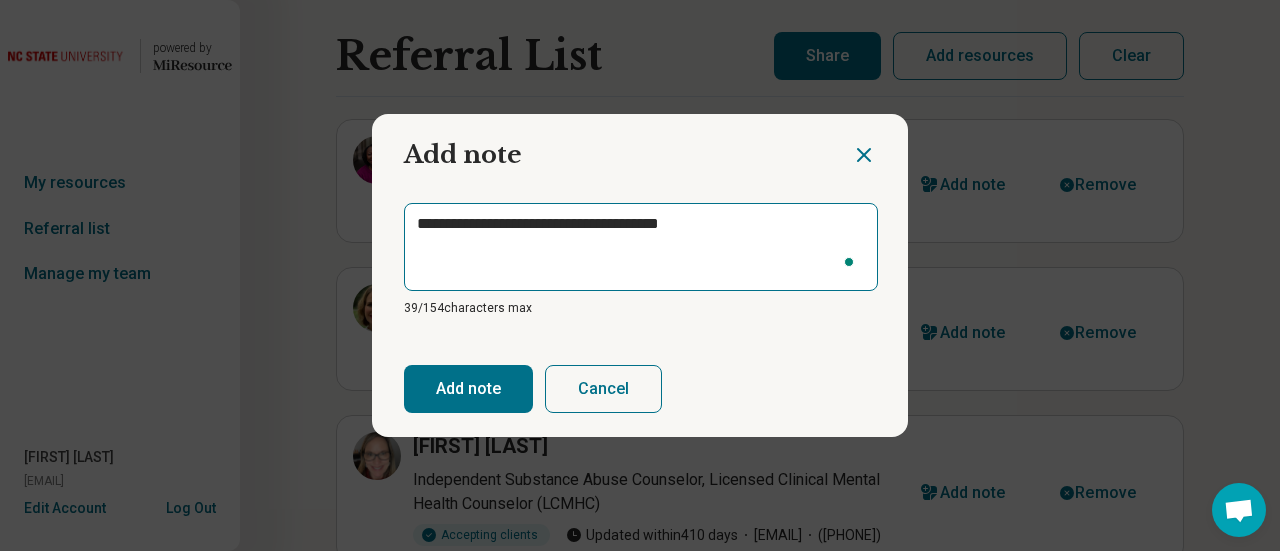 type on "**********" 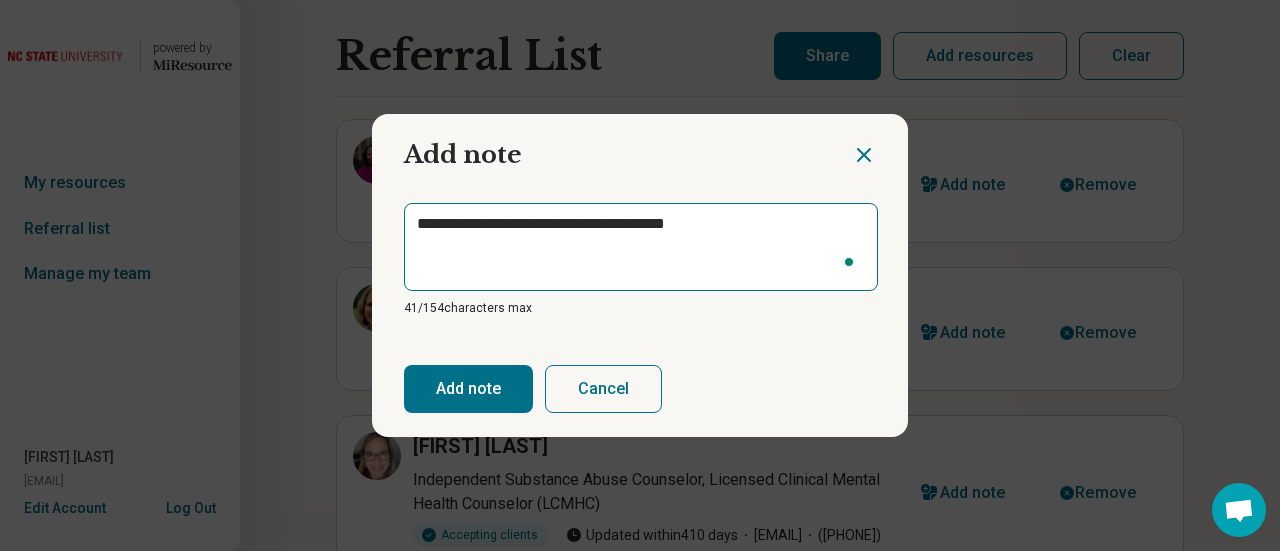 type on "**********" 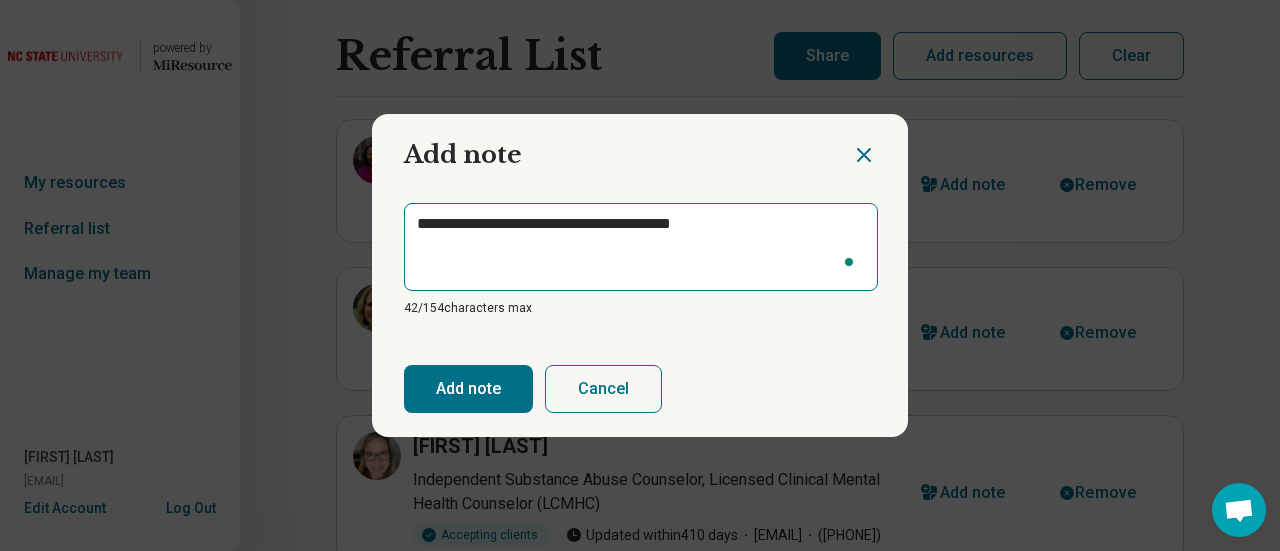 type on "**********" 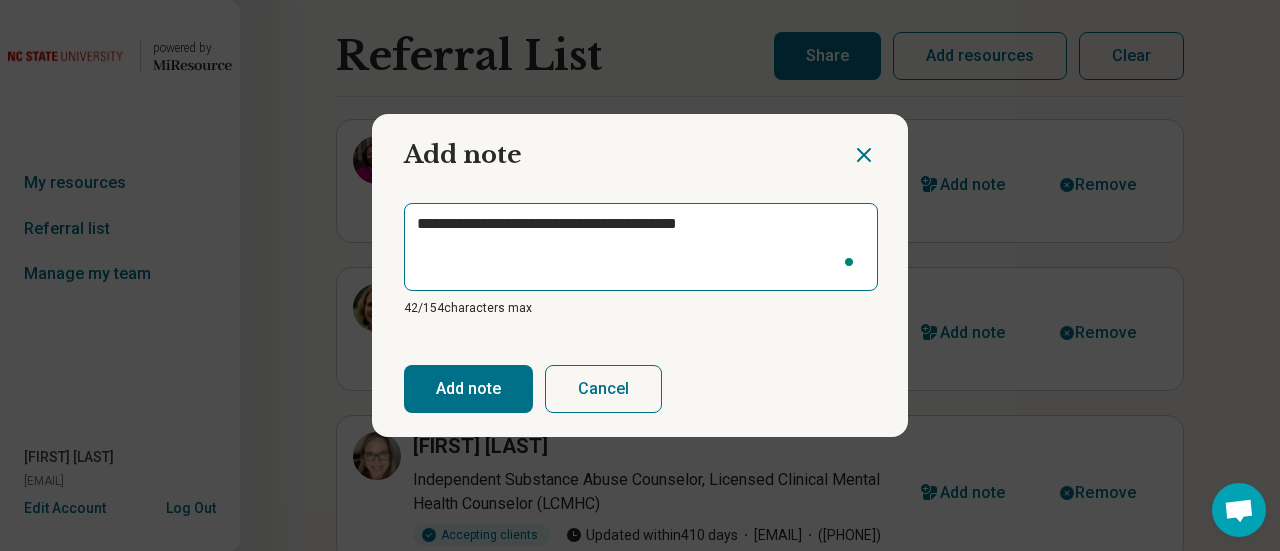 type on "**********" 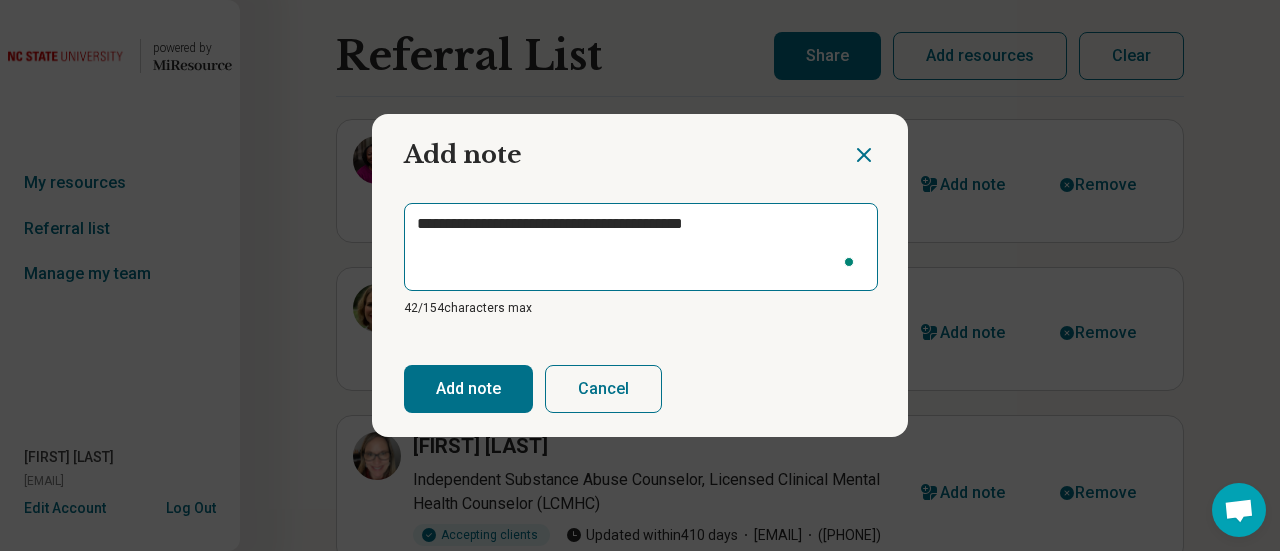 type on "**********" 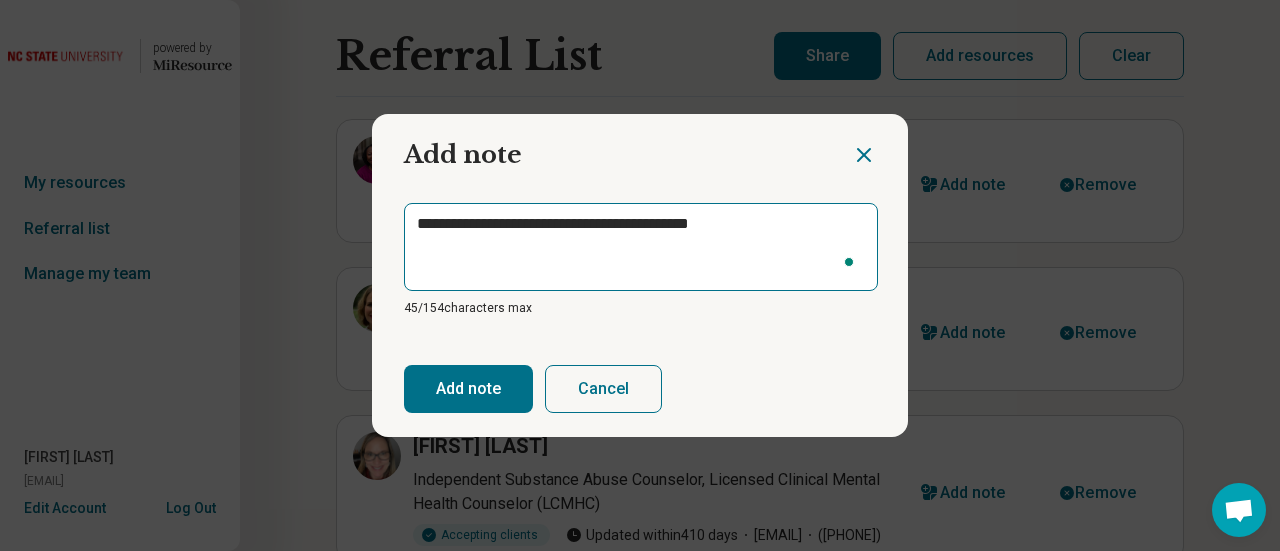 type on "**********" 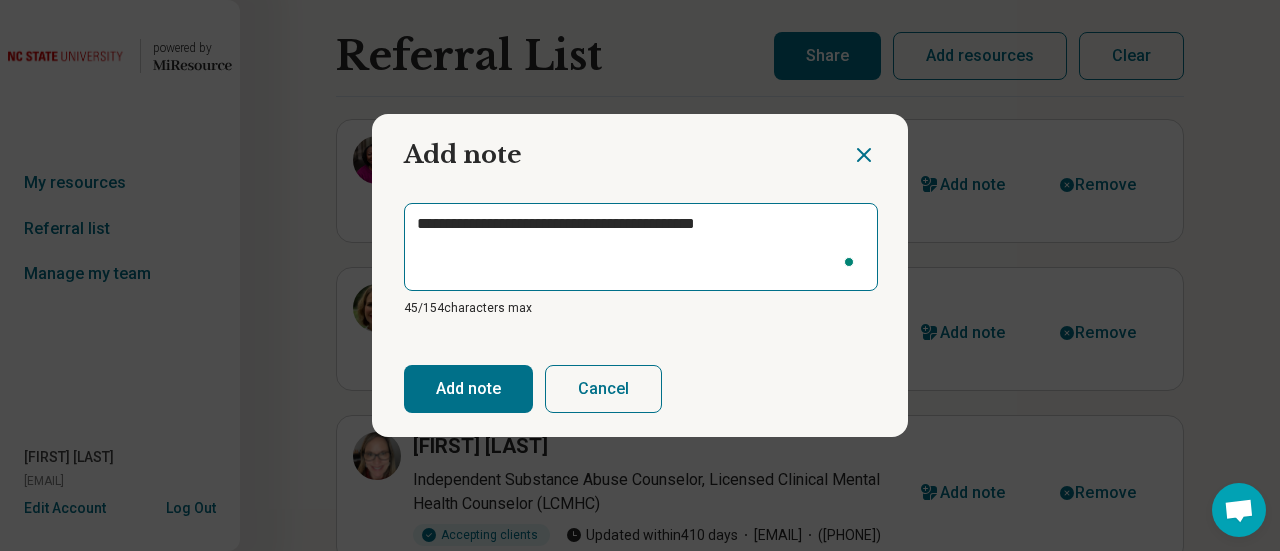 type on "*" 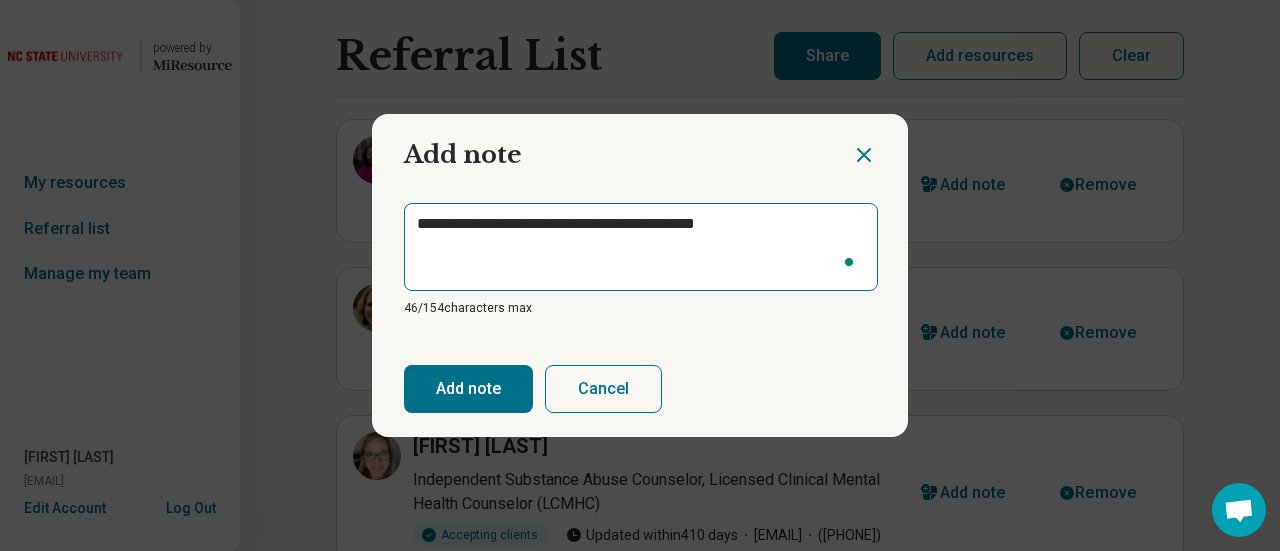 type on "**********" 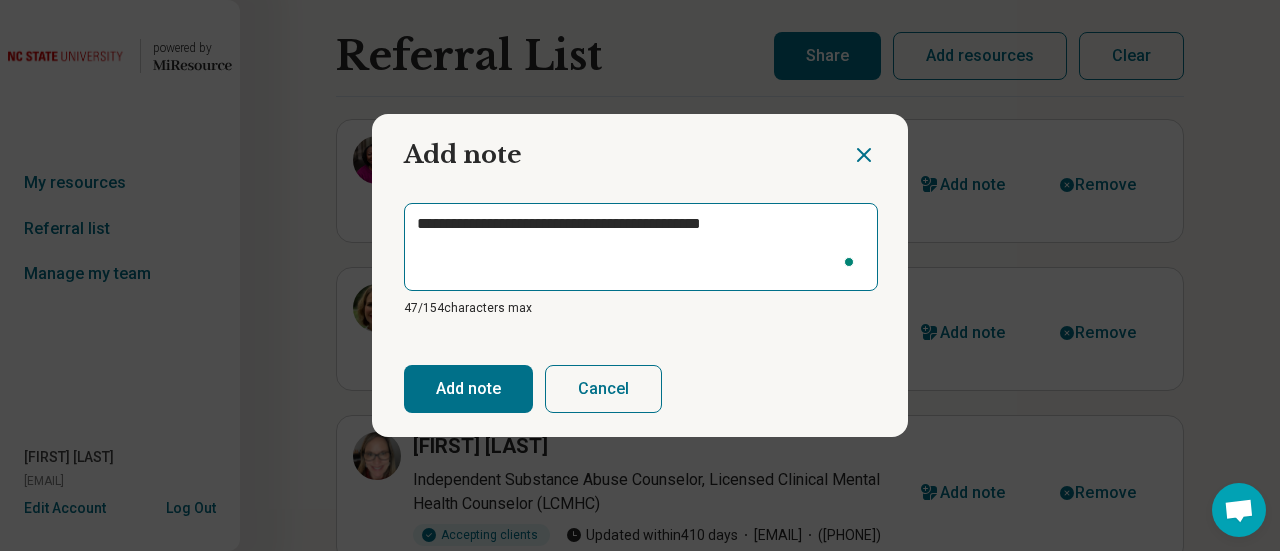 type on "**********" 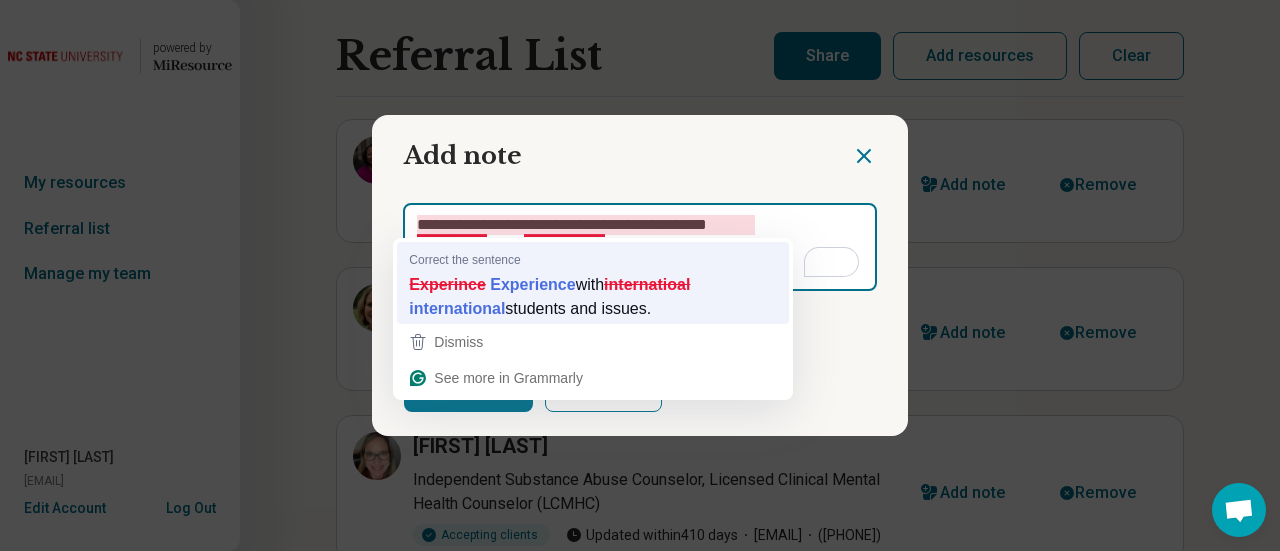type on "**********" 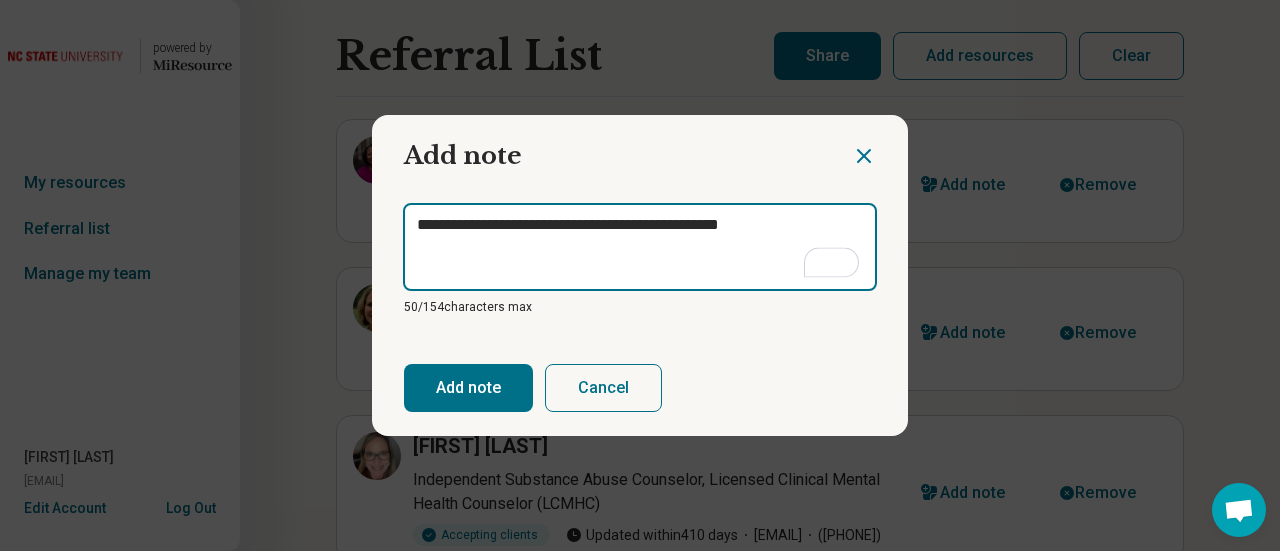 type on "**********" 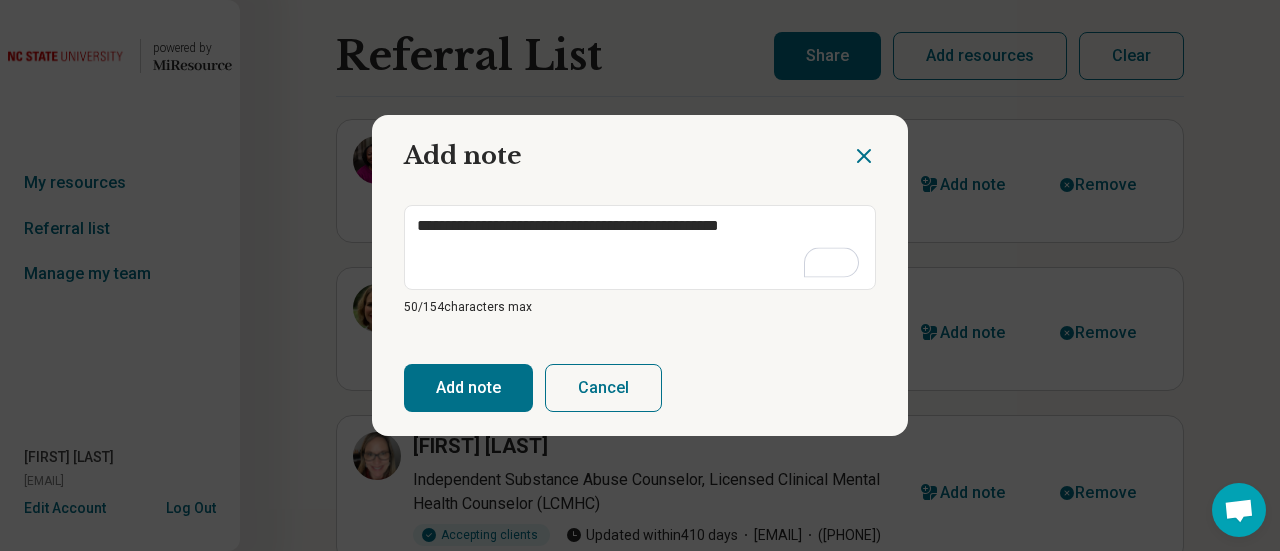 click on "Add note" at bounding box center (468, 388) 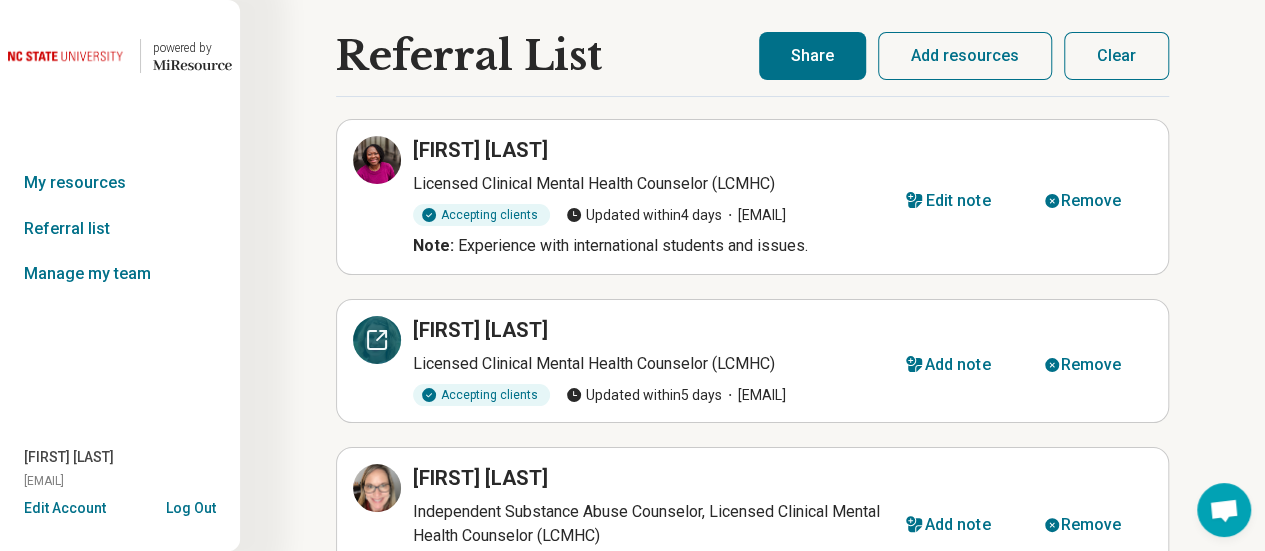 click 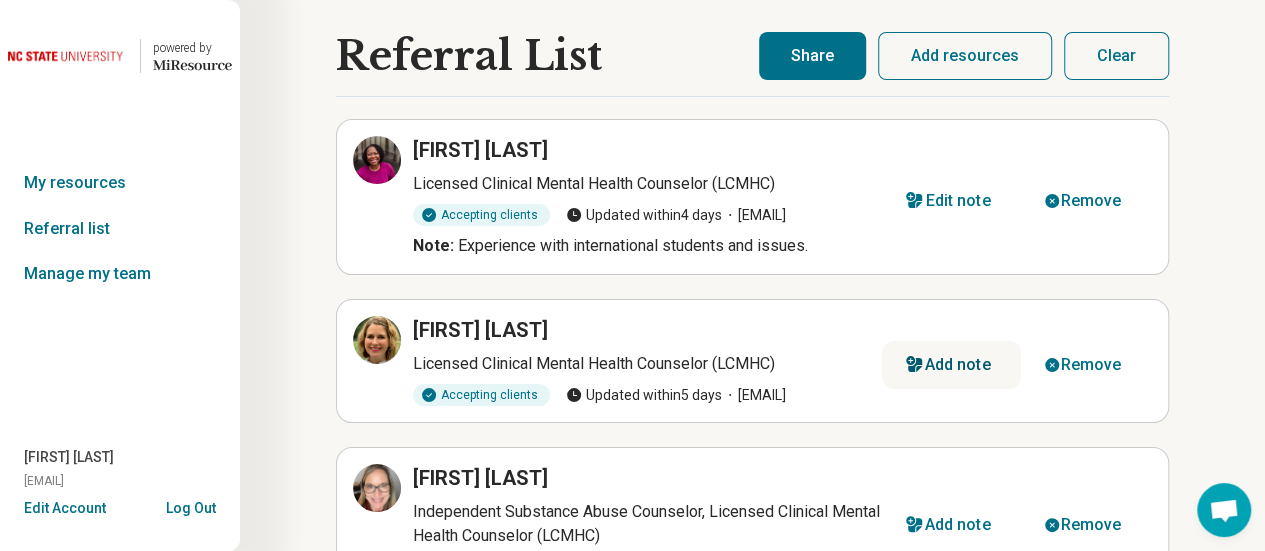 click on "Add note" at bounding box center [958, 365] 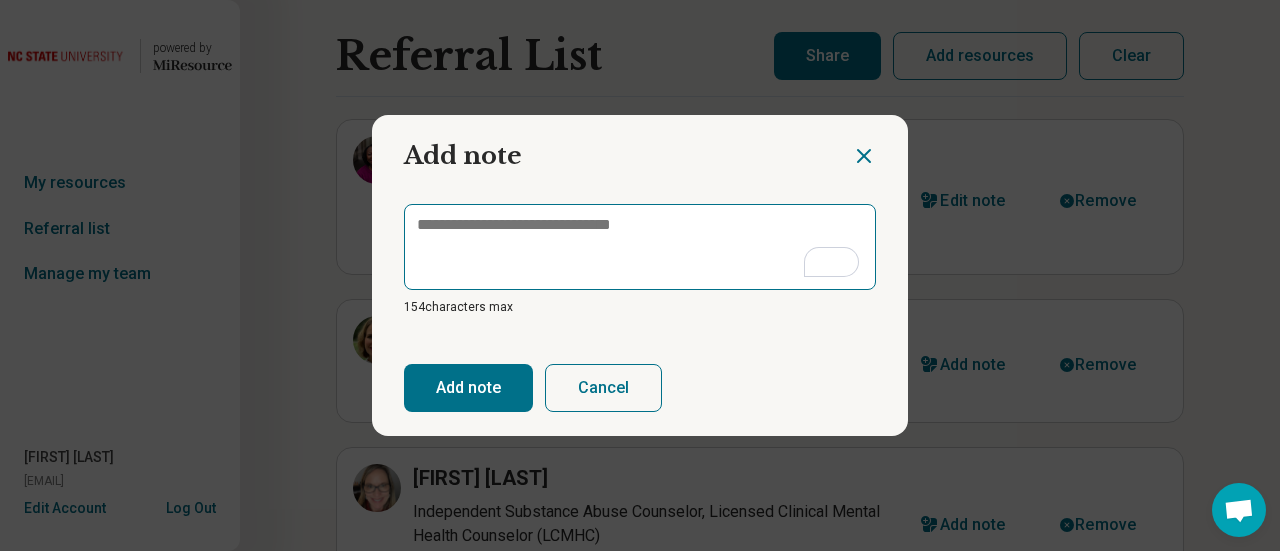 click at bounding box center (640, 247) 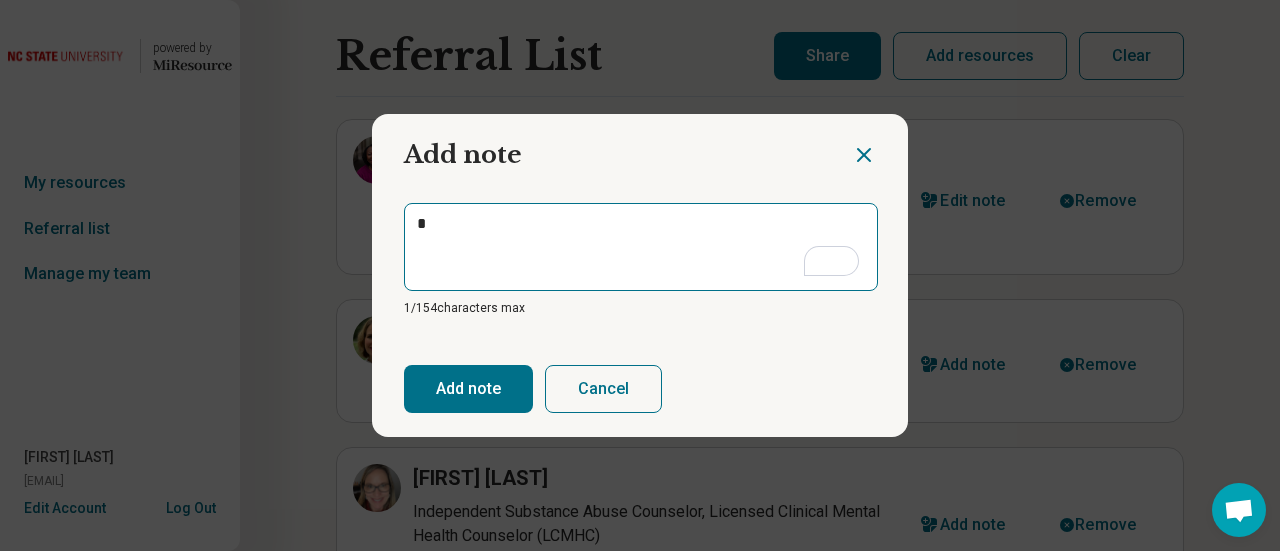 type on "*" 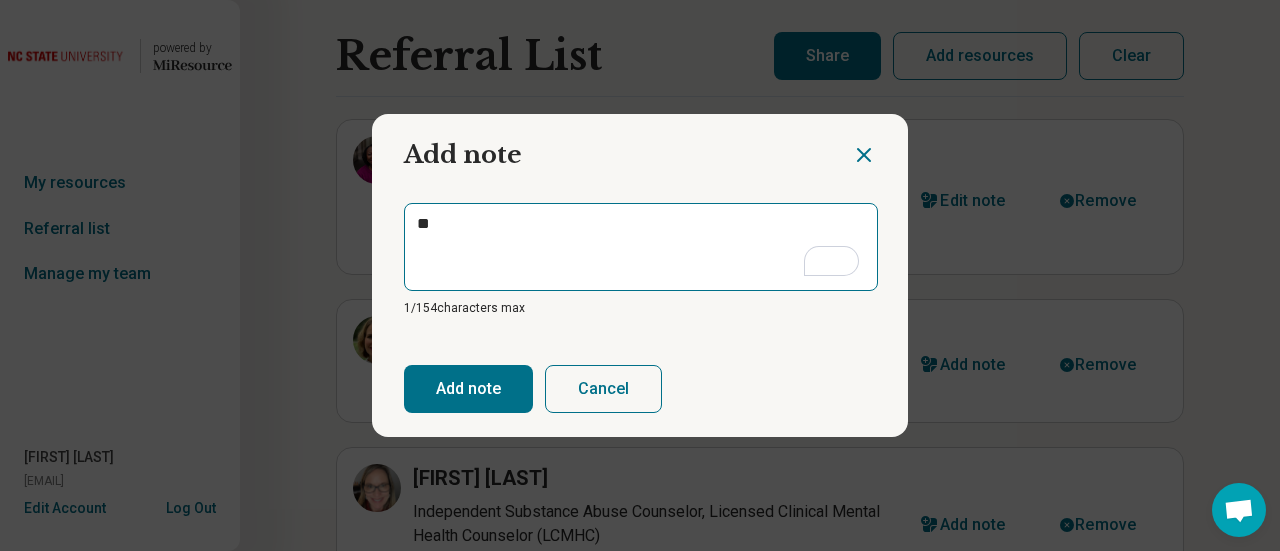 type on "*" 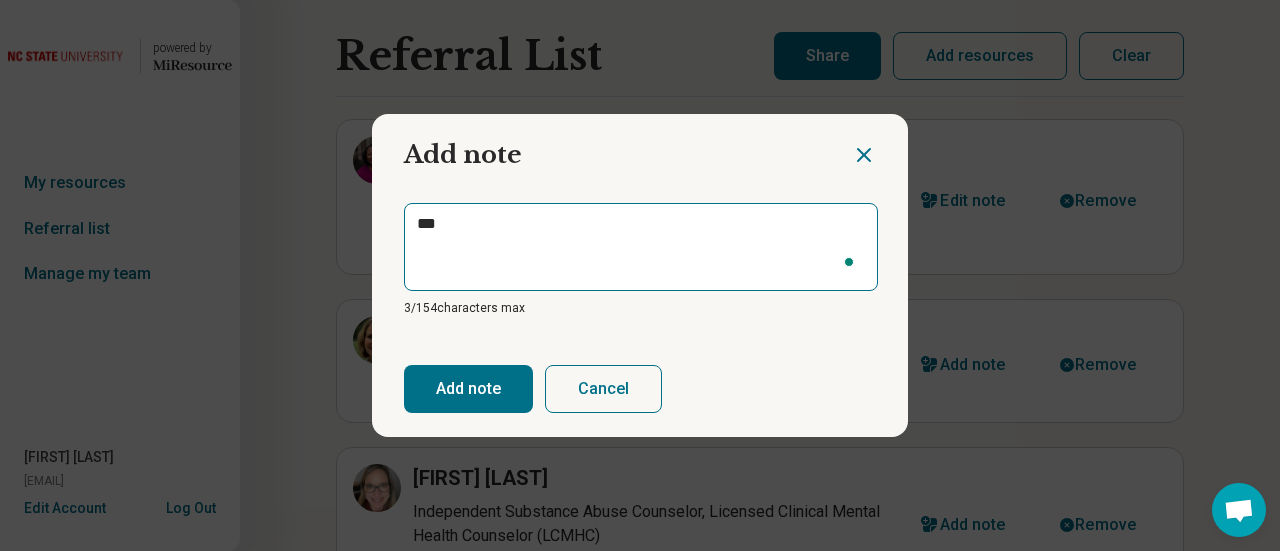 type on "*" 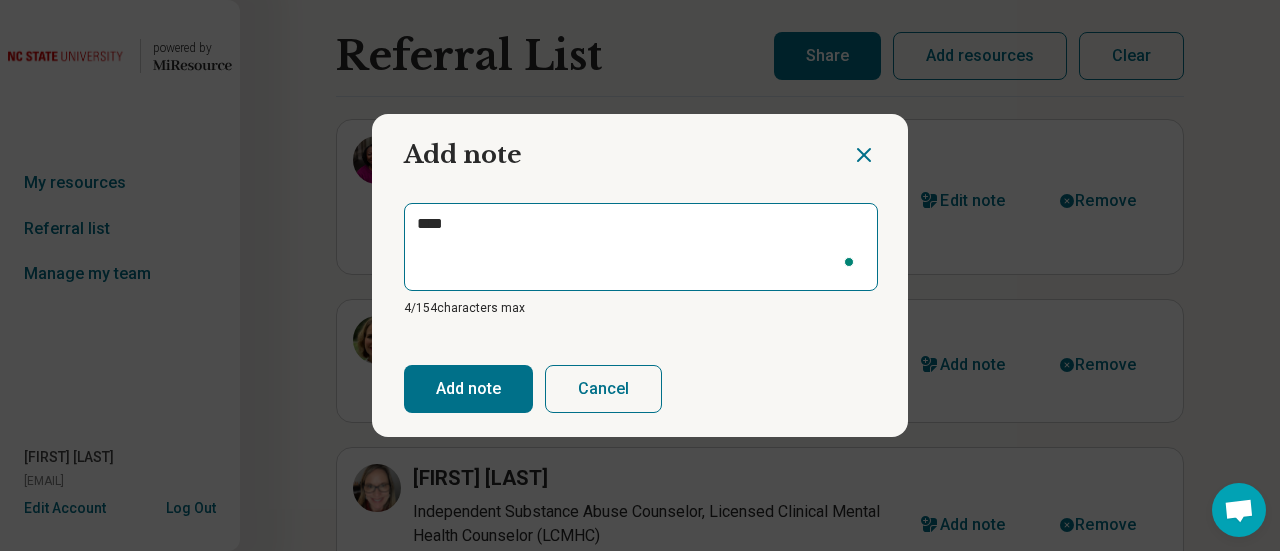 type on "*" 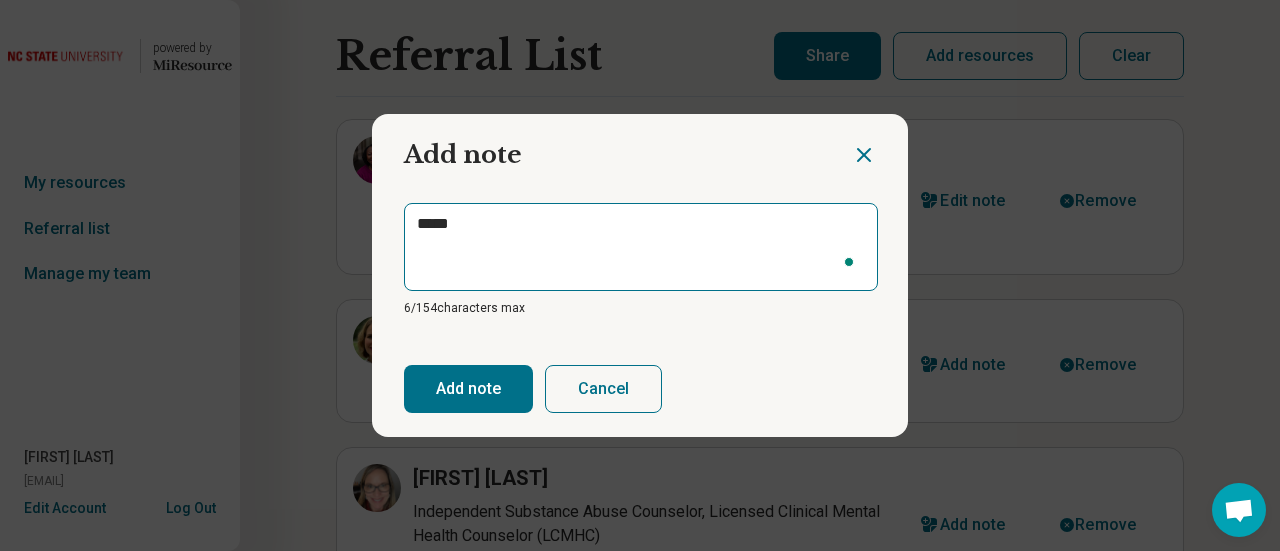 type on "*" 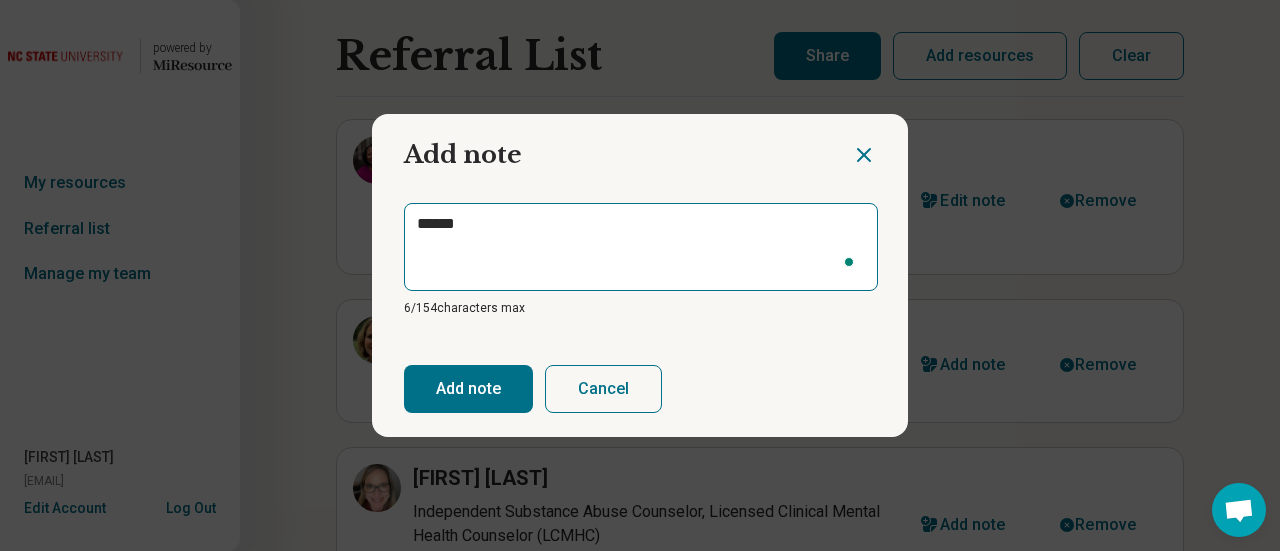 type on "*" 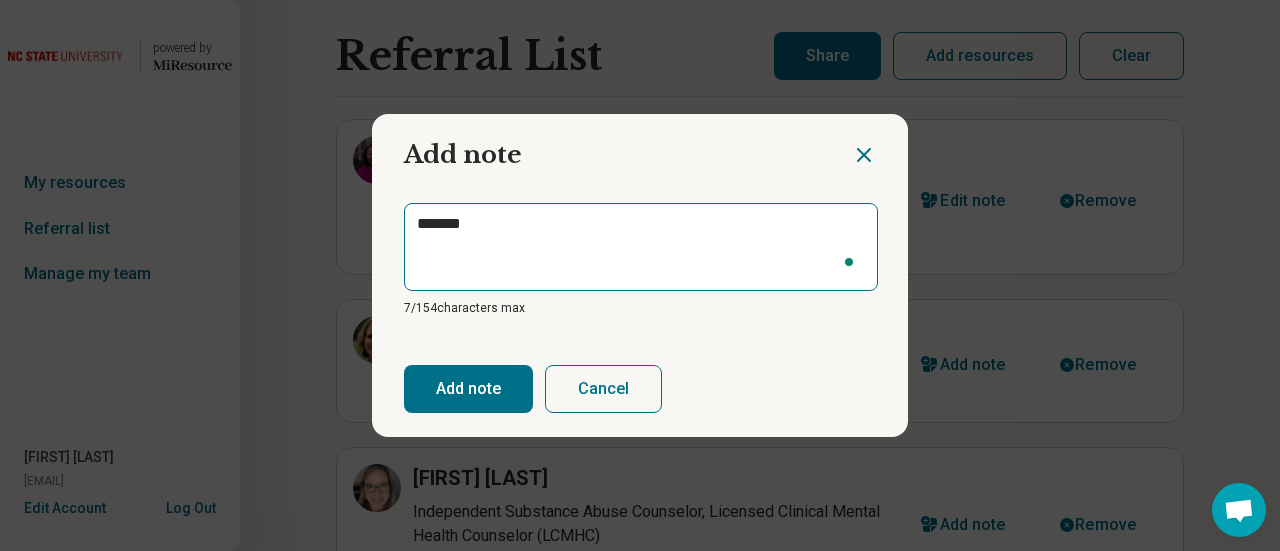 type on "*" 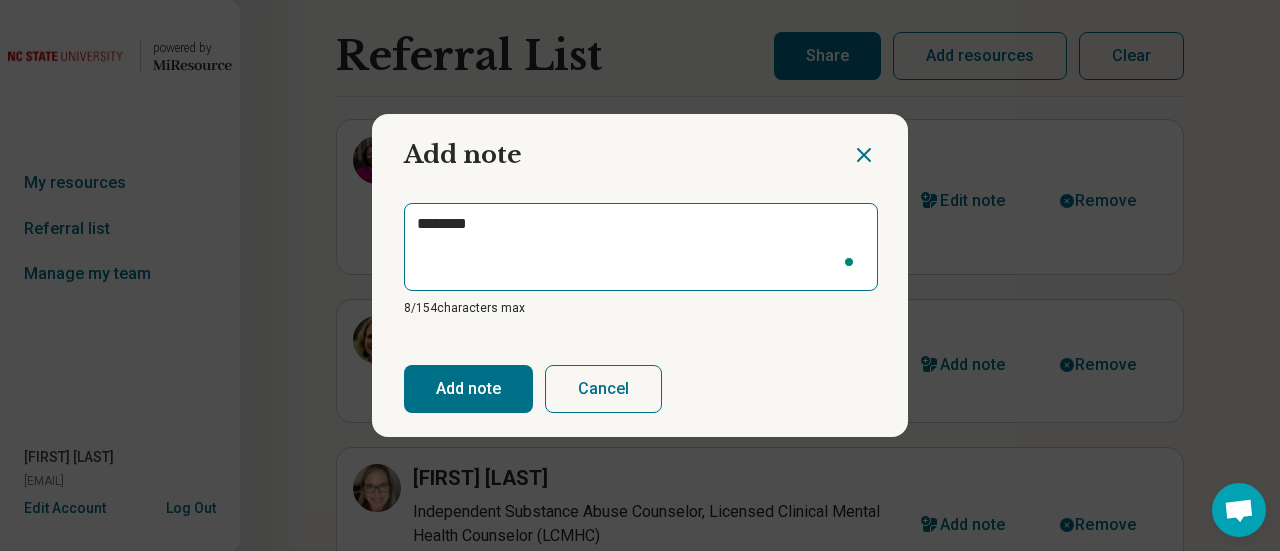 type on "*" 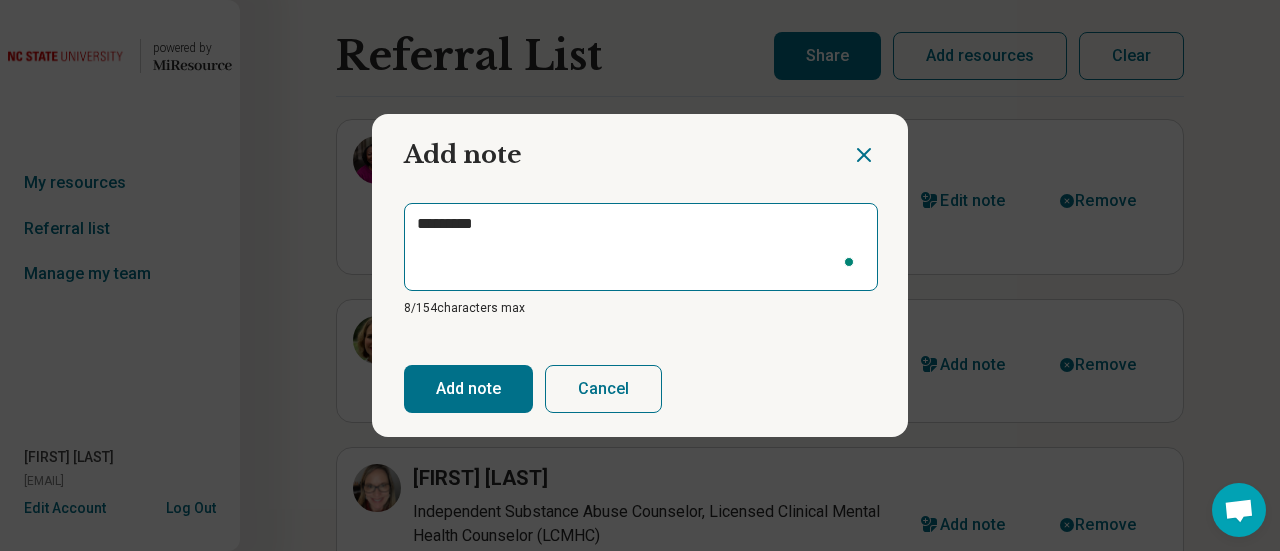type on "*" 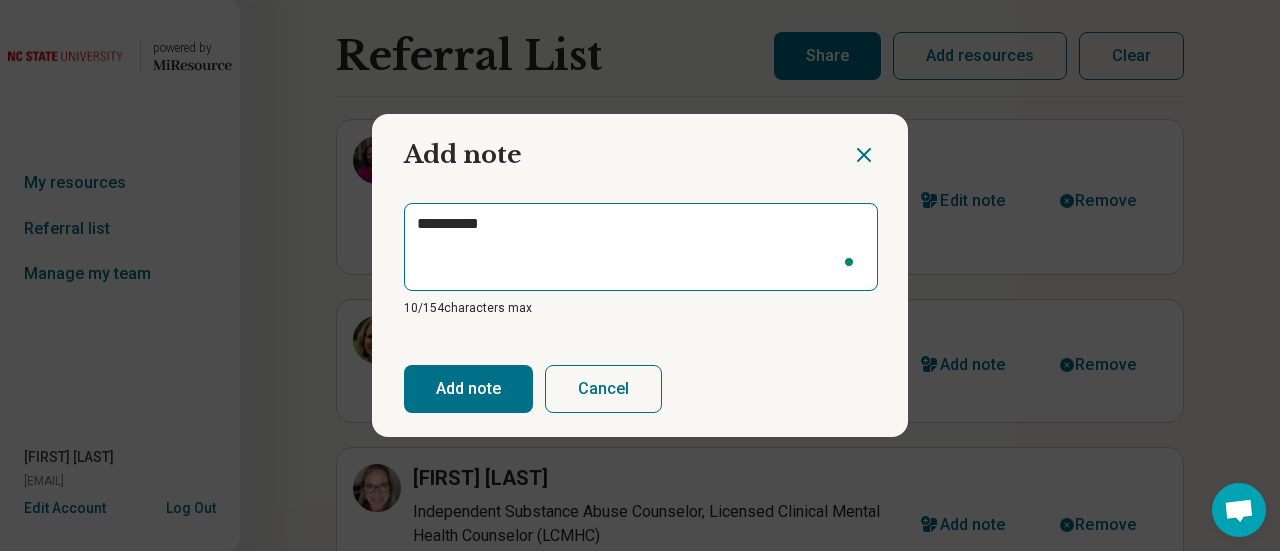 type on "*" 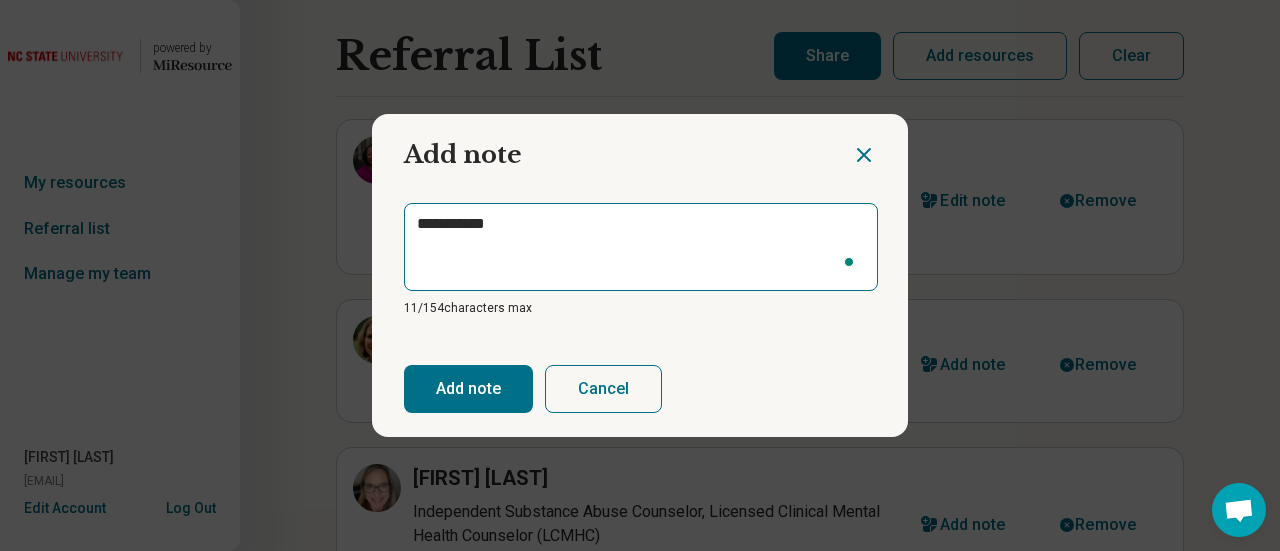 type on "*" 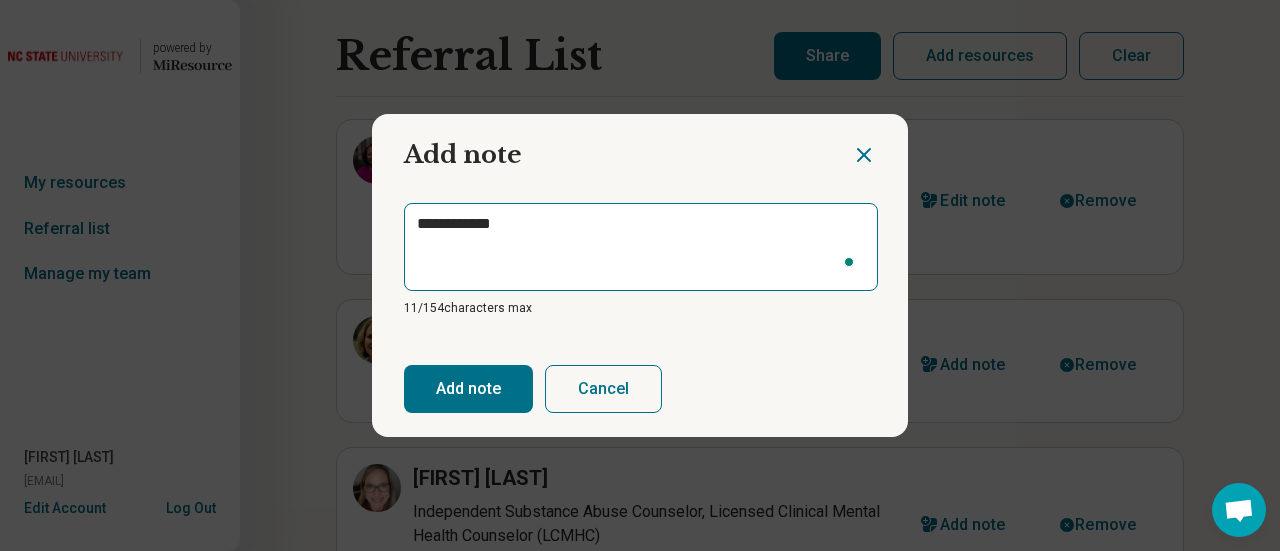 type on "*" 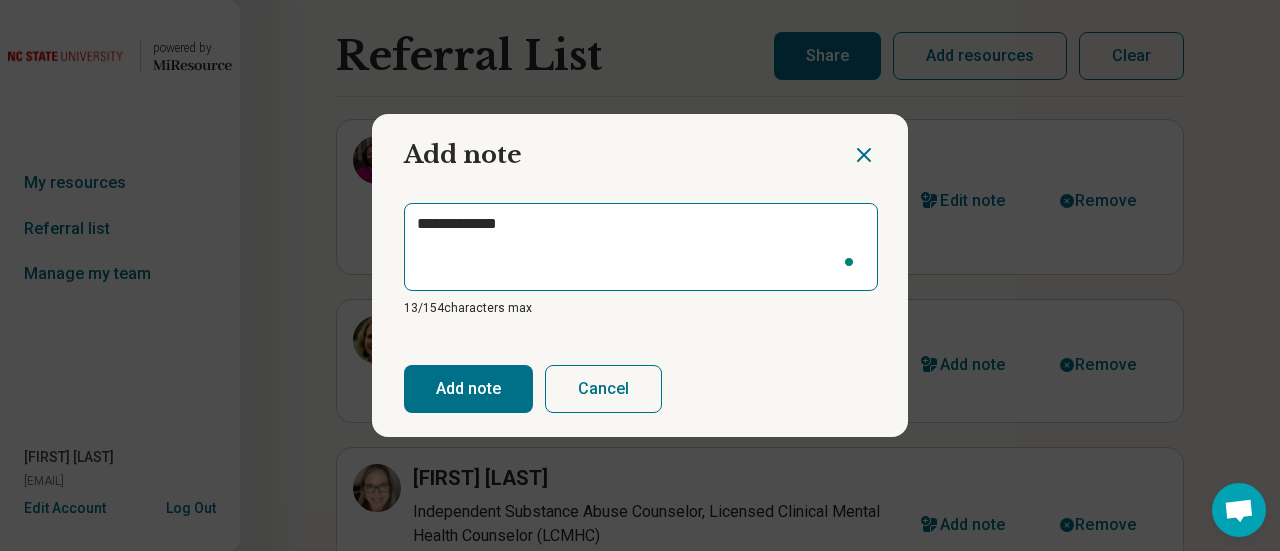 type on "*" 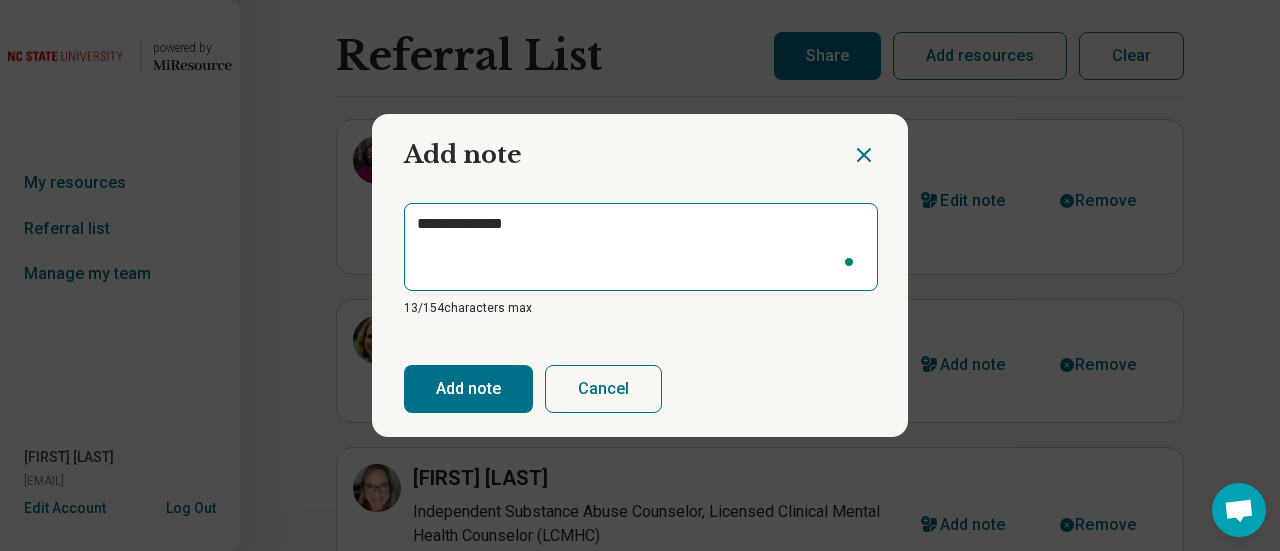 type on "*" 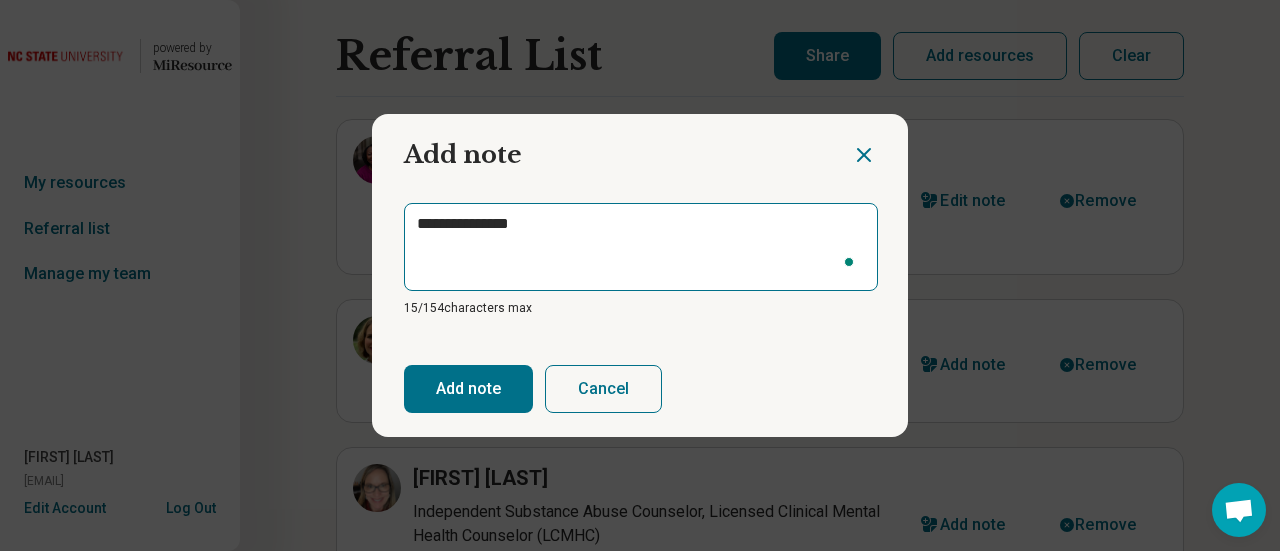 type on "*" 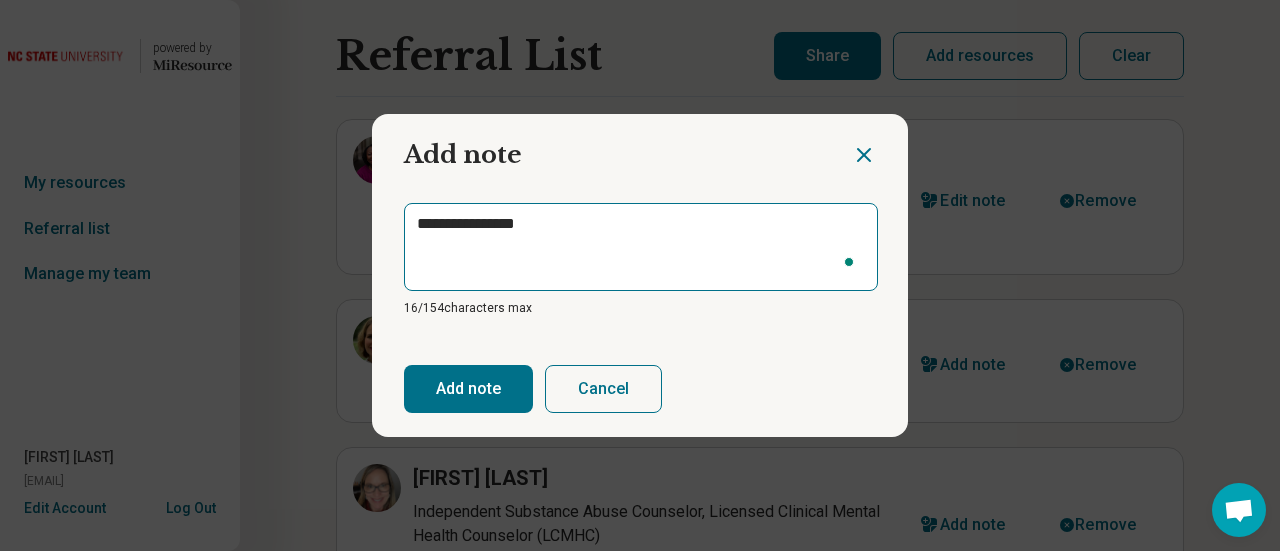 type on "*" 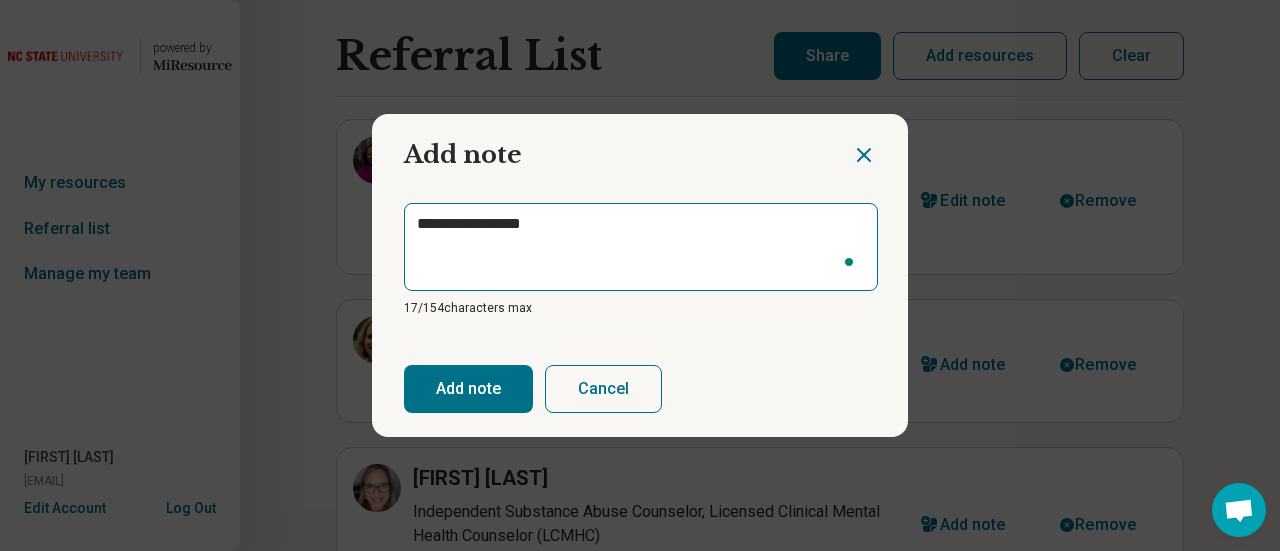 type on "*" 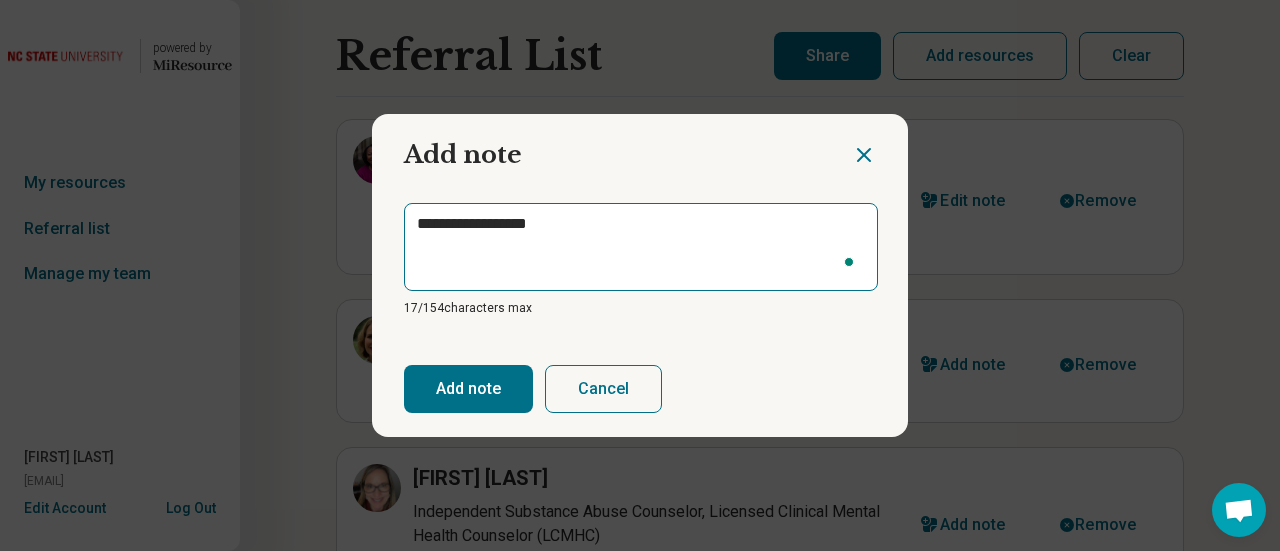 type on "*" 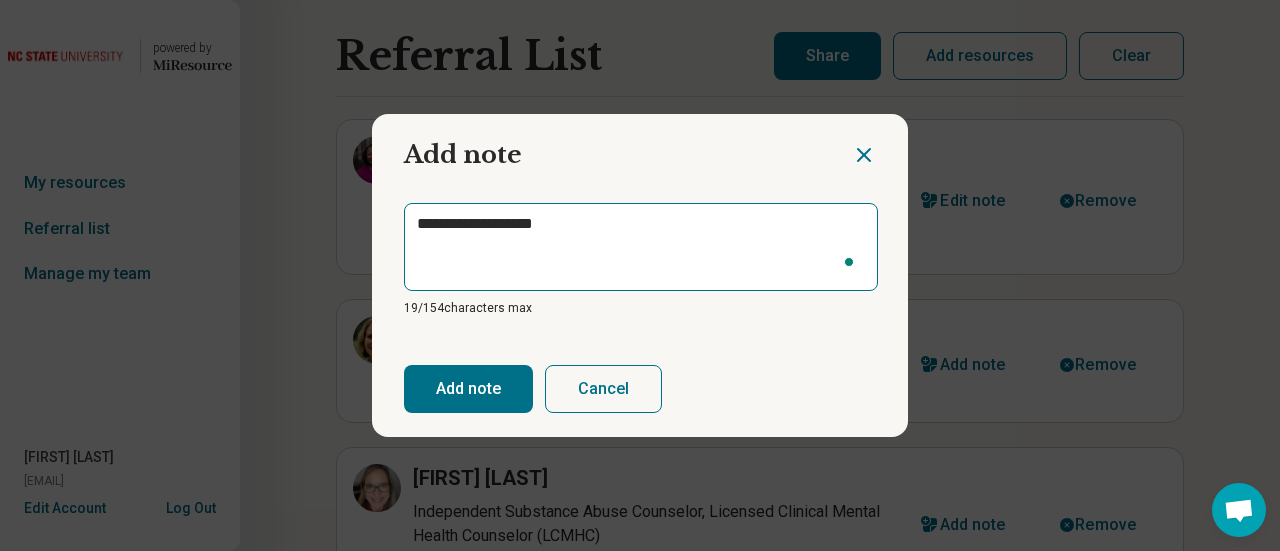 type on "*" 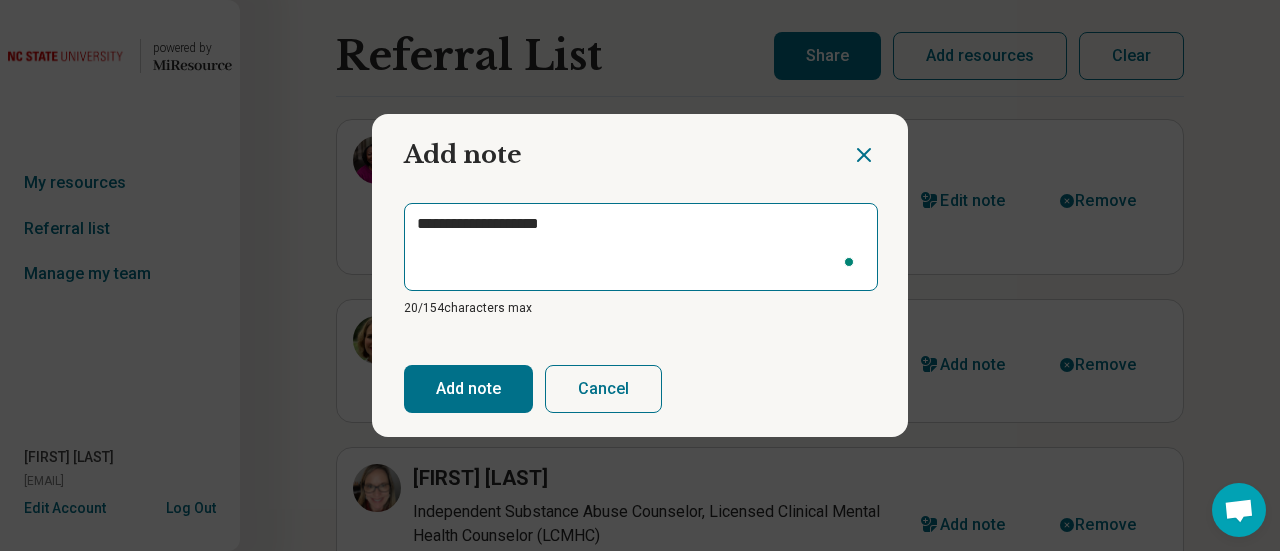 type on "*" 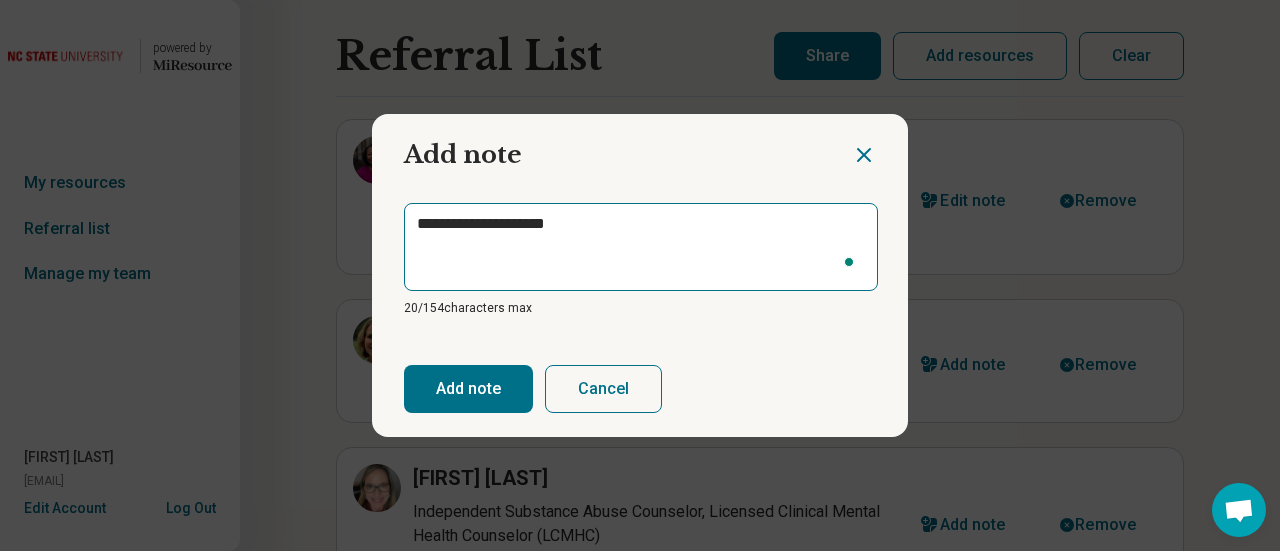 type on "*" 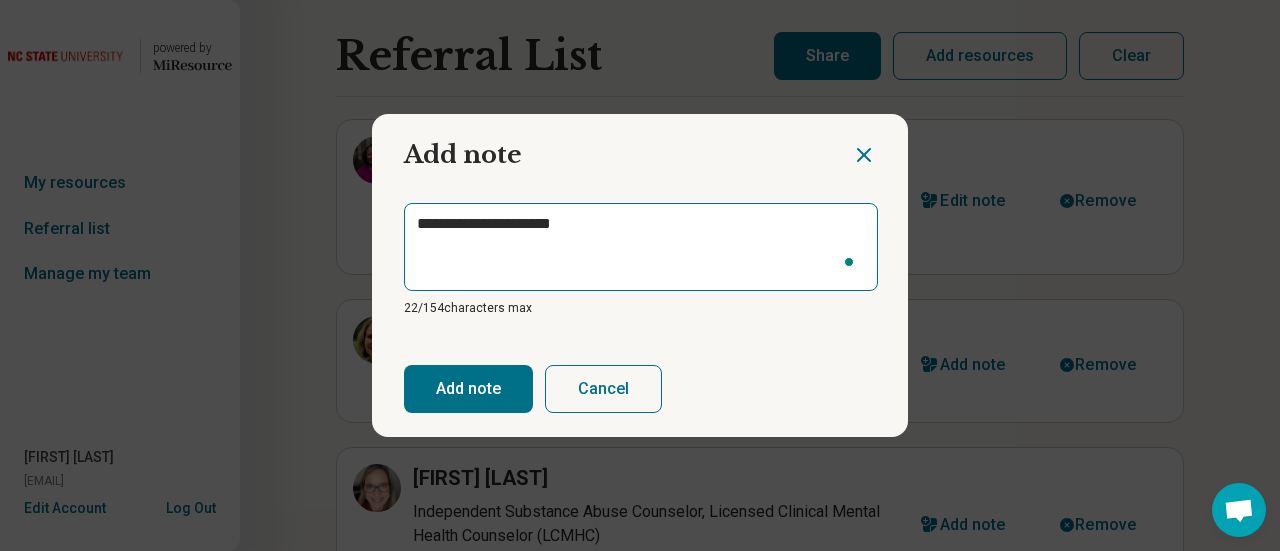 type on "*" 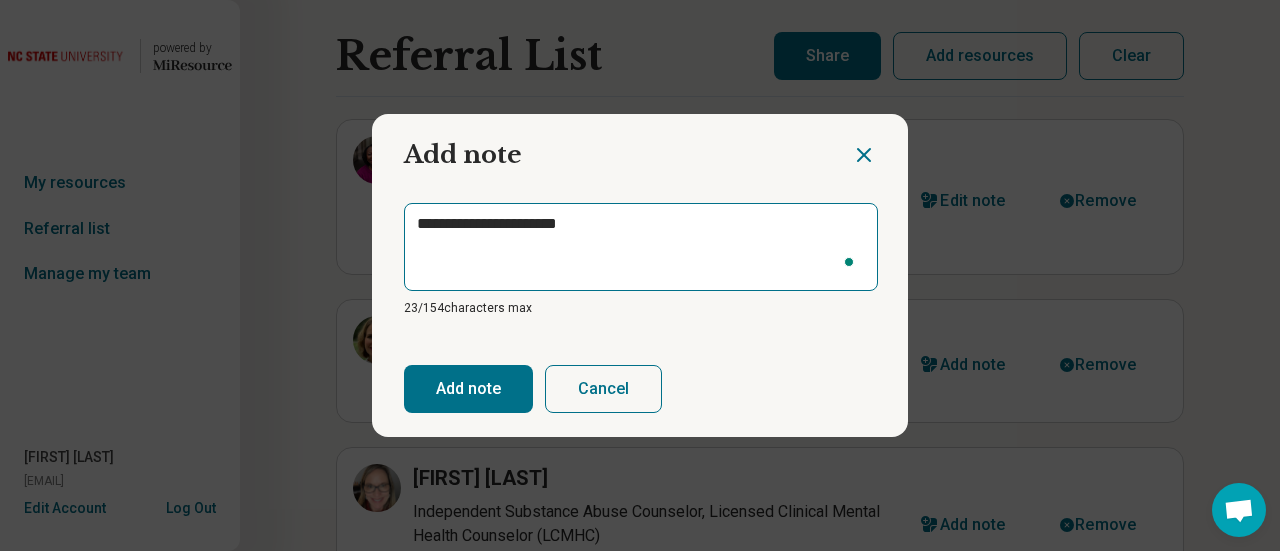 type on "*" 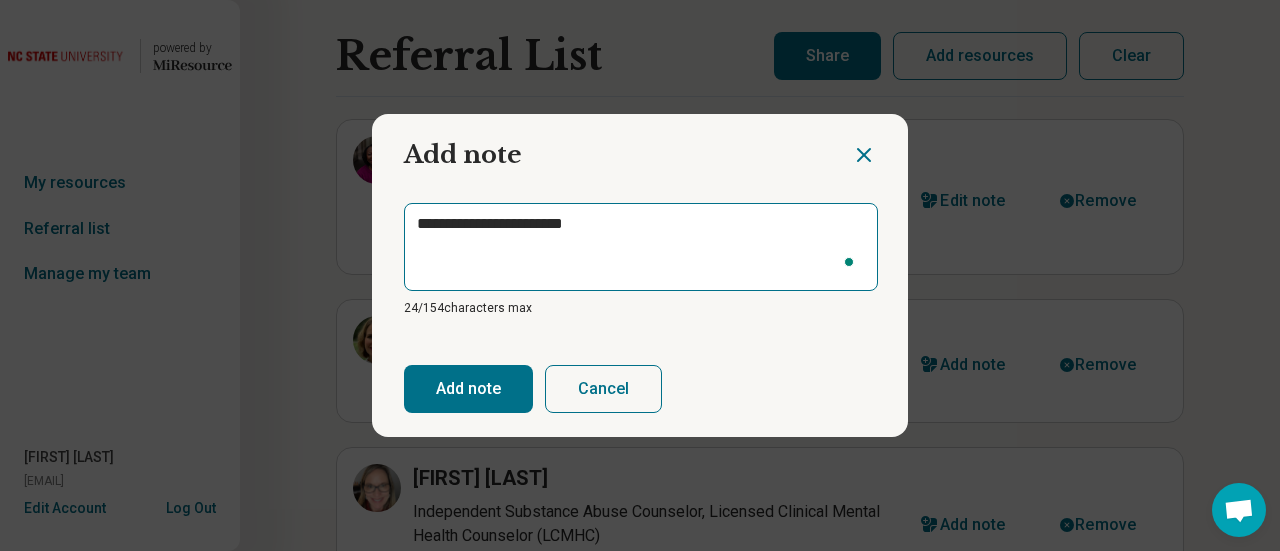 type on "*" 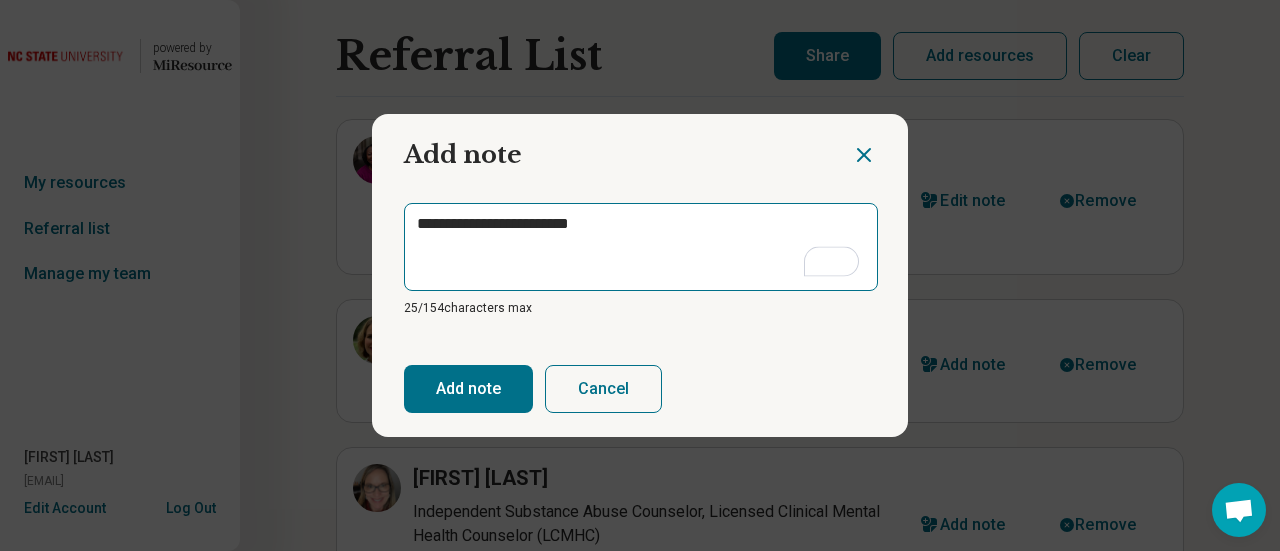 type on "*" 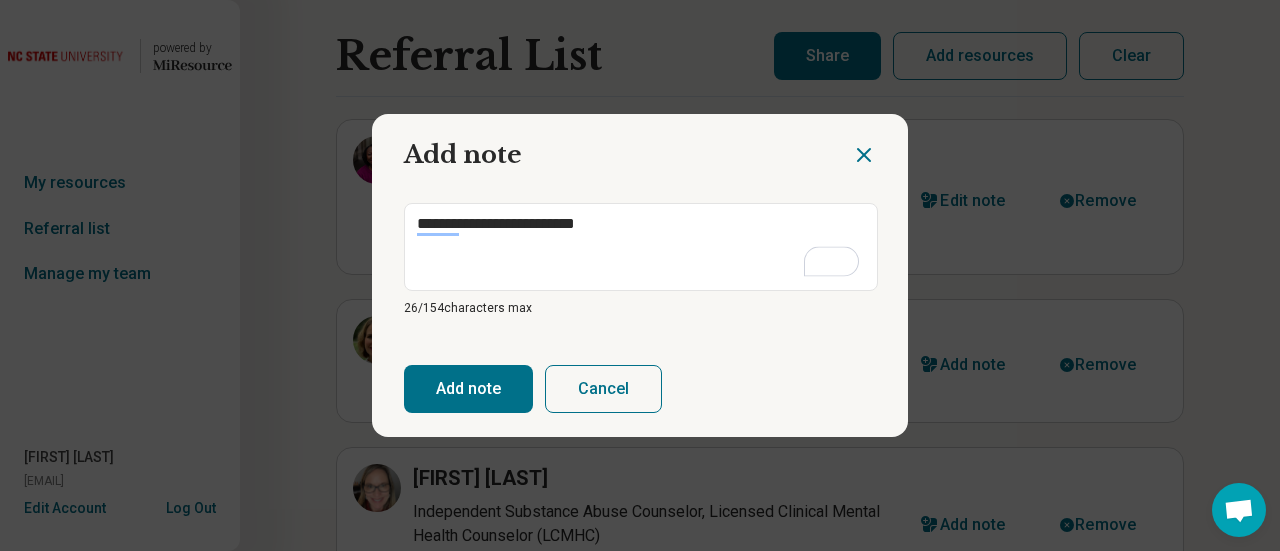 type on "**********" 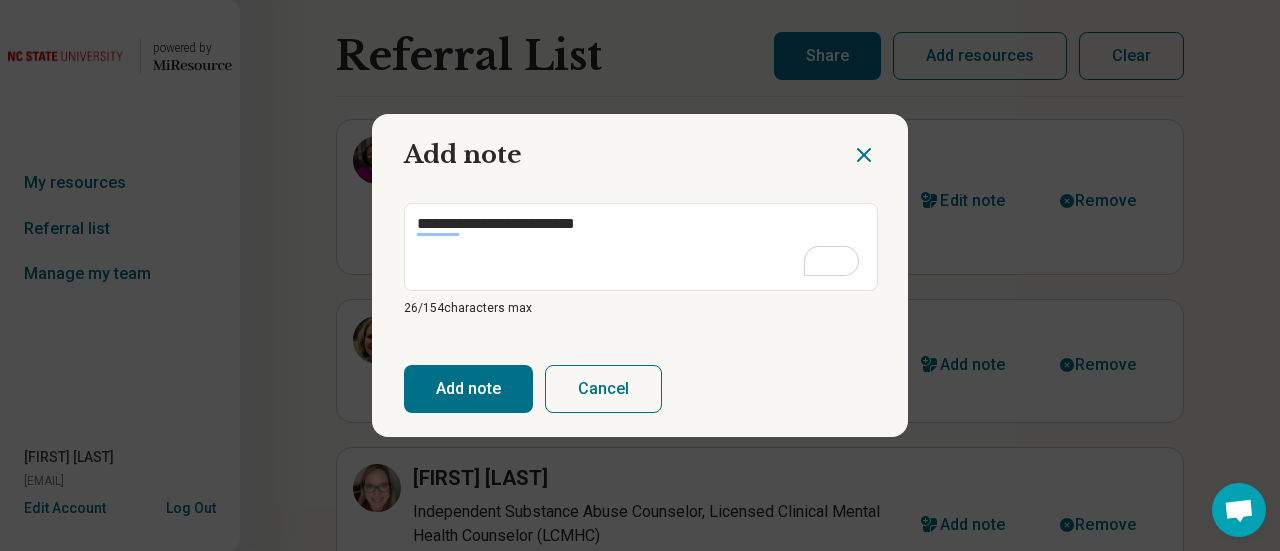 click on "Add note" at bounding box center (468, 389) 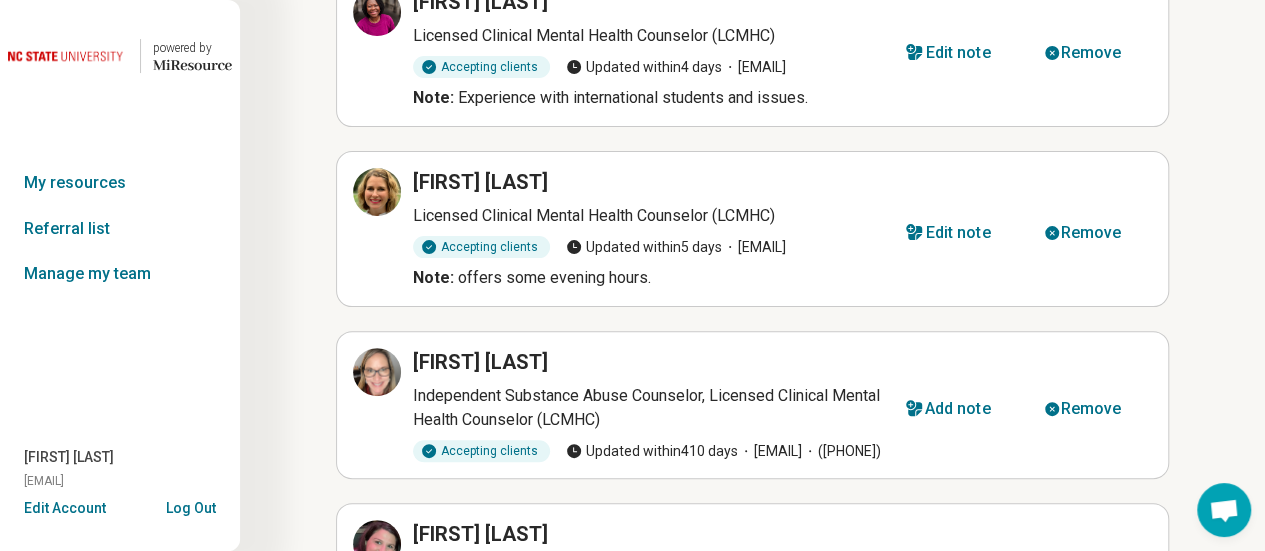 scroll, scrollTop: 152, scrollLeft: 0, axis: vertical 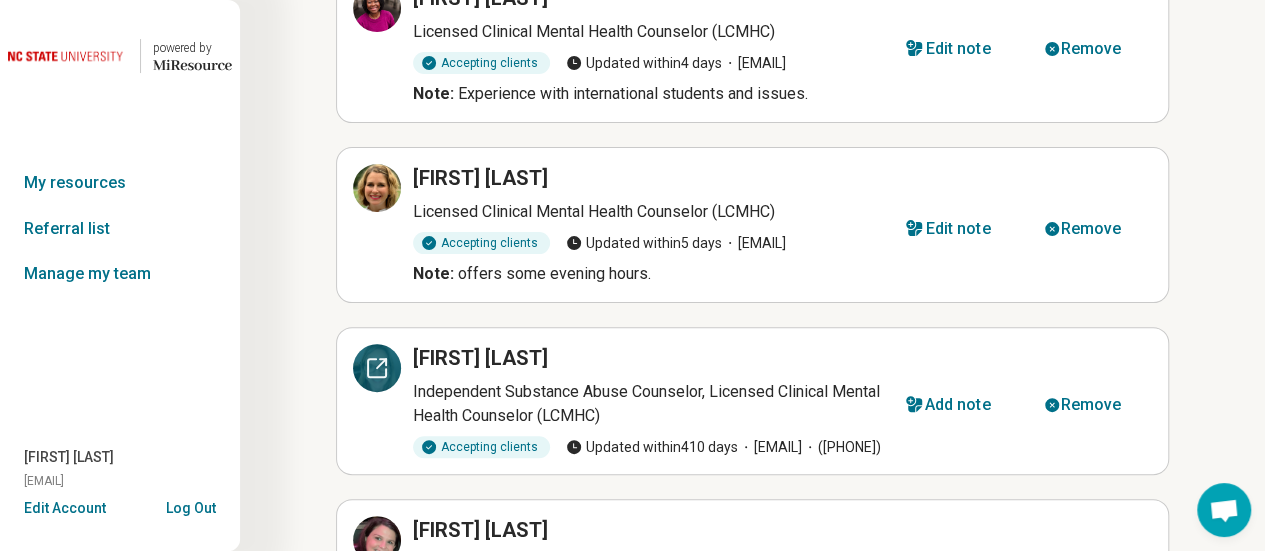 click 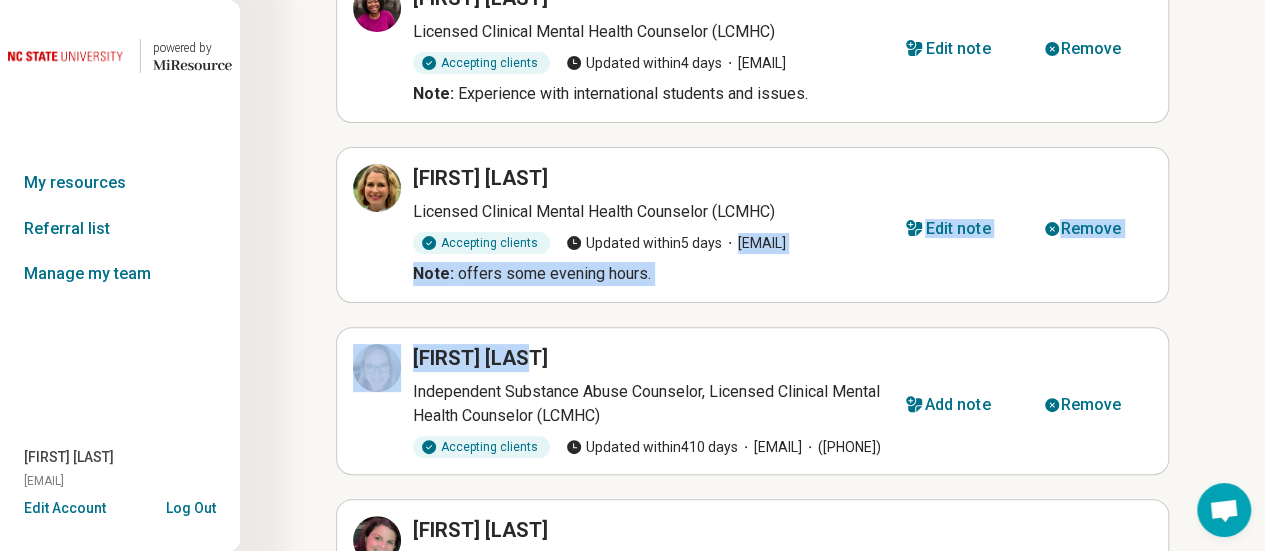 drag, startPoint x: 764, startPoint y: 257, endPoint x: 772, endPoint y: 371, distance: 114.28036 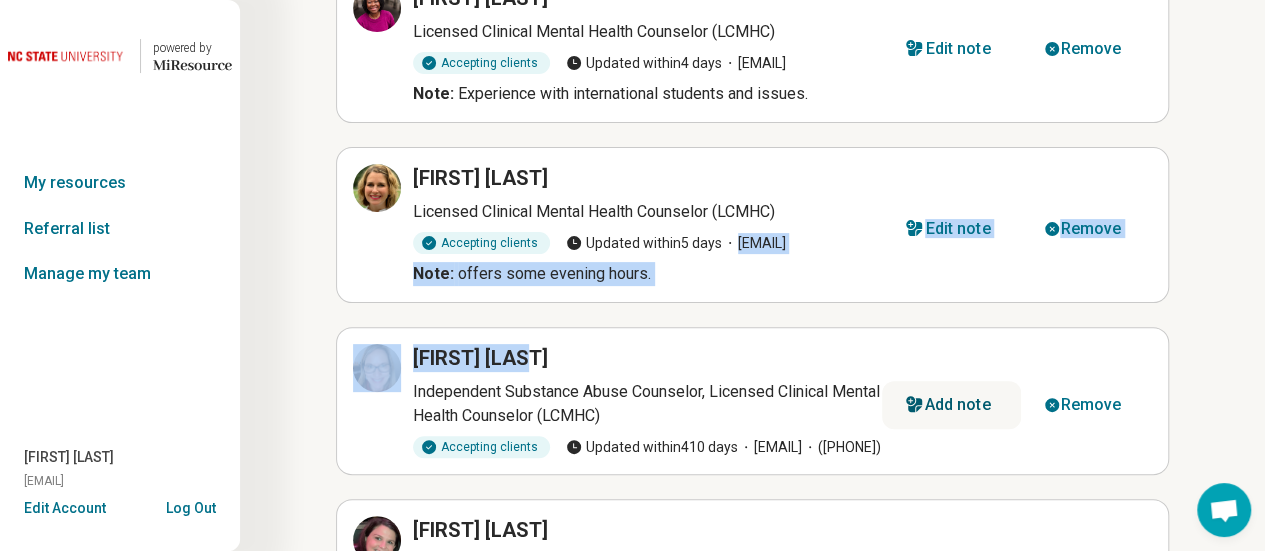 click on "Add note" at bounding box center (958, 405) 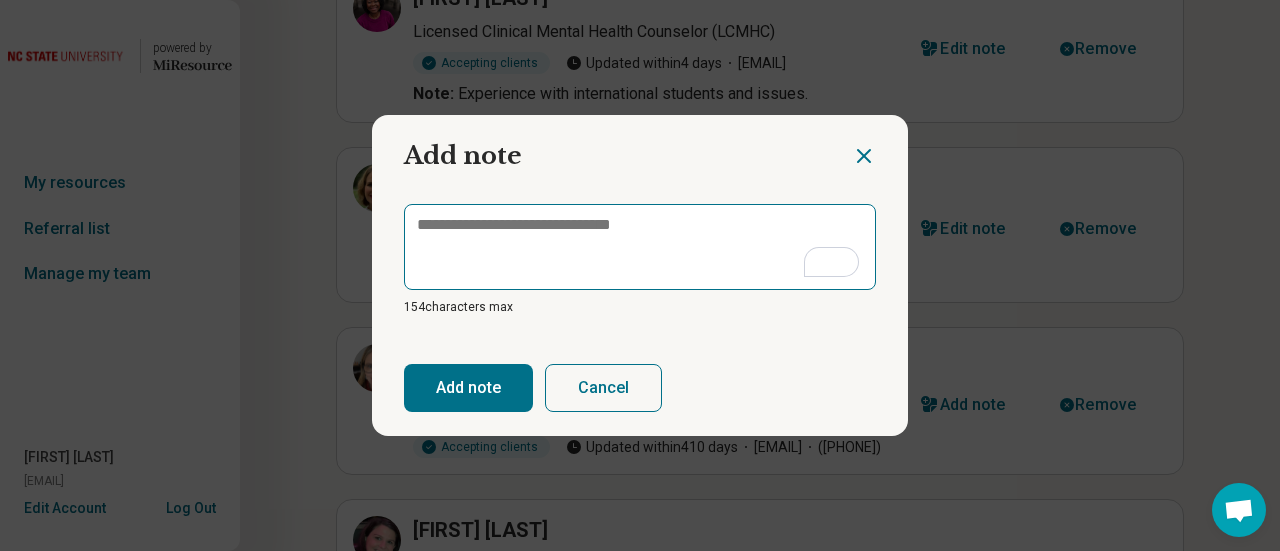 click at bounding box center [640, 247] 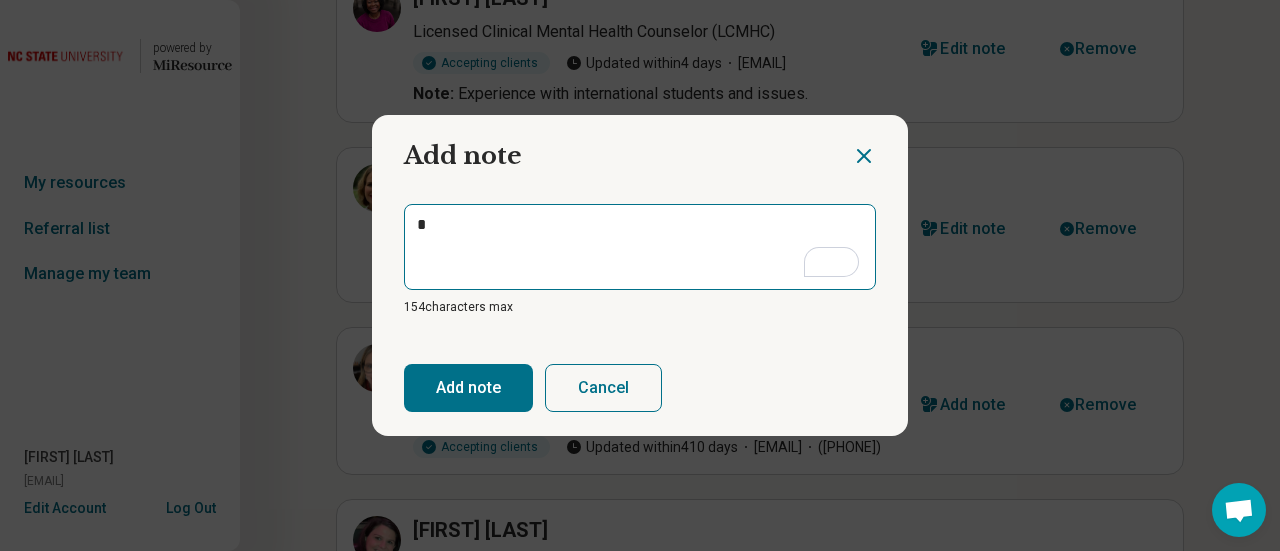 type on "*" 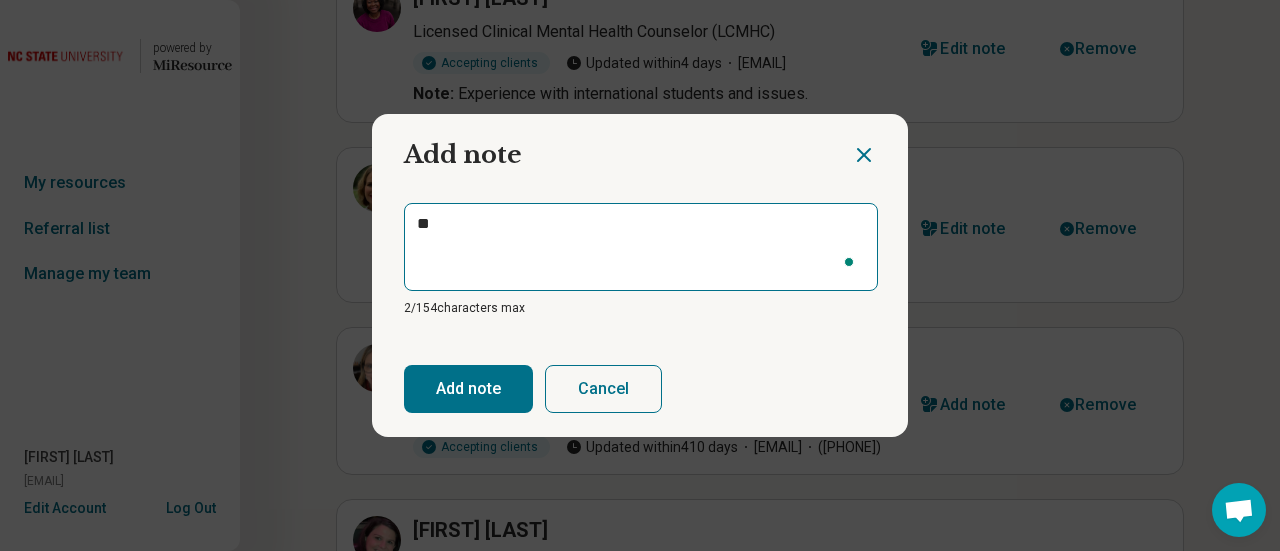 type on "*" 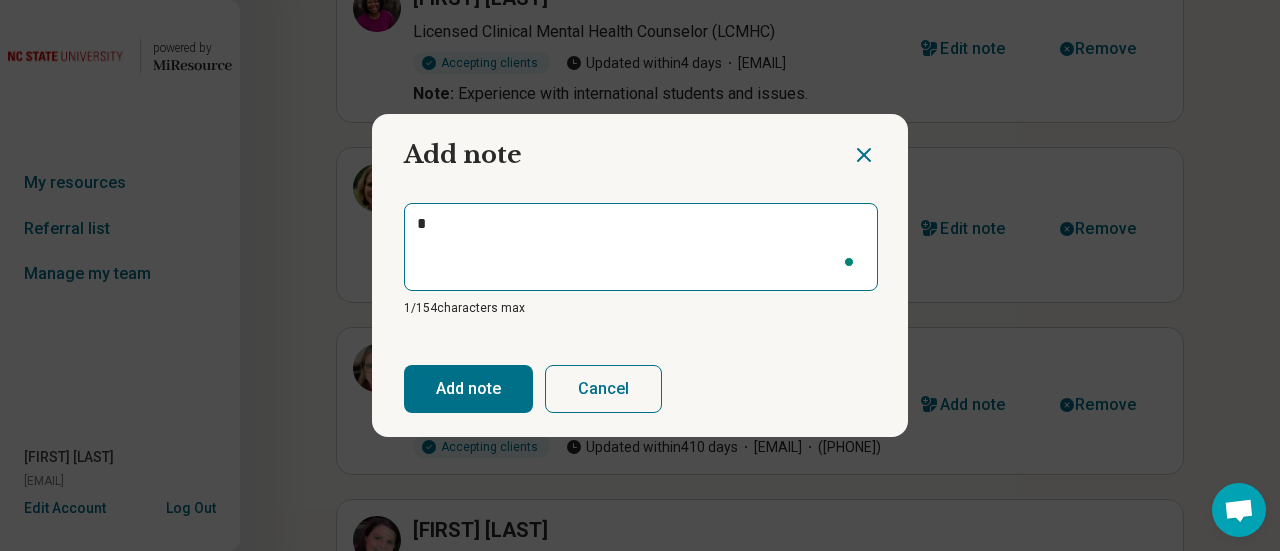 type on "*" 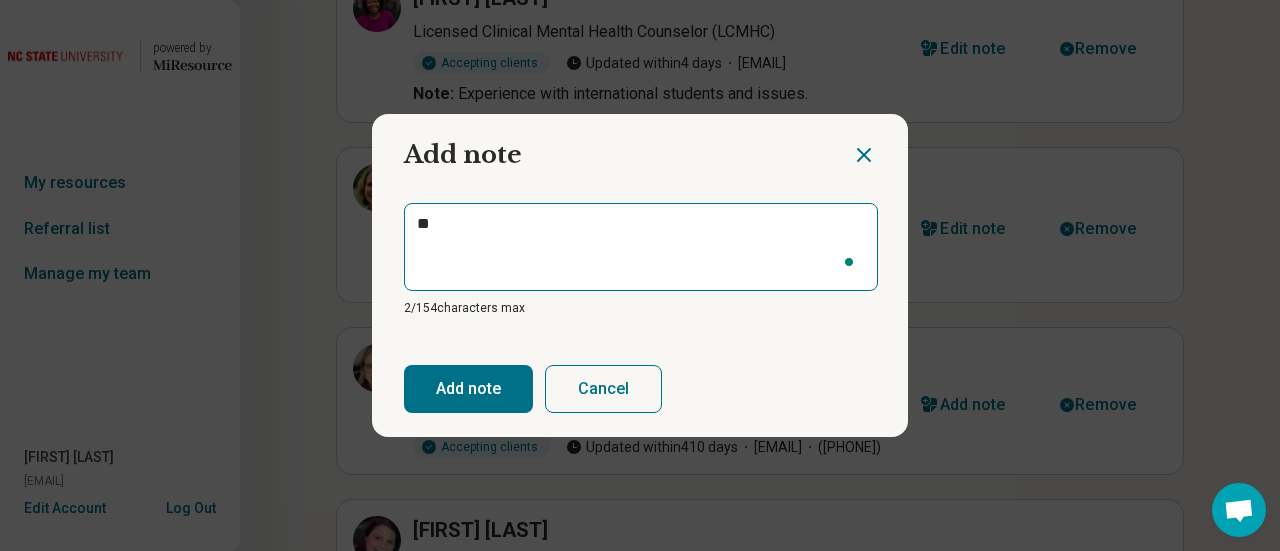 type on "*" 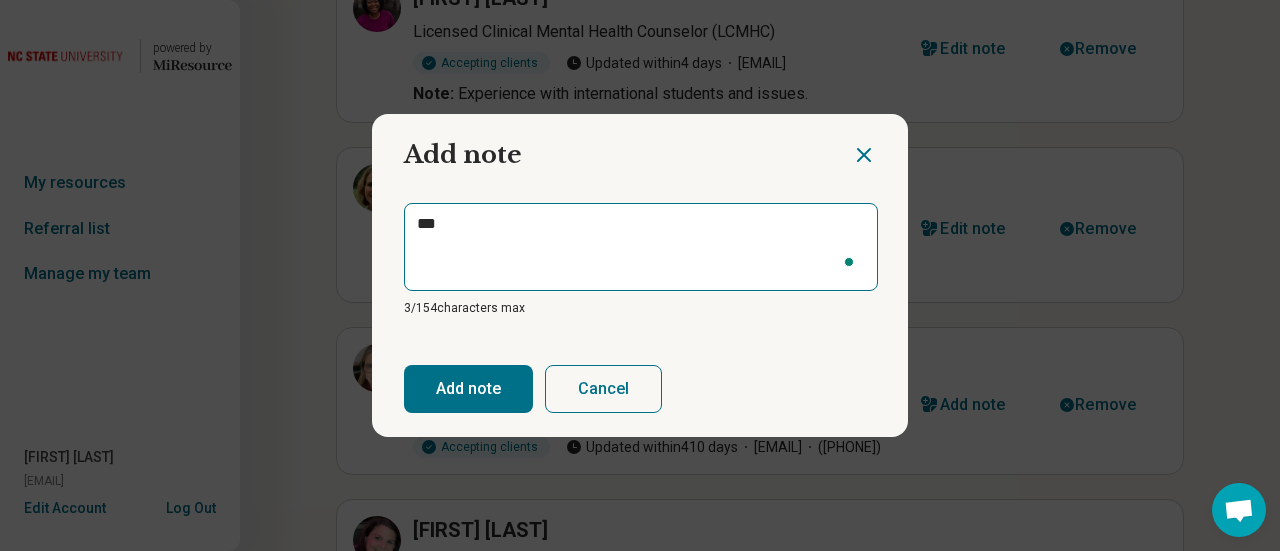 type on "*" 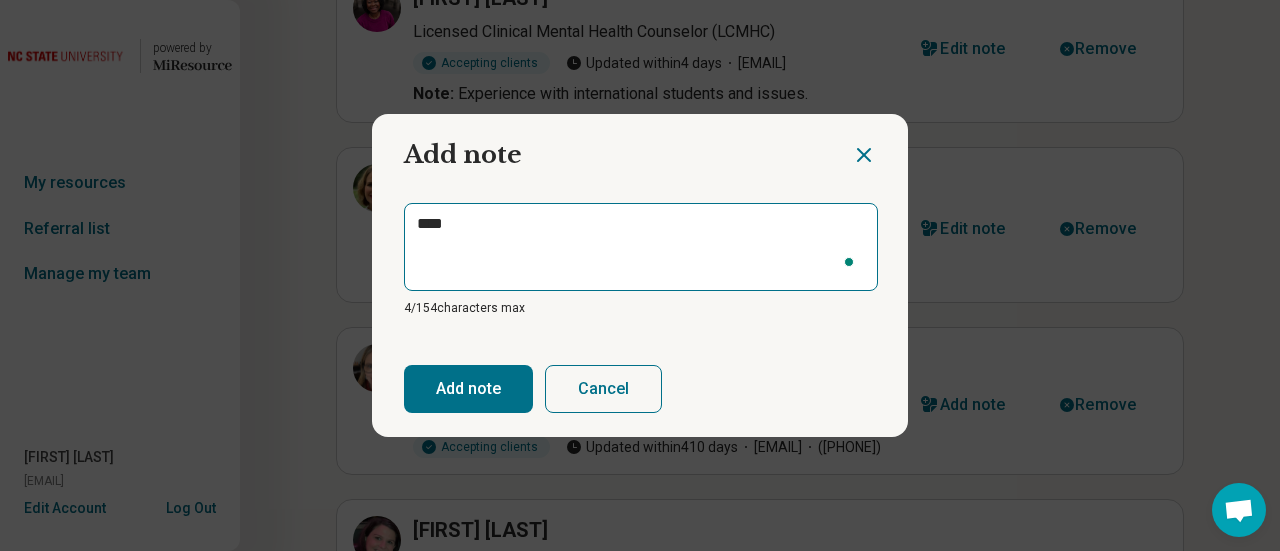 type on "*" 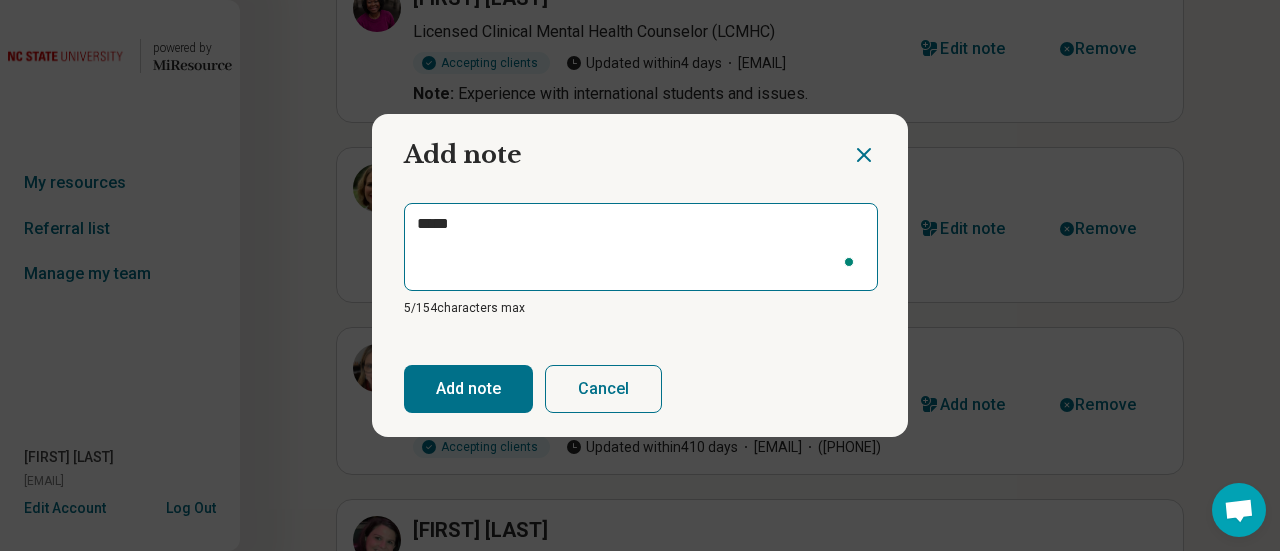 type on "*" 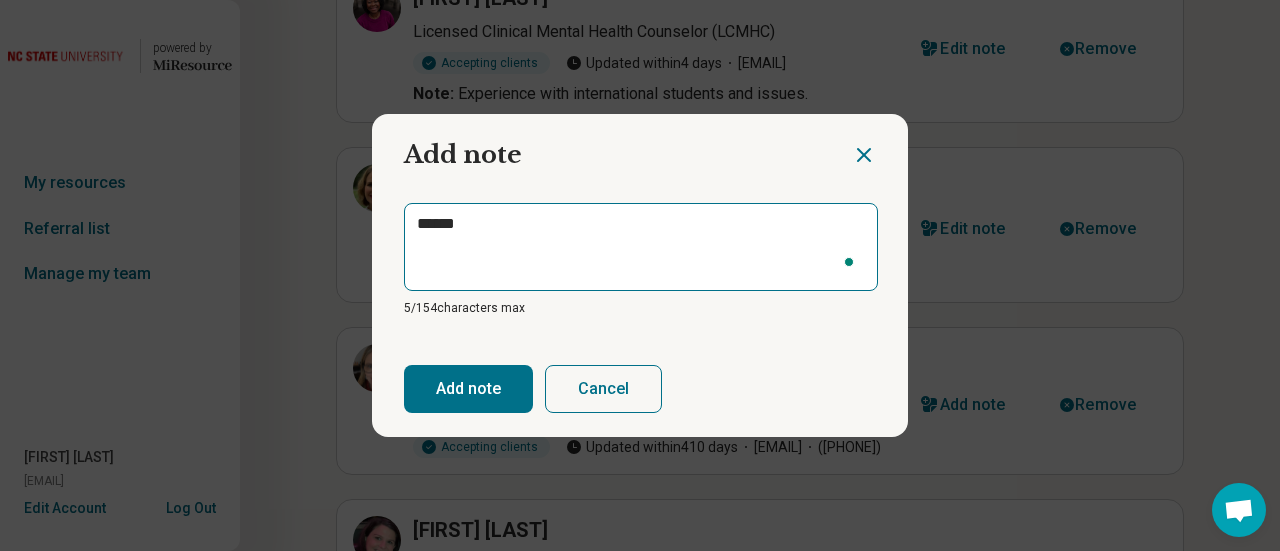 type on "*" 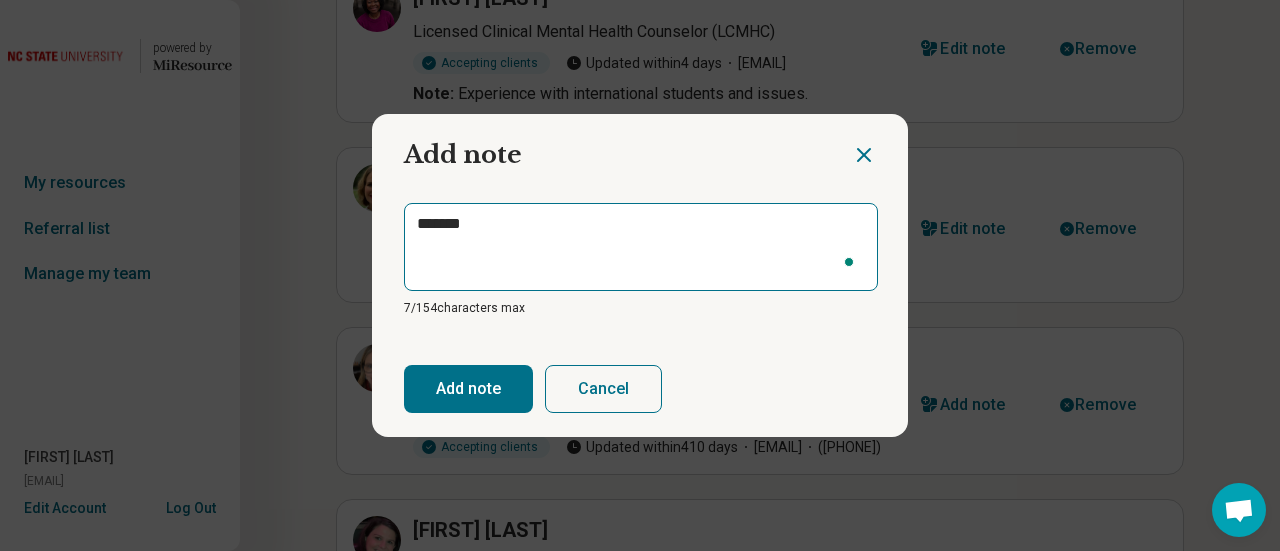 type on "*" 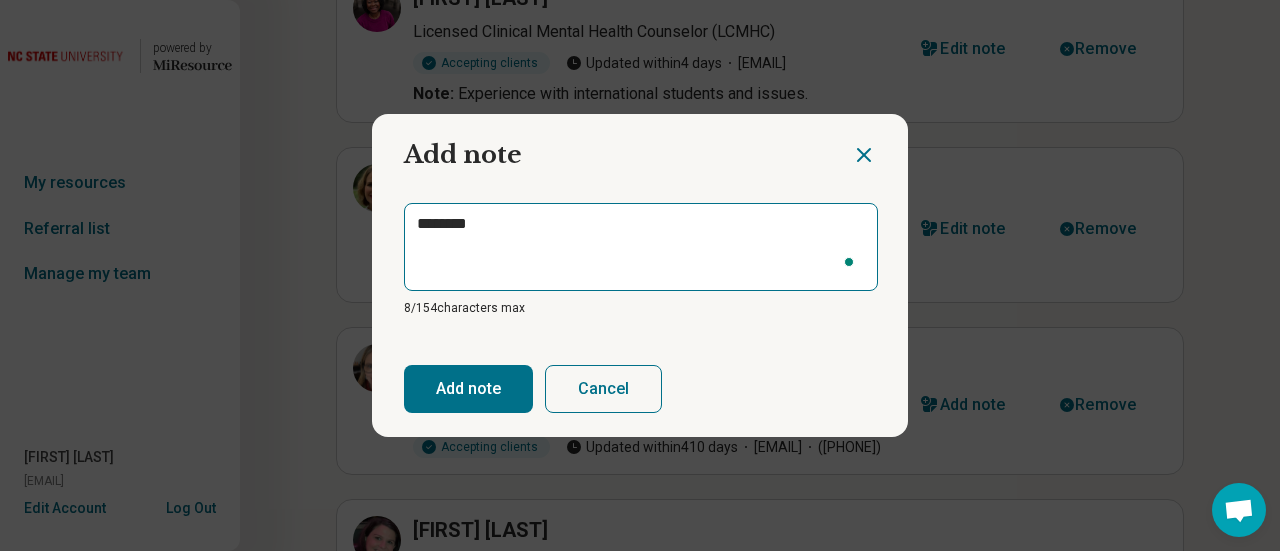 type on "*" 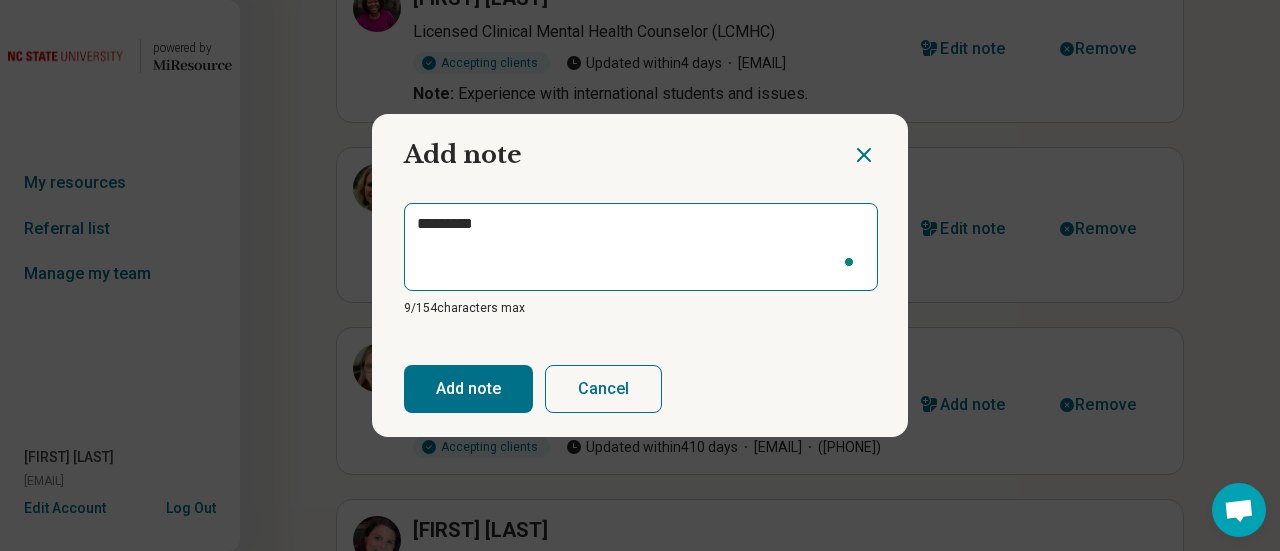 type on "*" 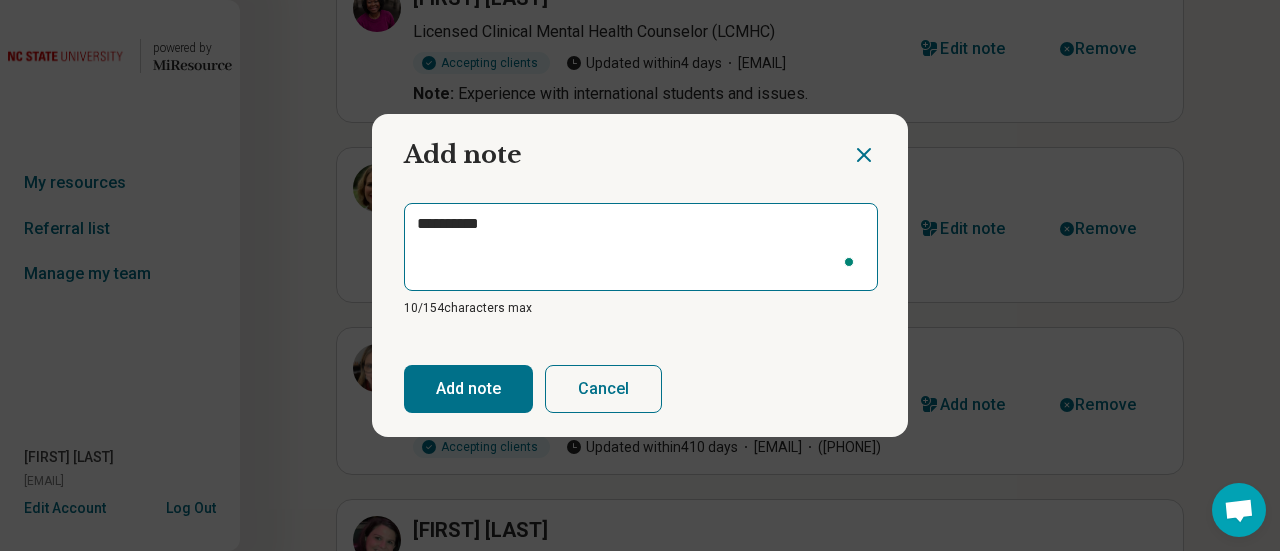 type on "*" 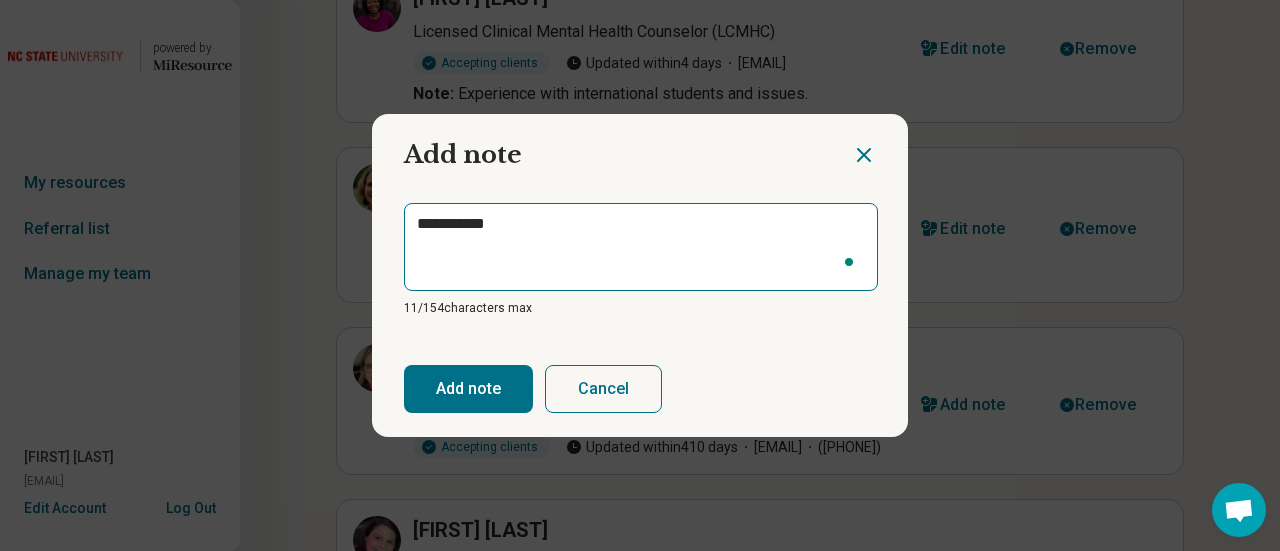 type on "*" 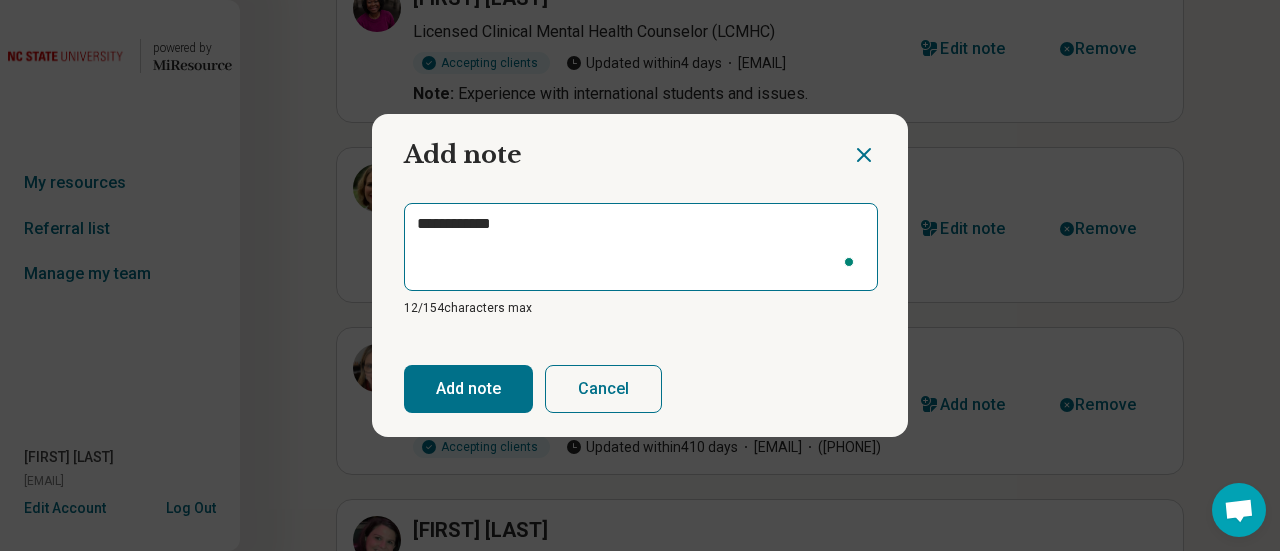 type on "*" 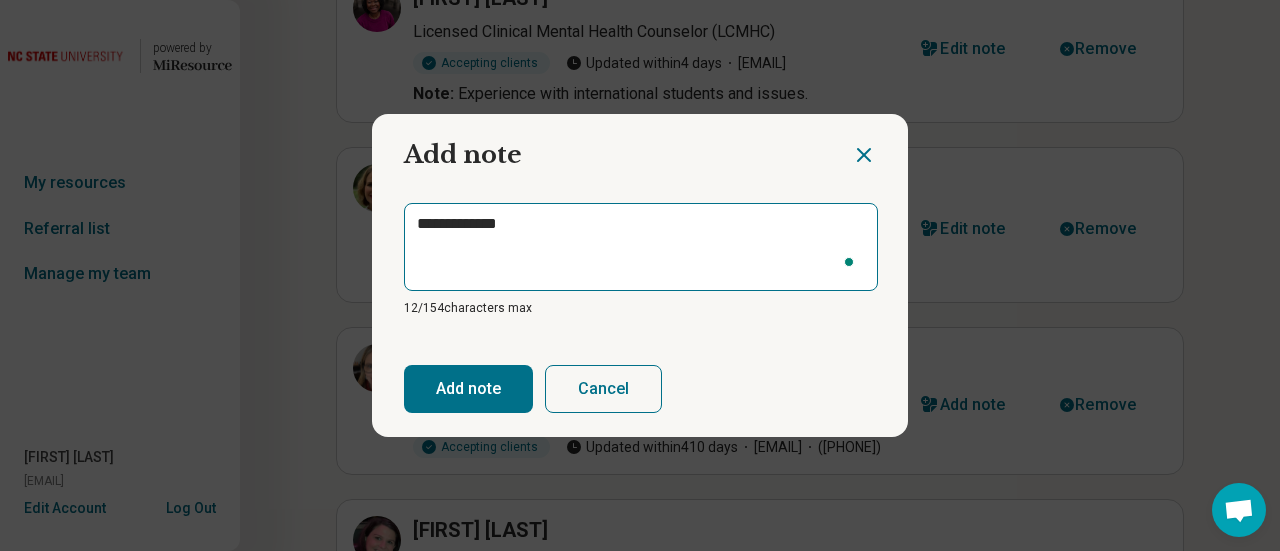 type on "*" 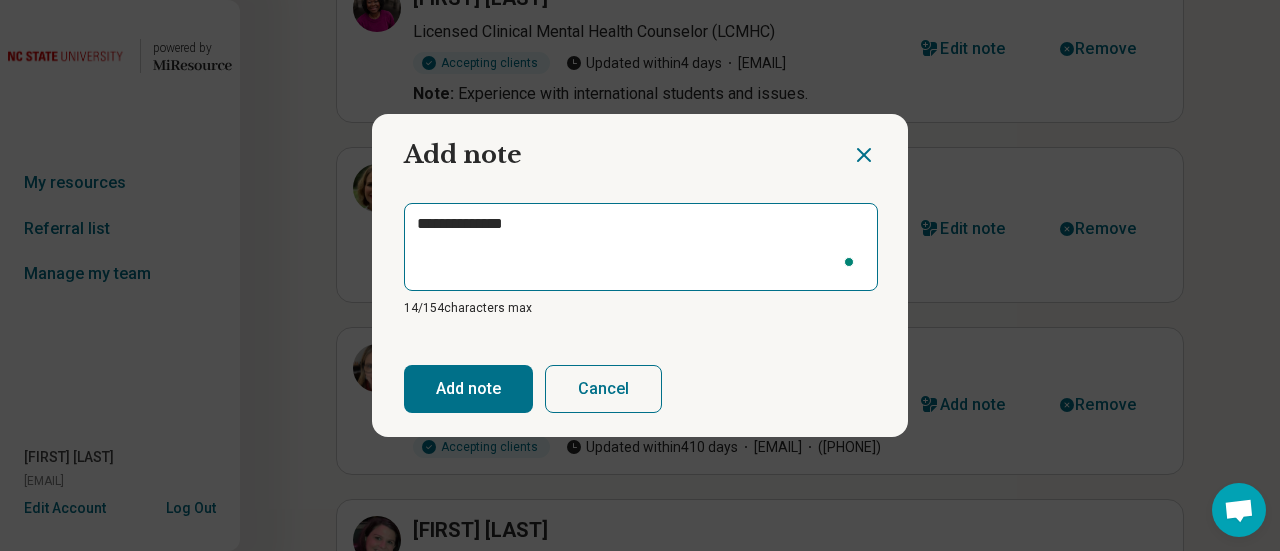 type on "*" 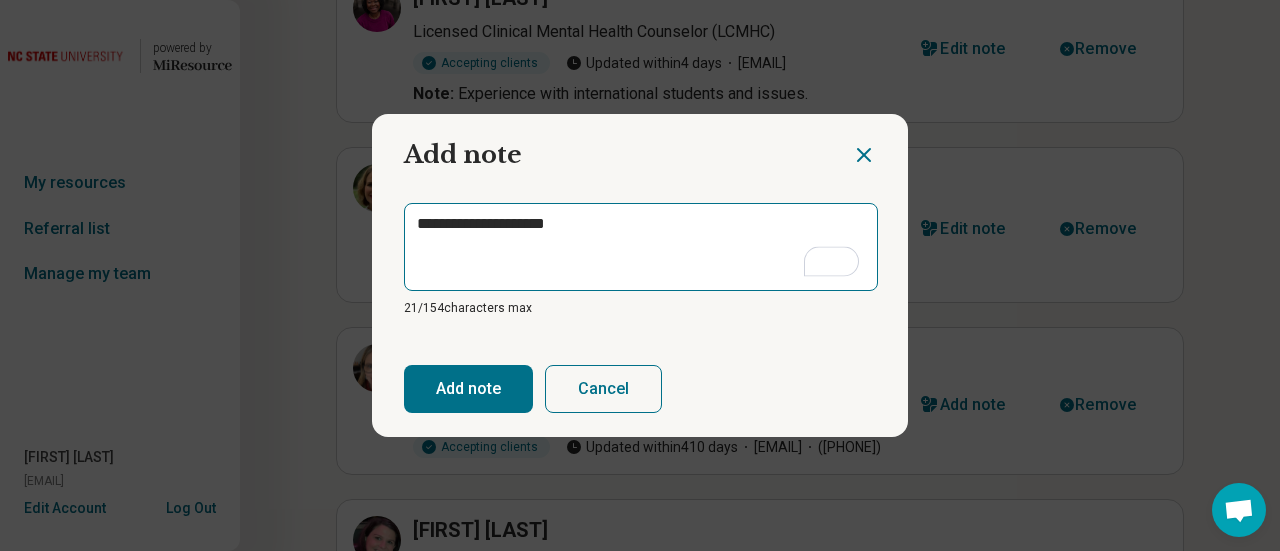 click on "**********" at bounding box center (641, 247) 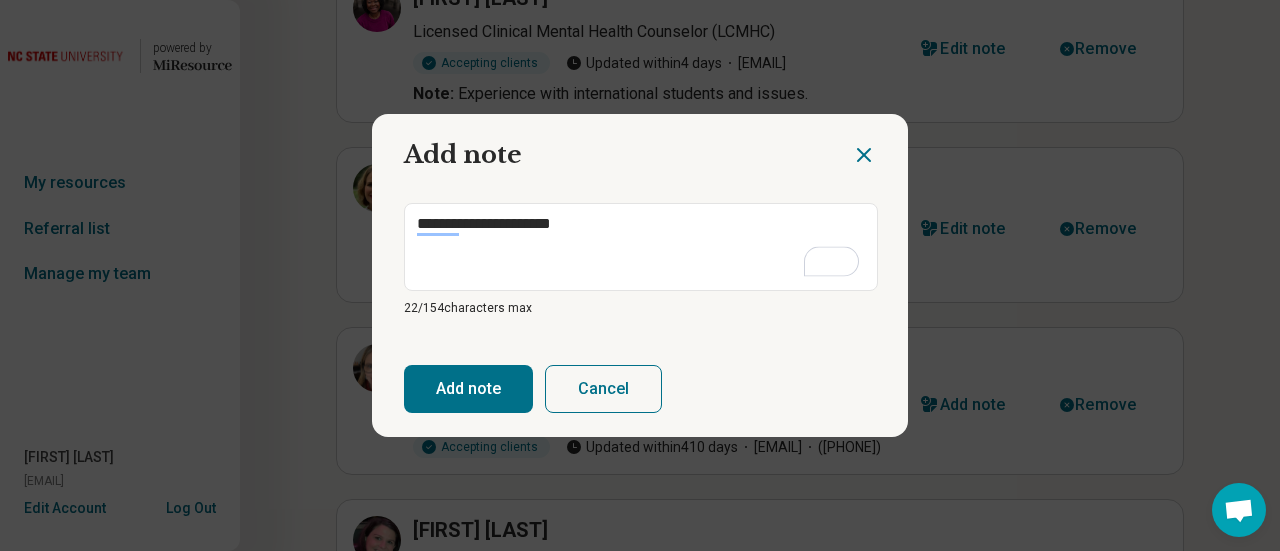 click on "Add note" at bounding box center [468, 389] 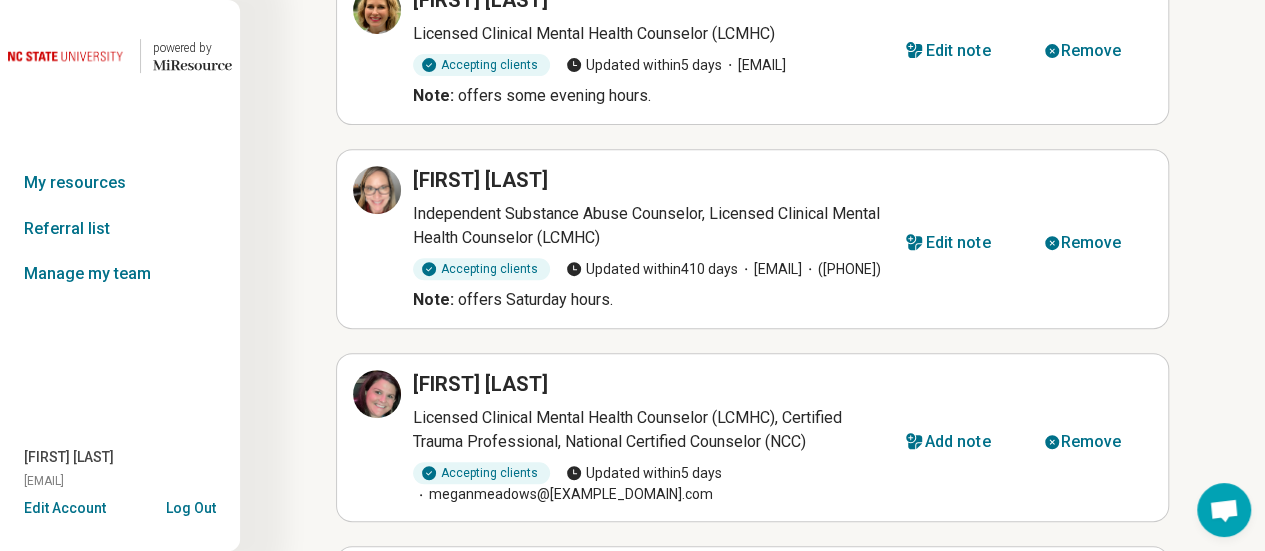 scroll, scrollTop: 381, scrollLeft: 0, axis: vertical 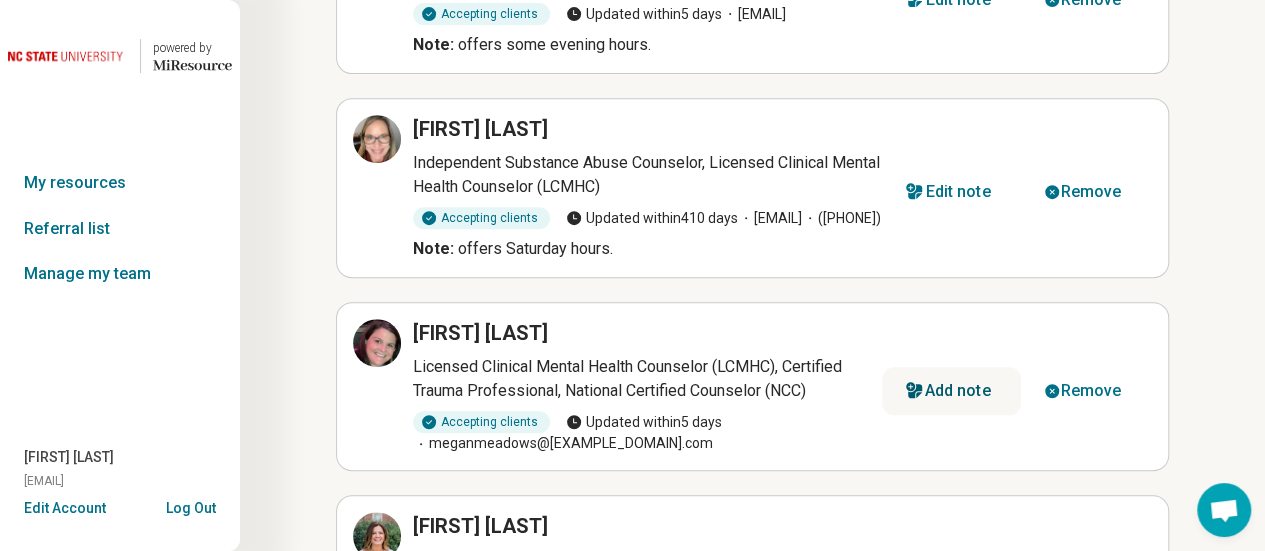 click 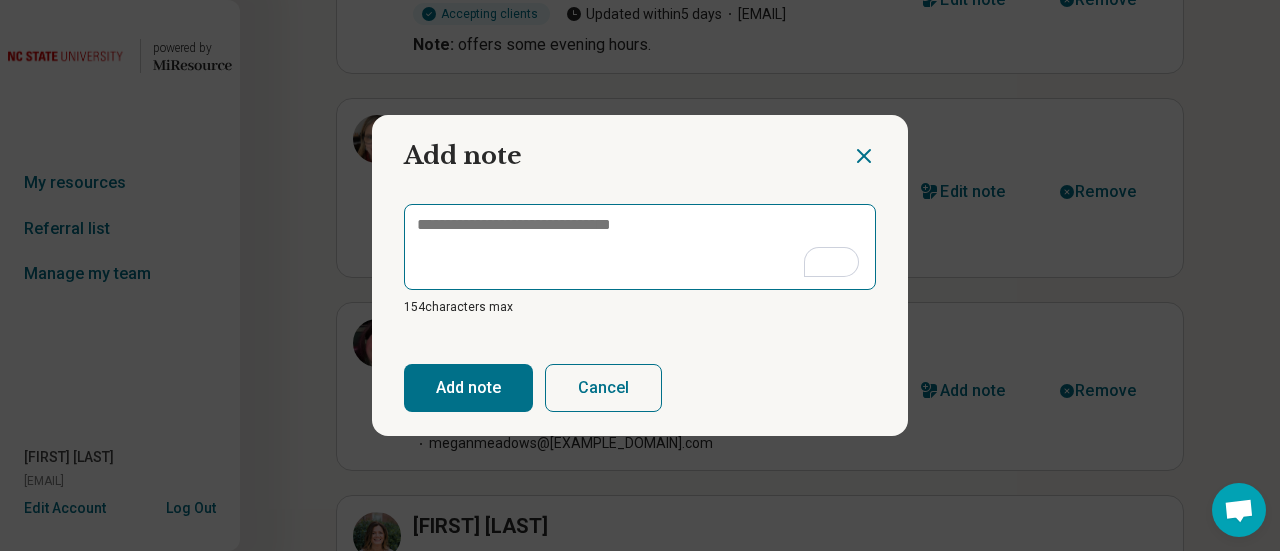 click at bounding box center [640, 247] 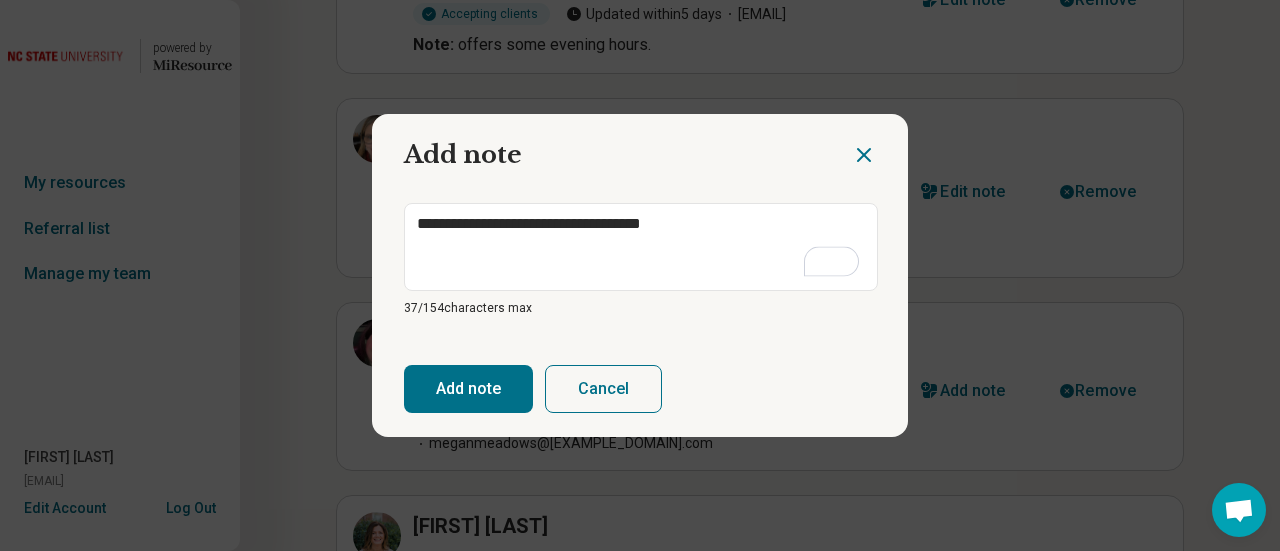 click on "Add note Cancel" at bounding box center (640, 389) 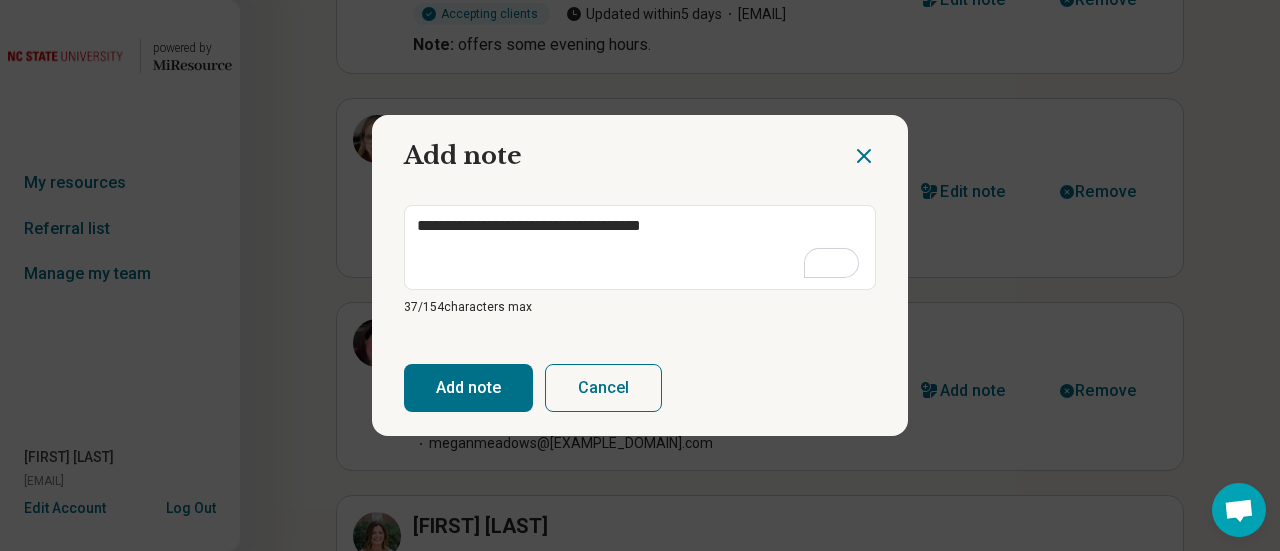click on "Add note" at bounding box center [468, 388] 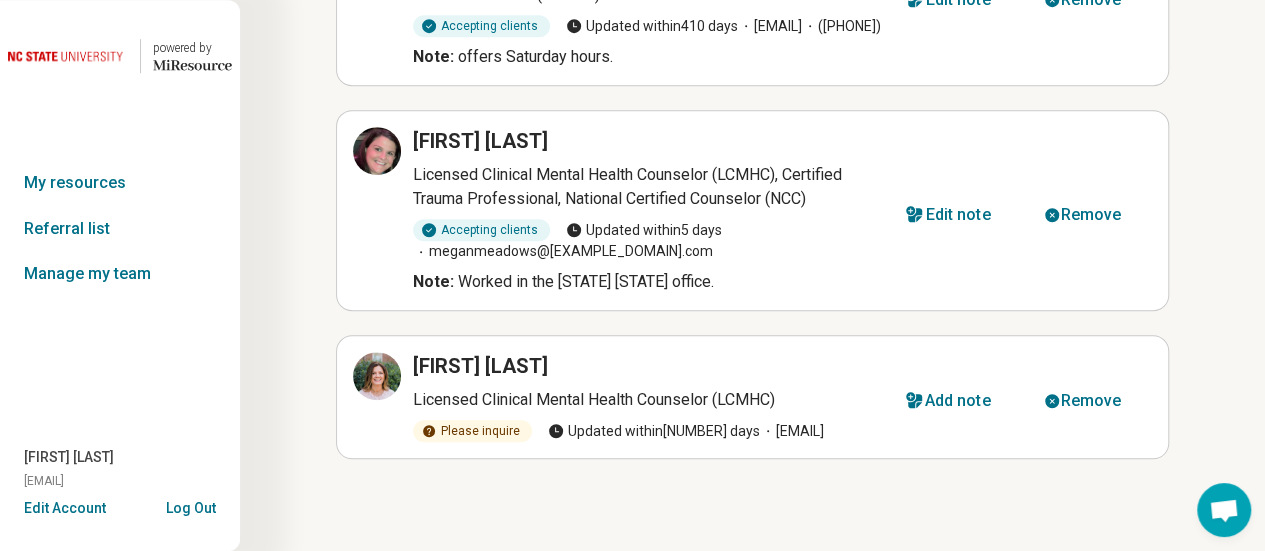 scroll, scrollTop: 594, scrollLeft: 0, axis: vertical 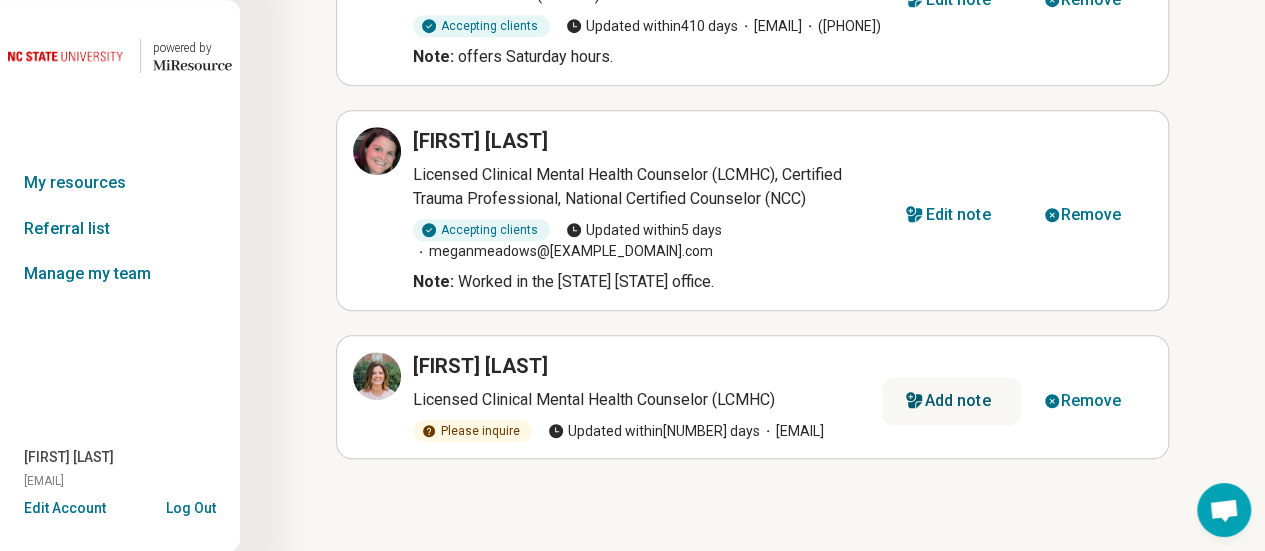 click on "Add note" at bounding box center [958, 401] 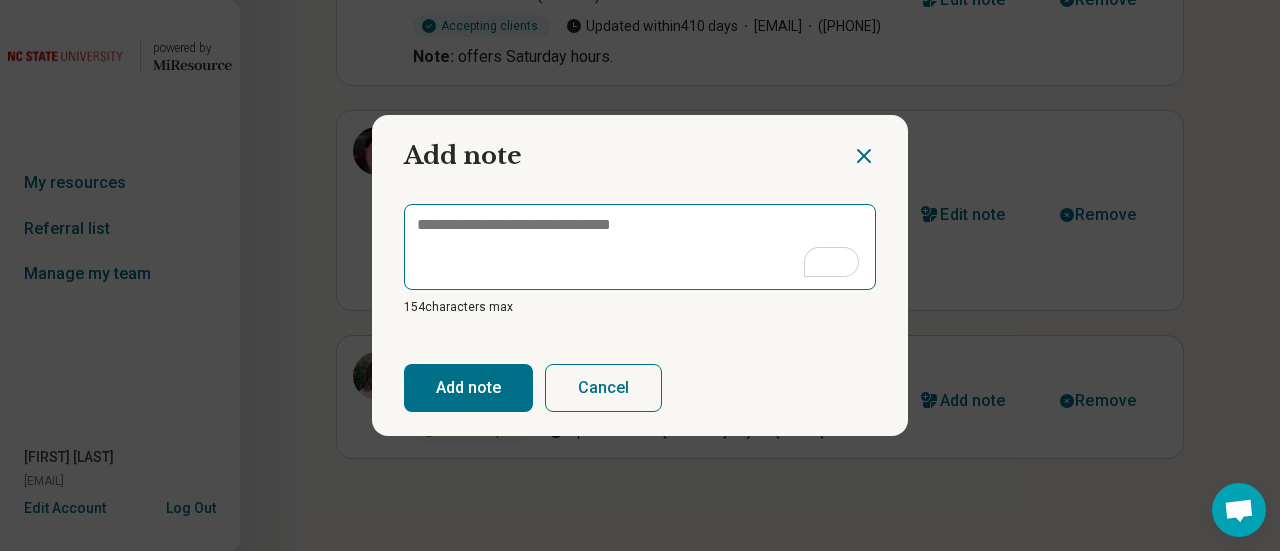 click at bounding box center [640, 247] 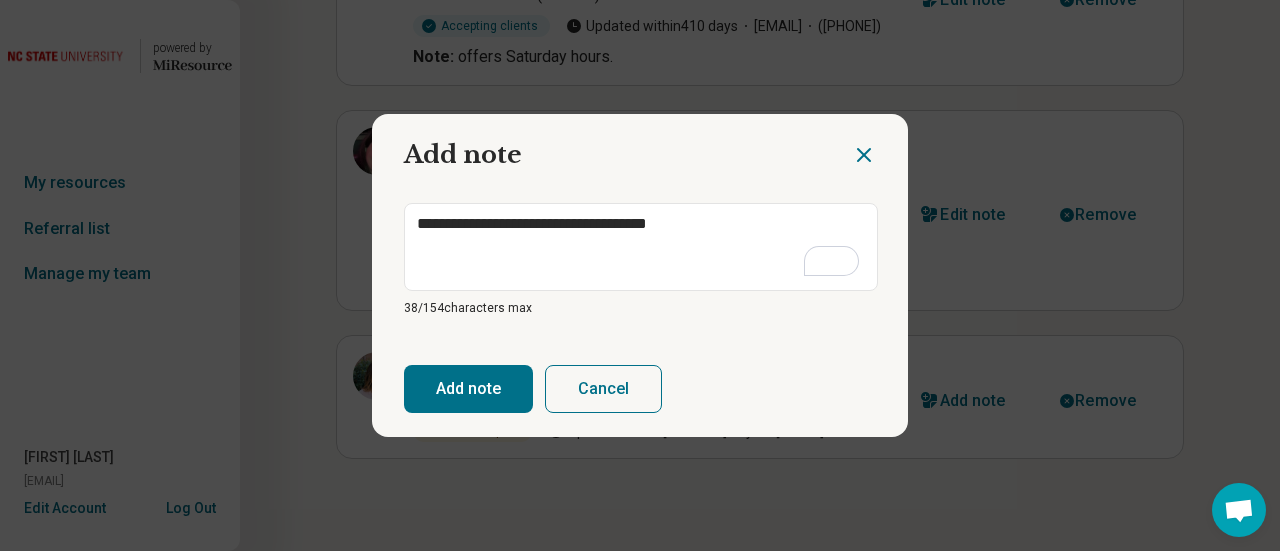 click on "Add note" at bounding box center [468, 389] 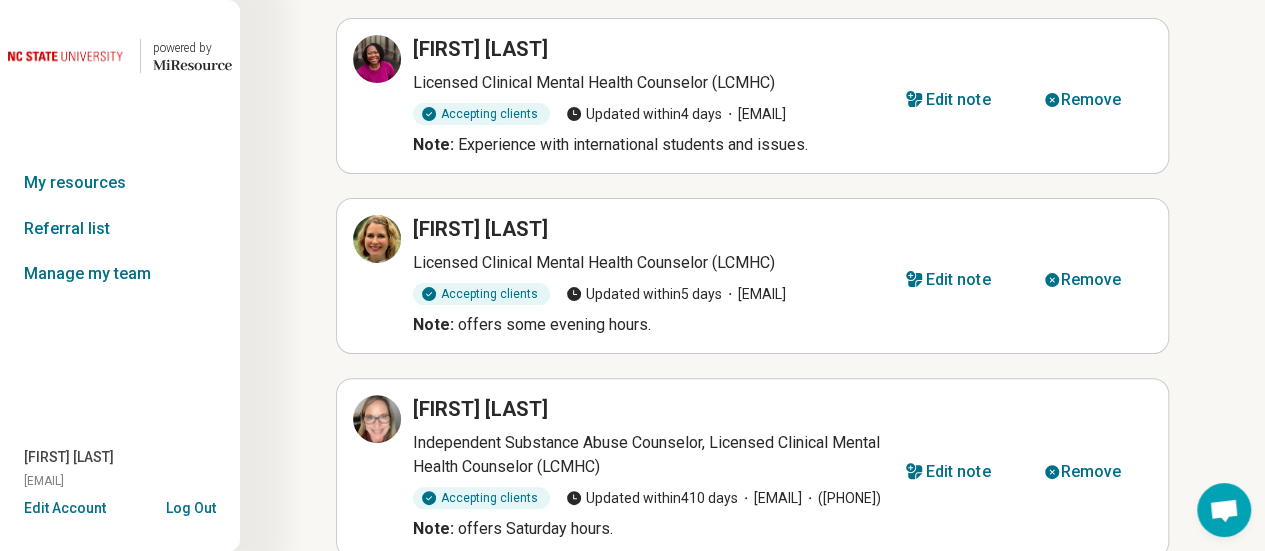 scroll, scrollTop: 0, scrollLeft: 0, axis: both 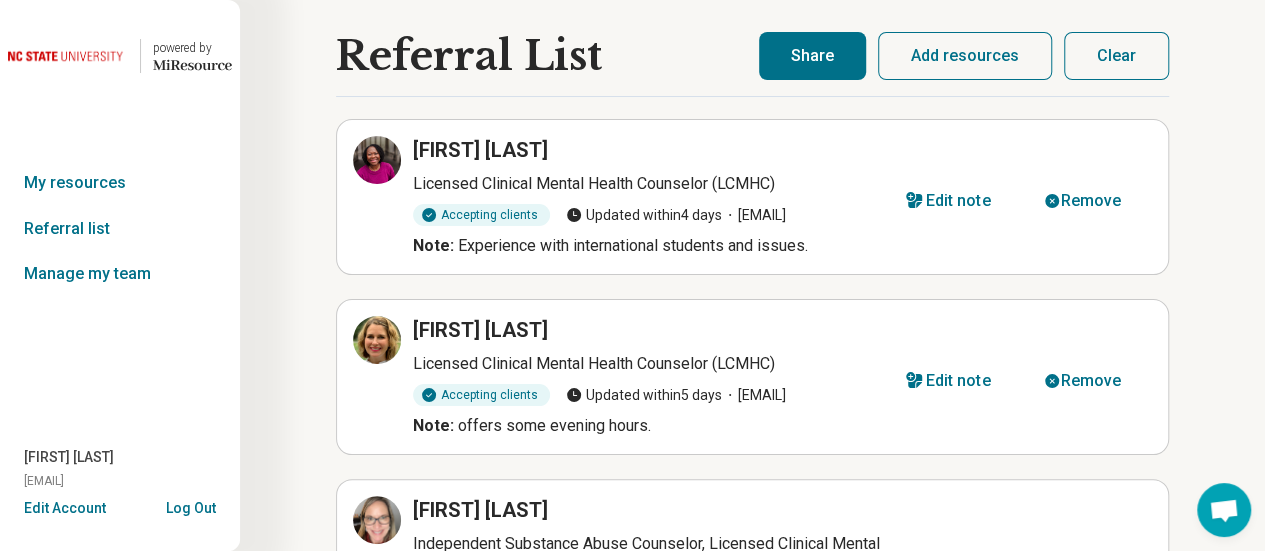 click on "Share" at bounding box center (812, 56) 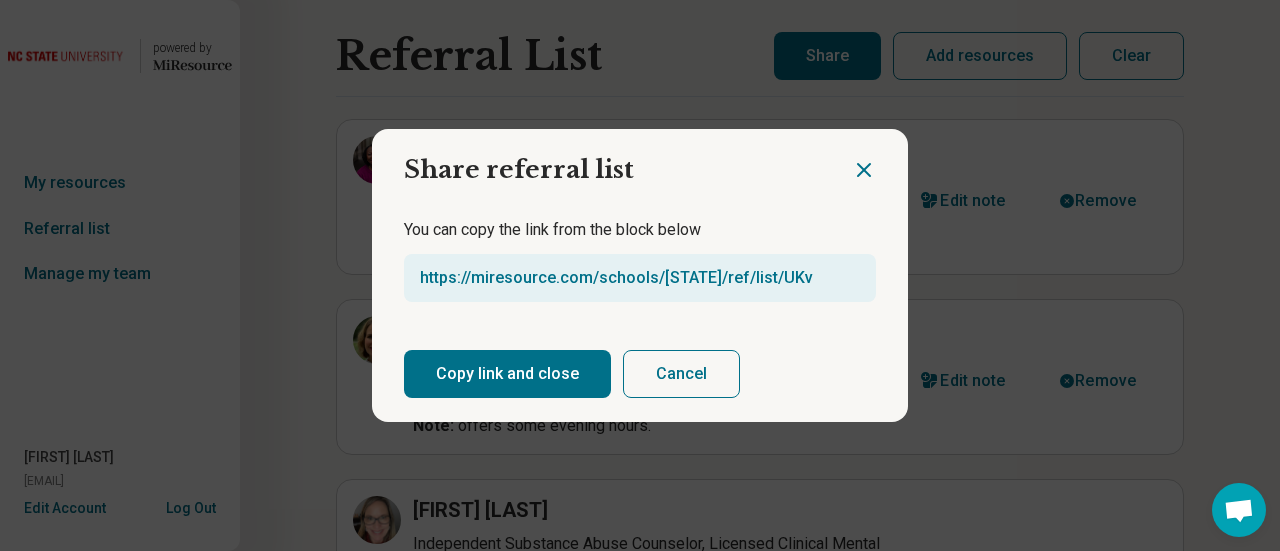 click on "Copy link and close" at bounding box center (507, 374) 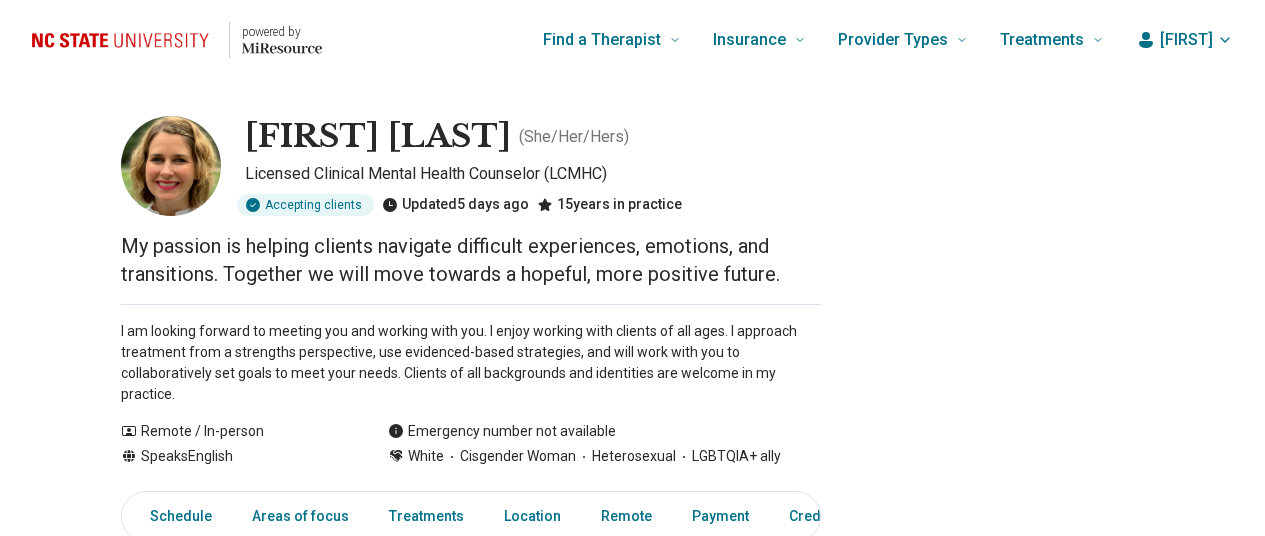 scroll, scrollTop: 0, scrollLeft: 0, axis: both 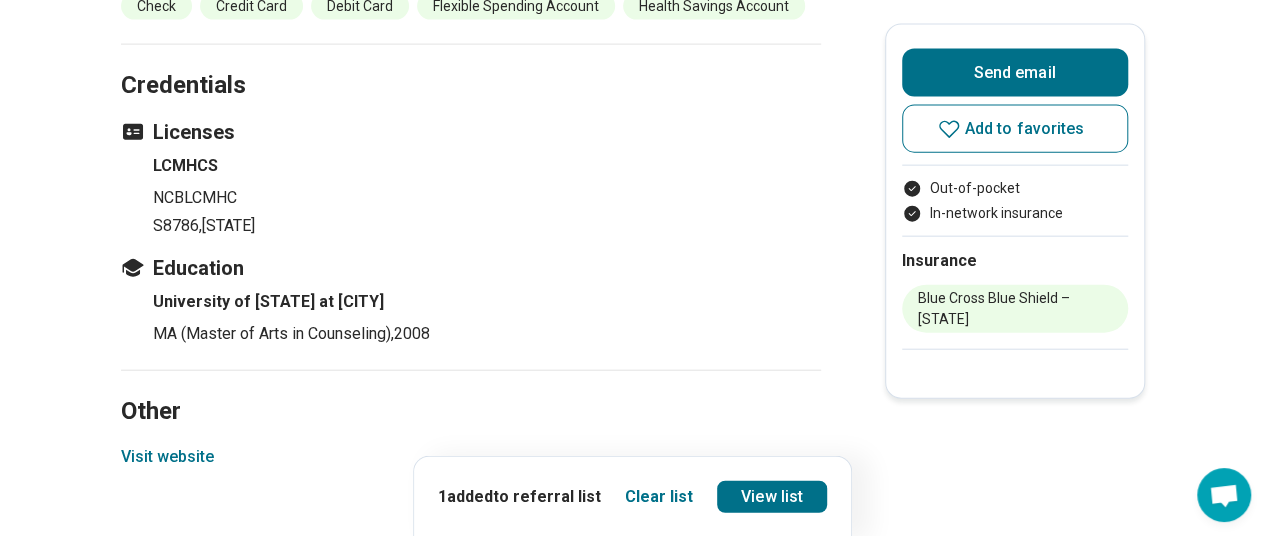 click on "Visit website" at bounding box center (167, 457) 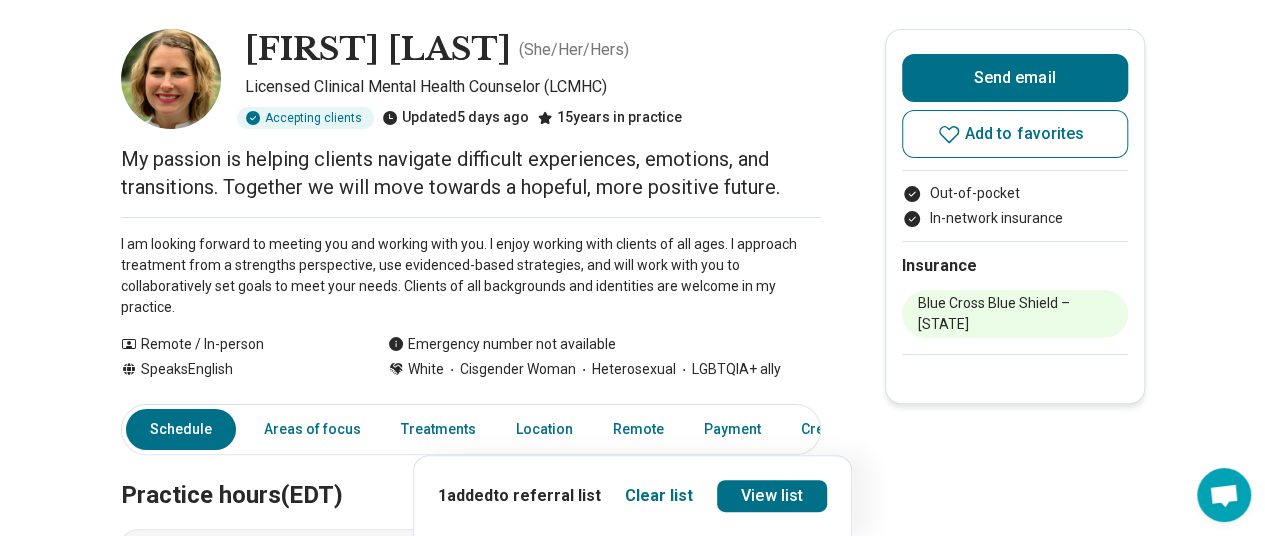 scroll, scrollTop: 0, scrollLeft: 0, axis: both 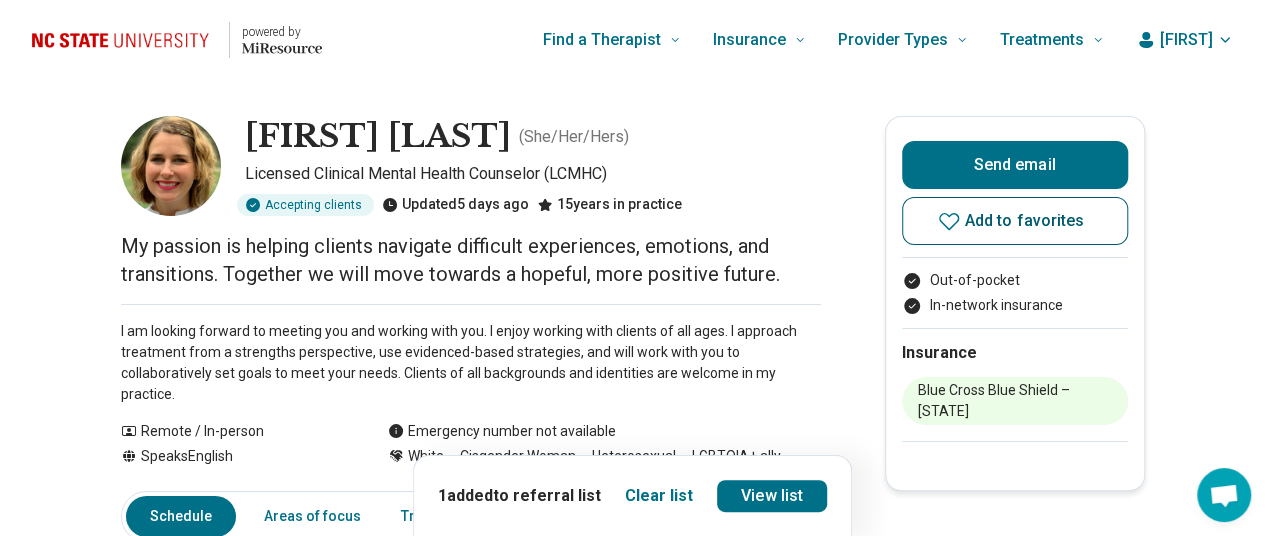 click 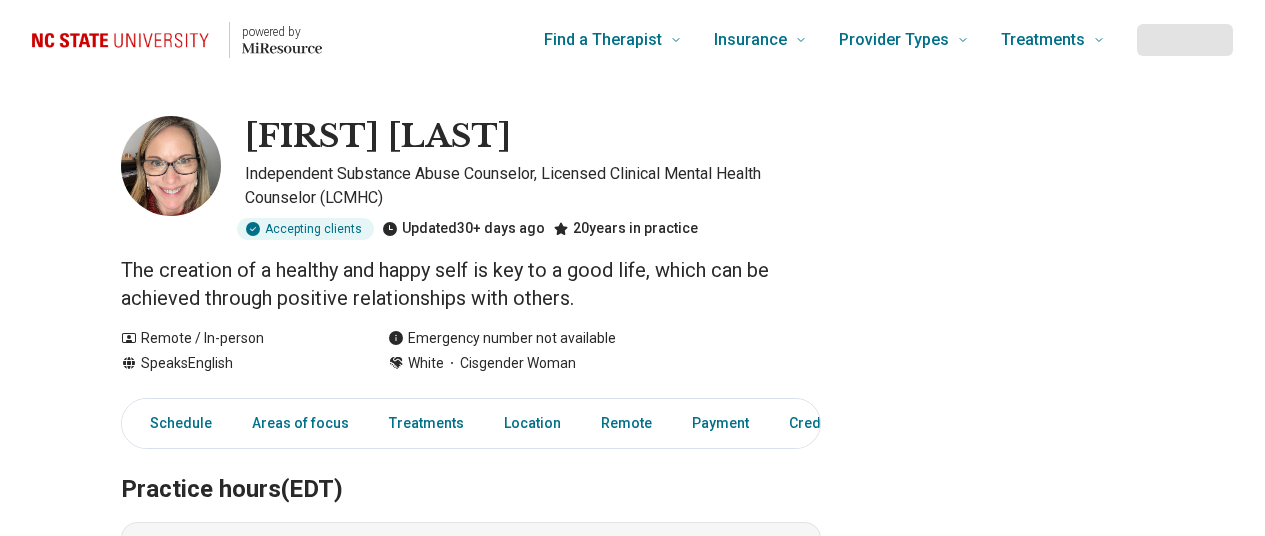 scroll, scrollTop: 0, scrollLeft: 0, axis: both 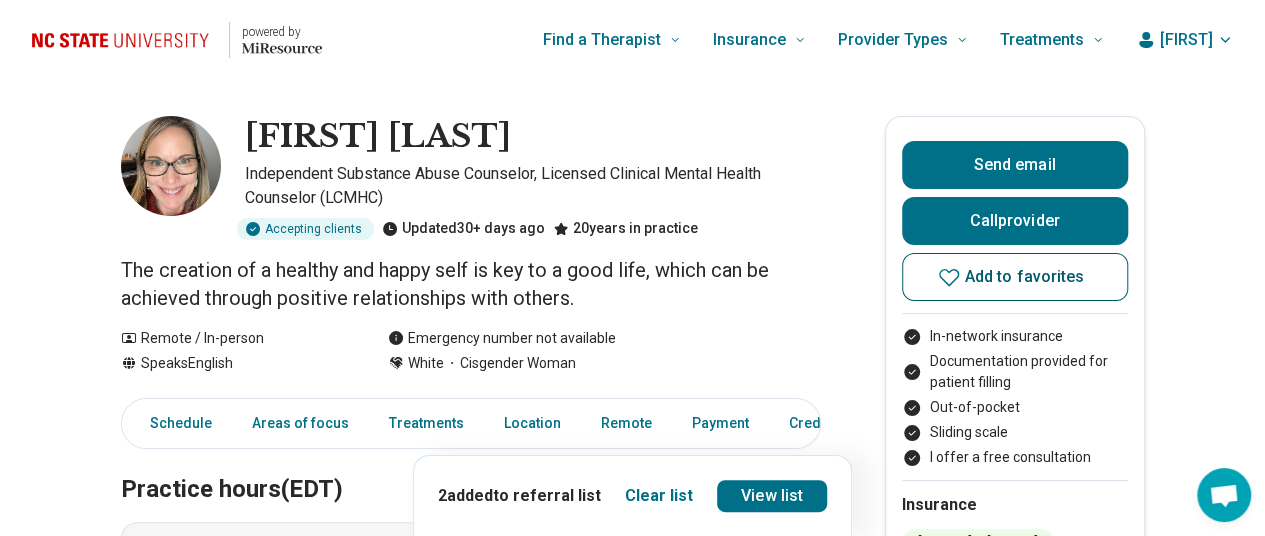 click 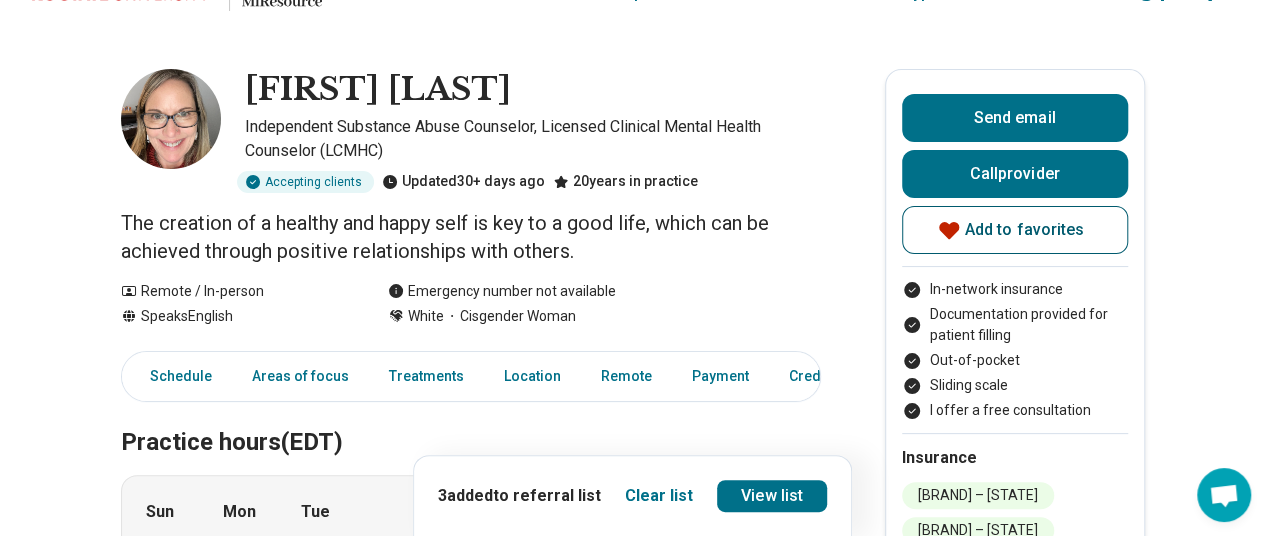 scroll, scrollTop: 42, scrollLeft: 0, axis: vertical 